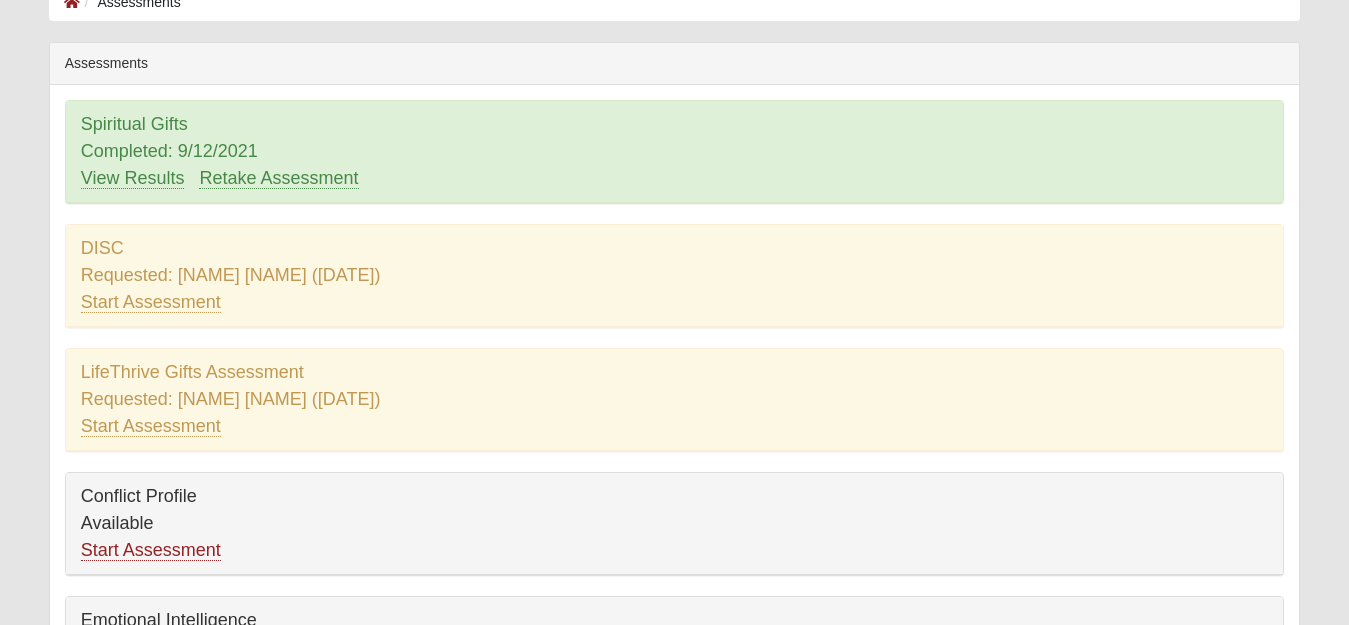 scroll, scrollTop: 125, scrollLeft: 0, axis: vertical 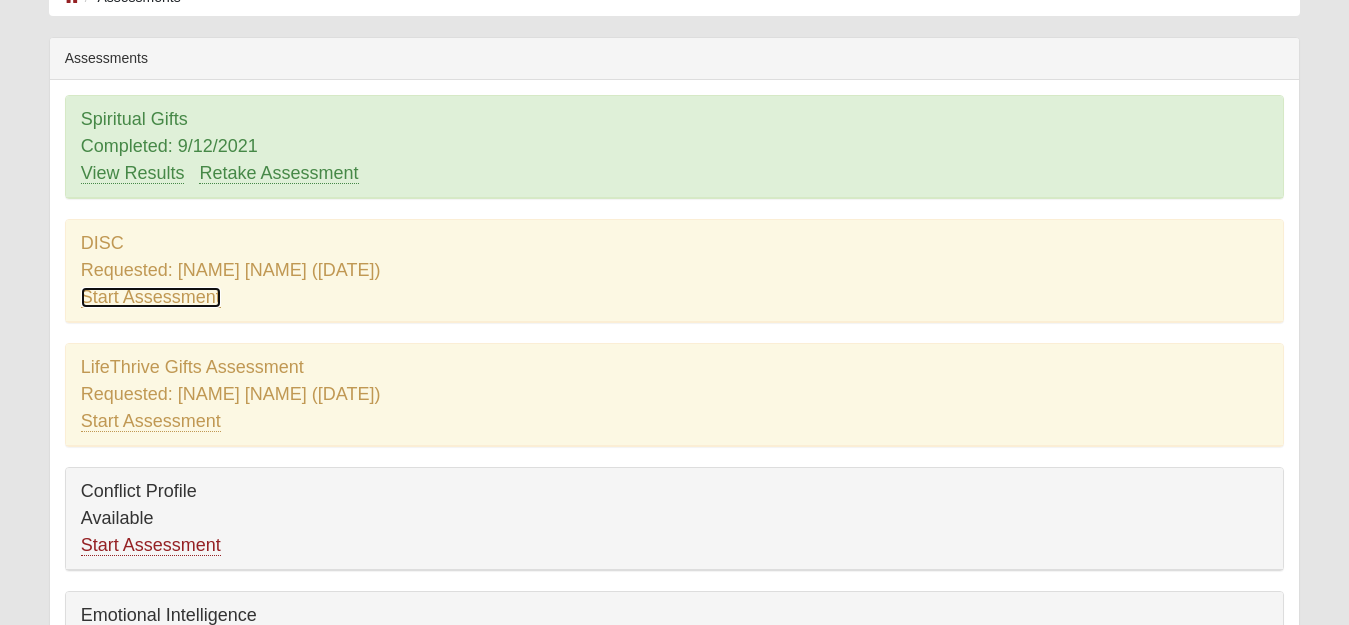click on "Start Assessment" at bounding box center (151, 297) 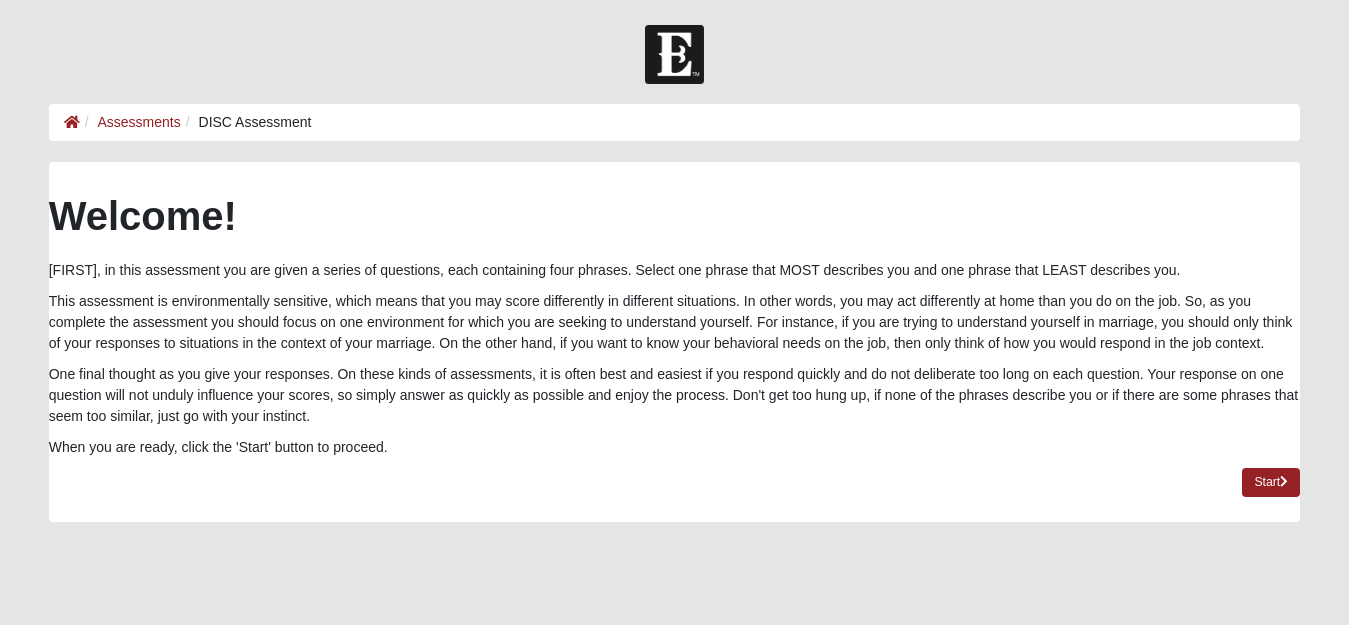 scroll, scrollTop: 0, scrollLeft: 0, axis: both 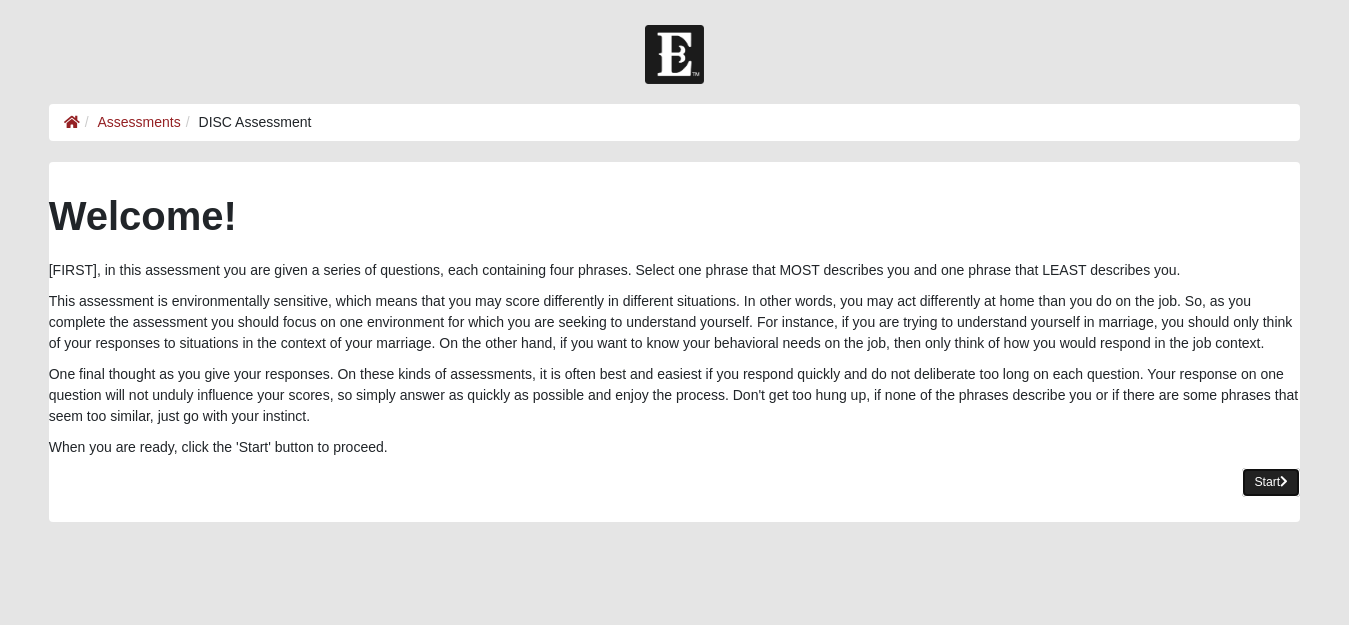 click on "Start" at bounding box center [1271, 482] 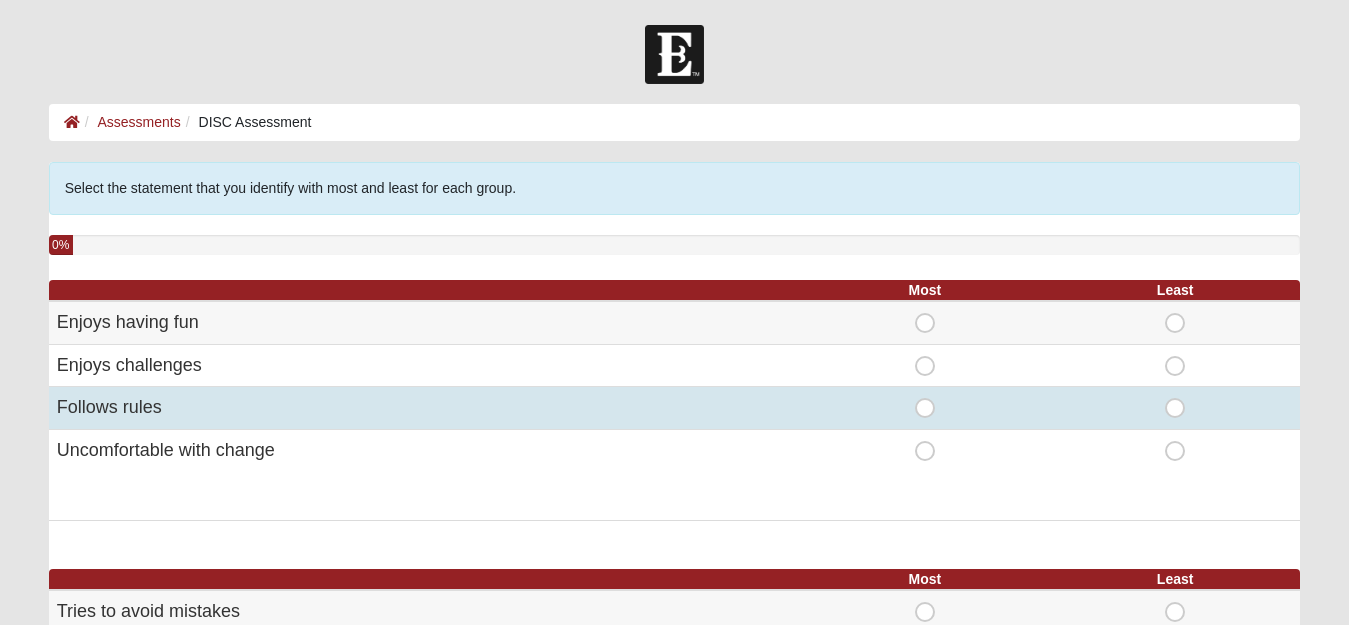click on "Least" at bounding box center [1175, 398] 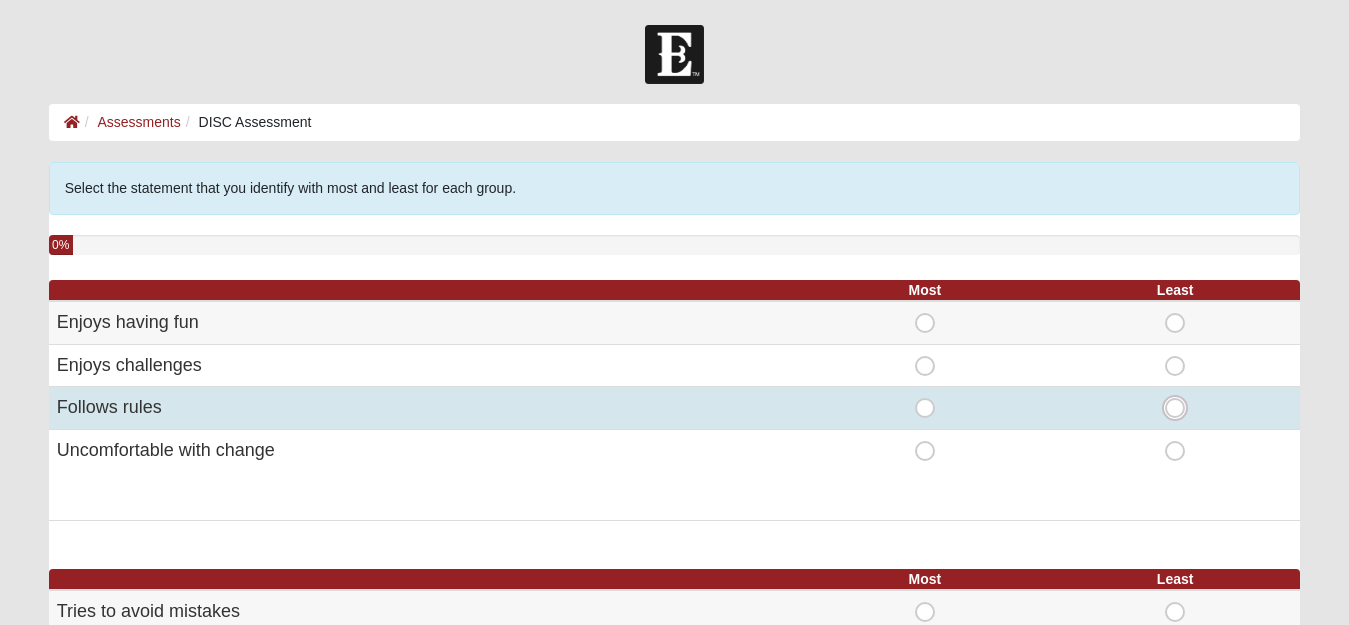 click on "Least" at bounding box center (1181, 408) 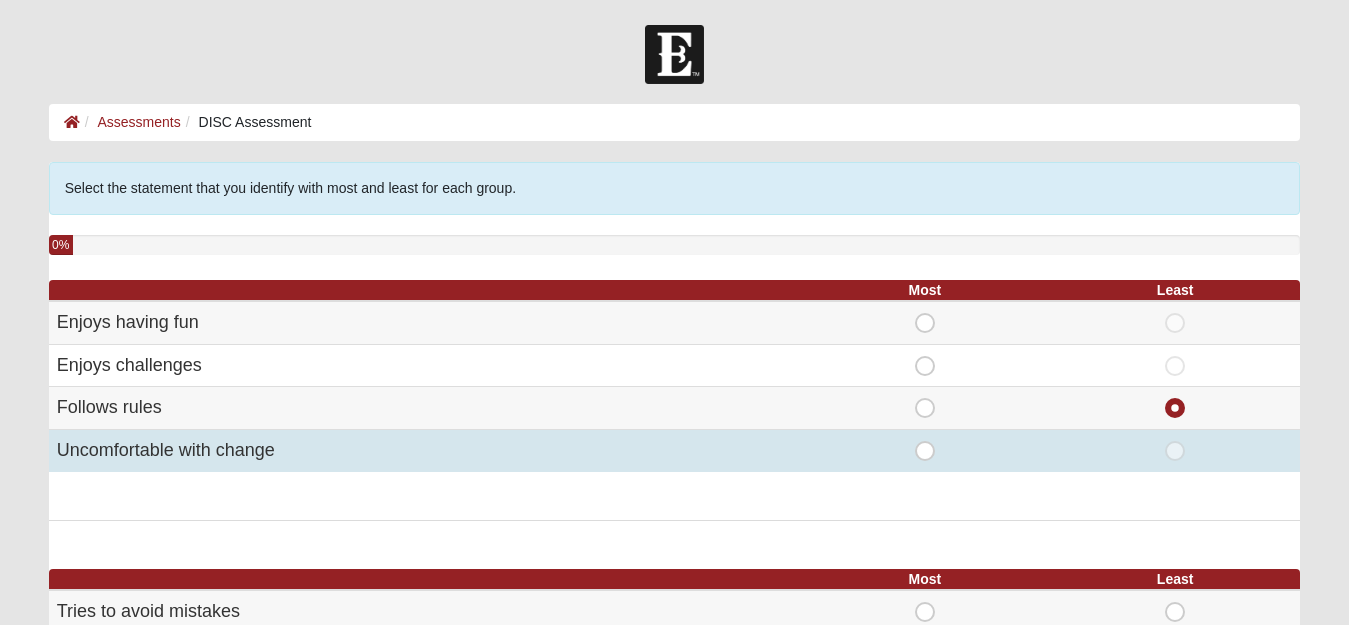 click on "Least" at bounding box center (1175, 441) 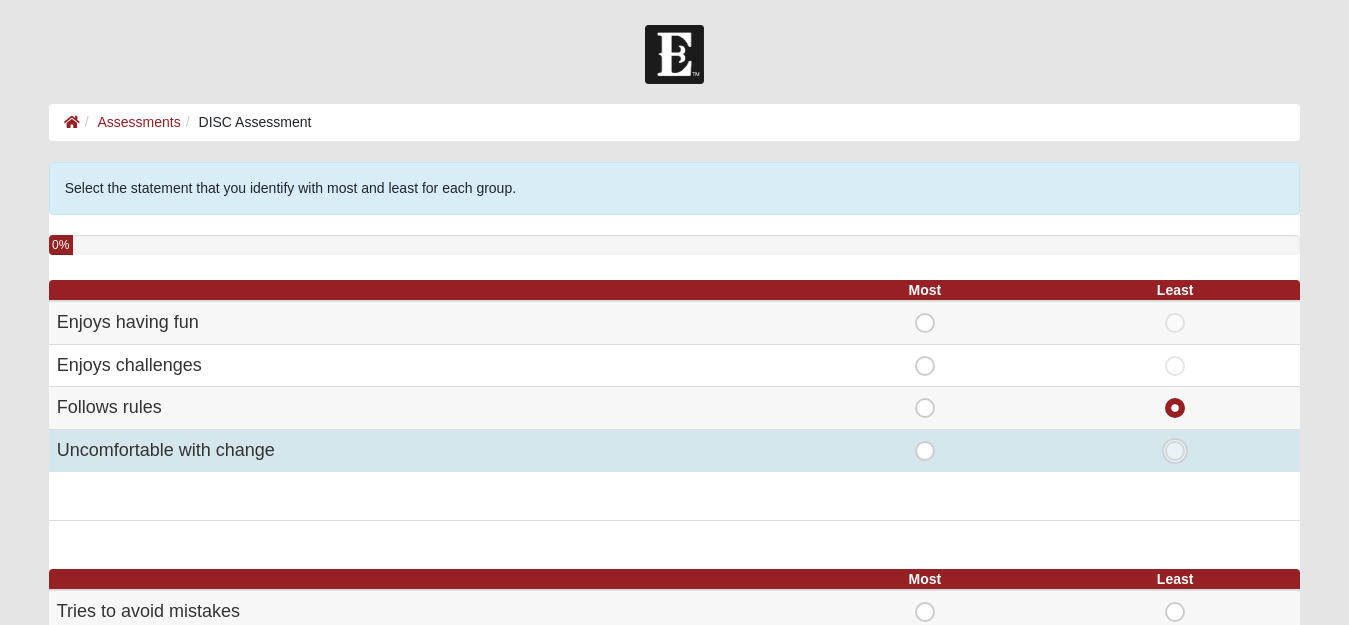 click on "Least" at bounding box center (1181, 451) 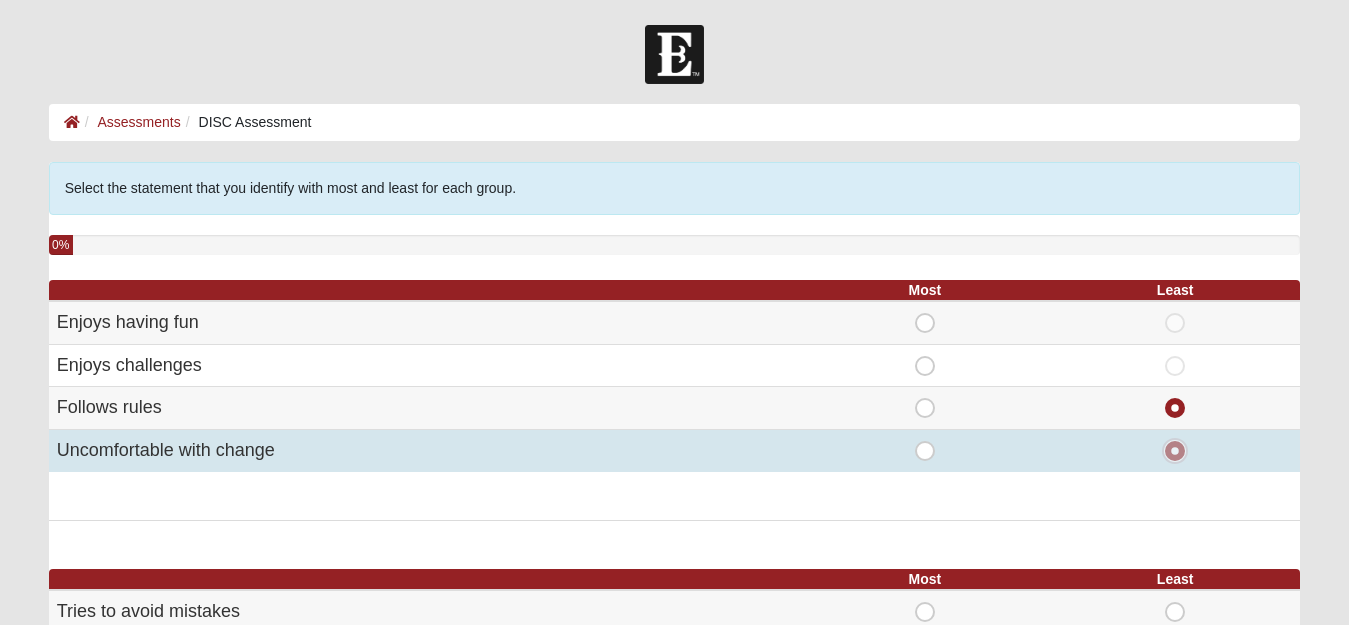 radio on "false" 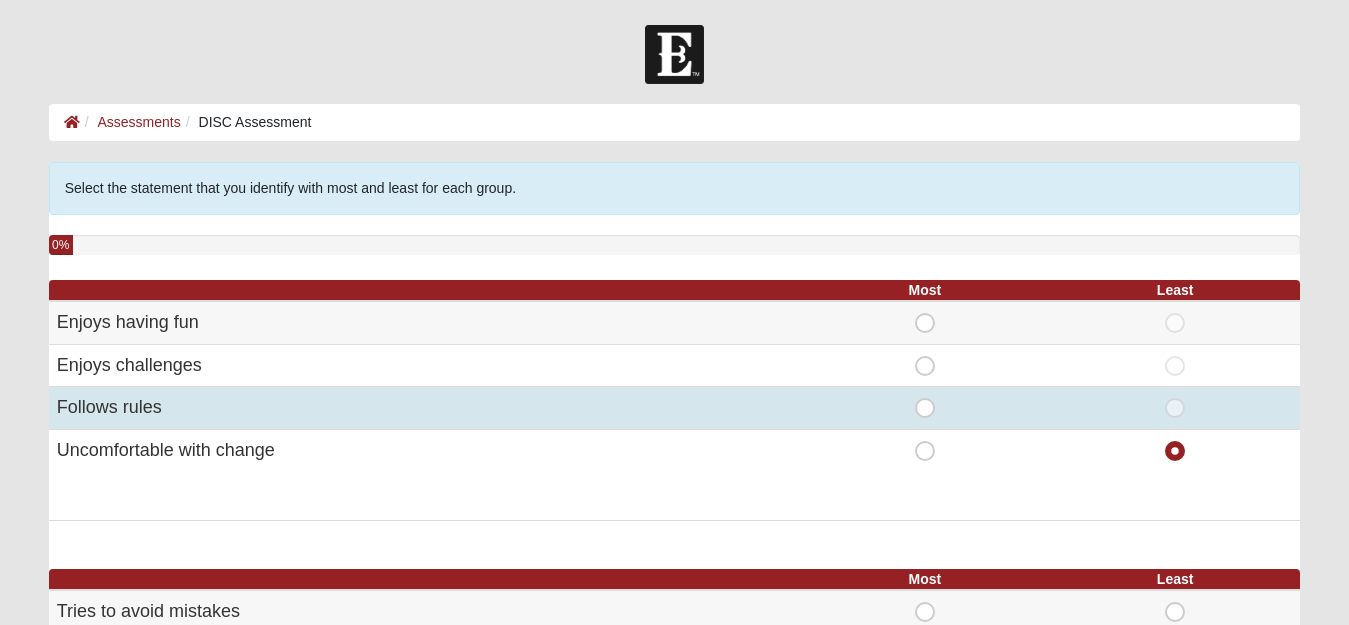 drag, startPoint x: 925, startPoint y: 403, endPoint x: 912, endPoint y: 426, distance: 26.41969 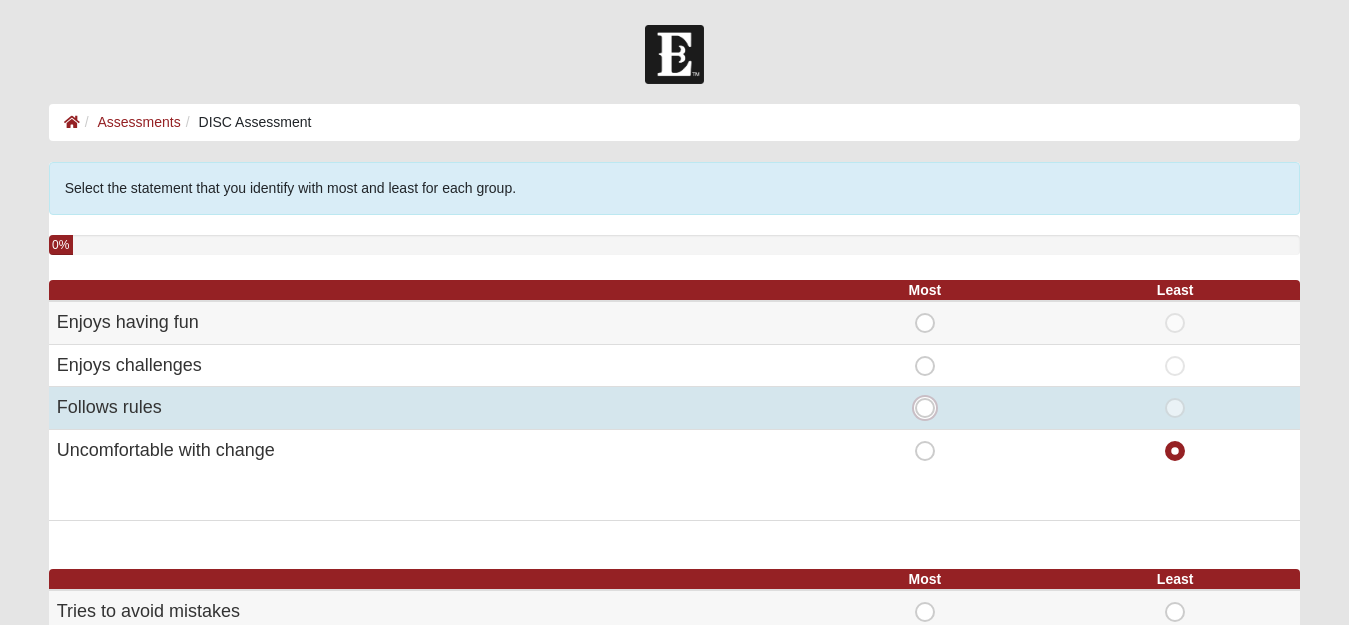 click on "Most" at bounding box center (931, 408) 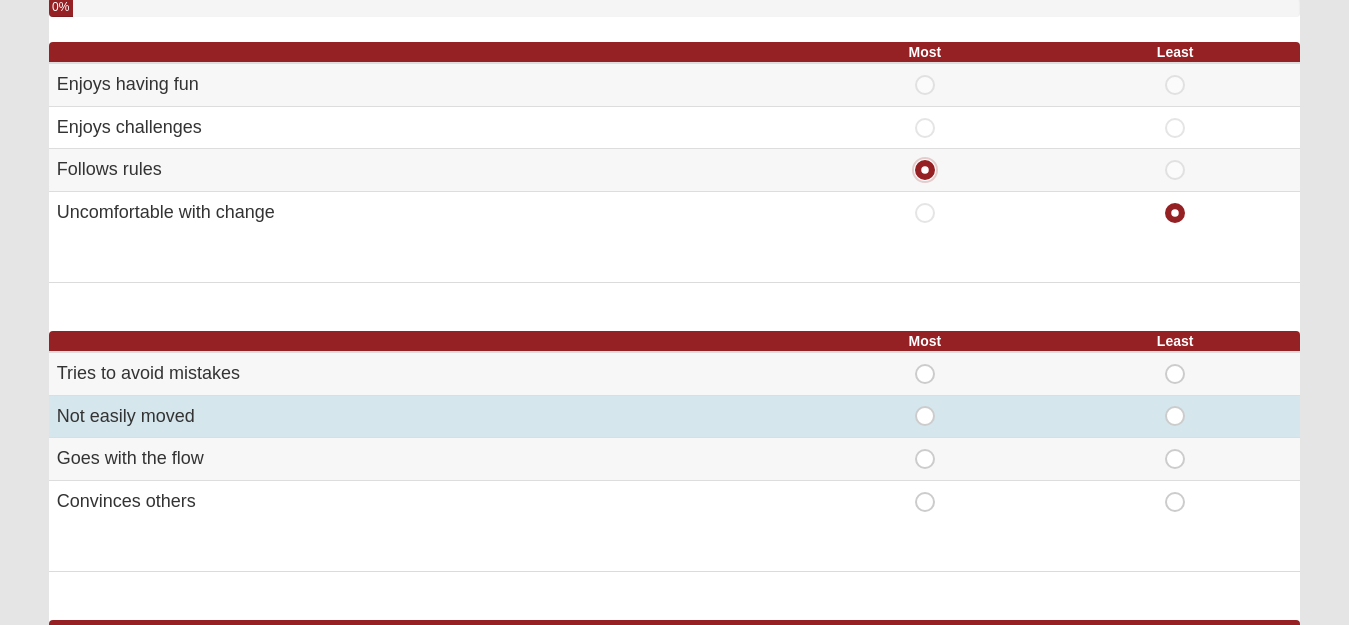 scroll, scrollTop: 250, scrollLeft: 0, axis: vertical 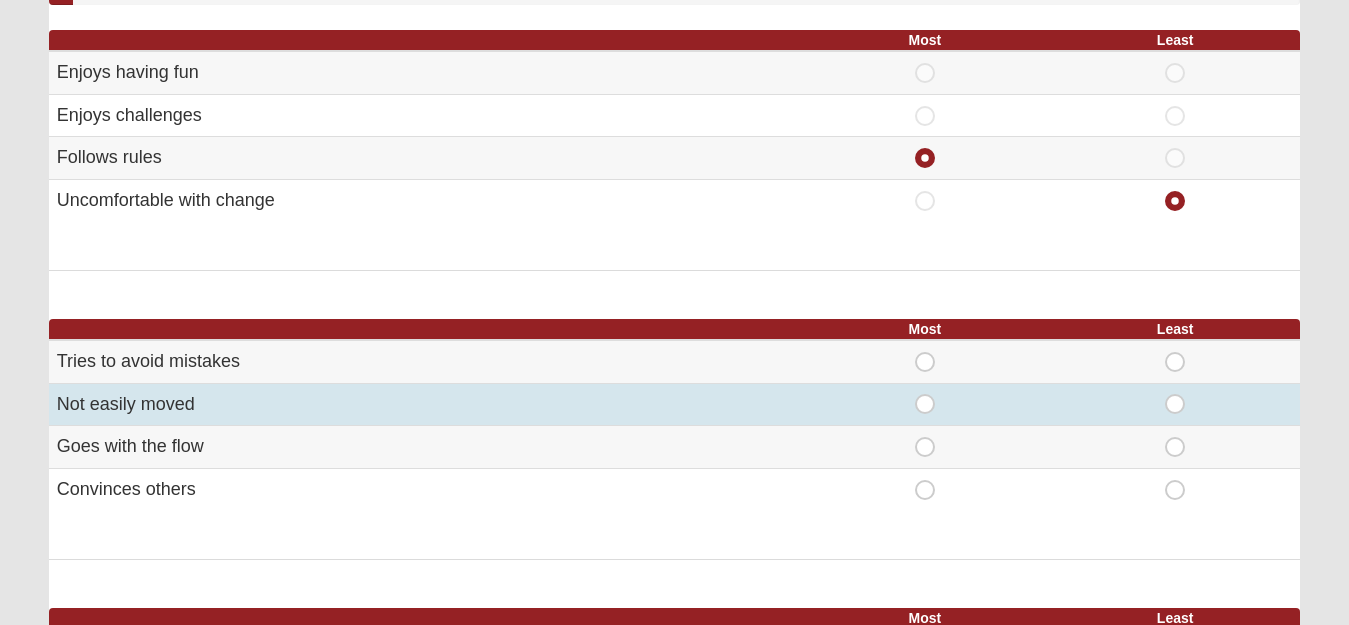 click on "Least" at bounding box center [1175, 394] 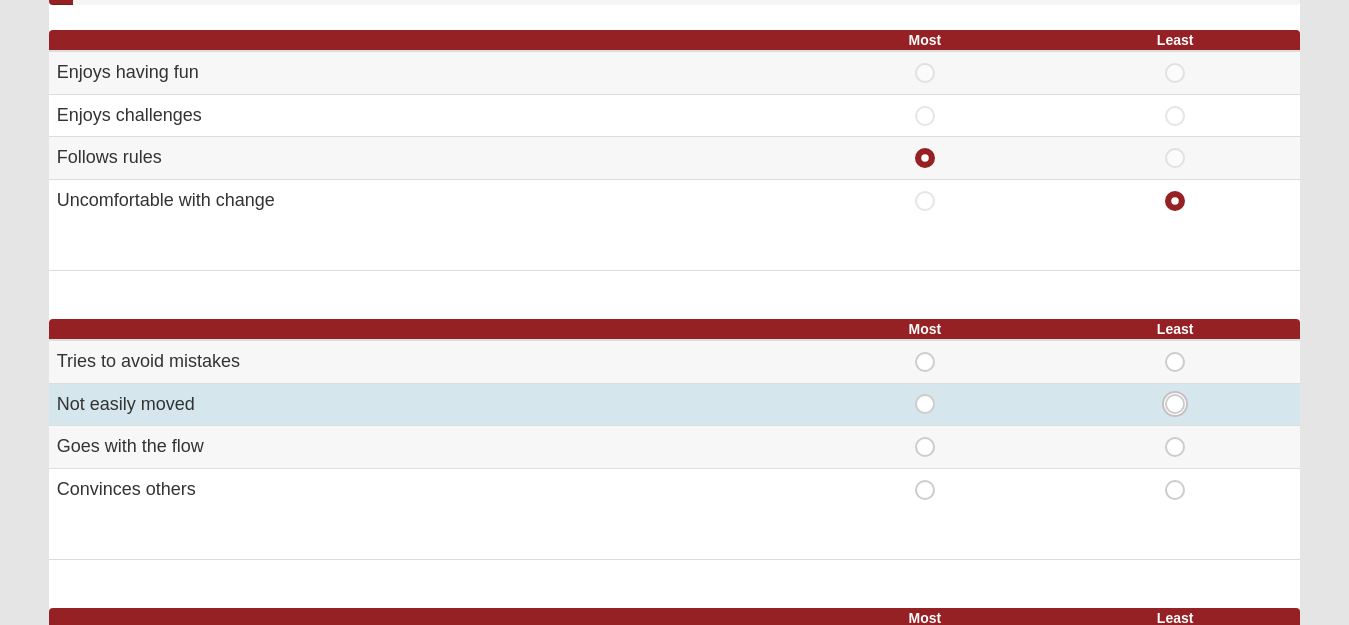 click on "Least" at bounding box center (1181, 404) 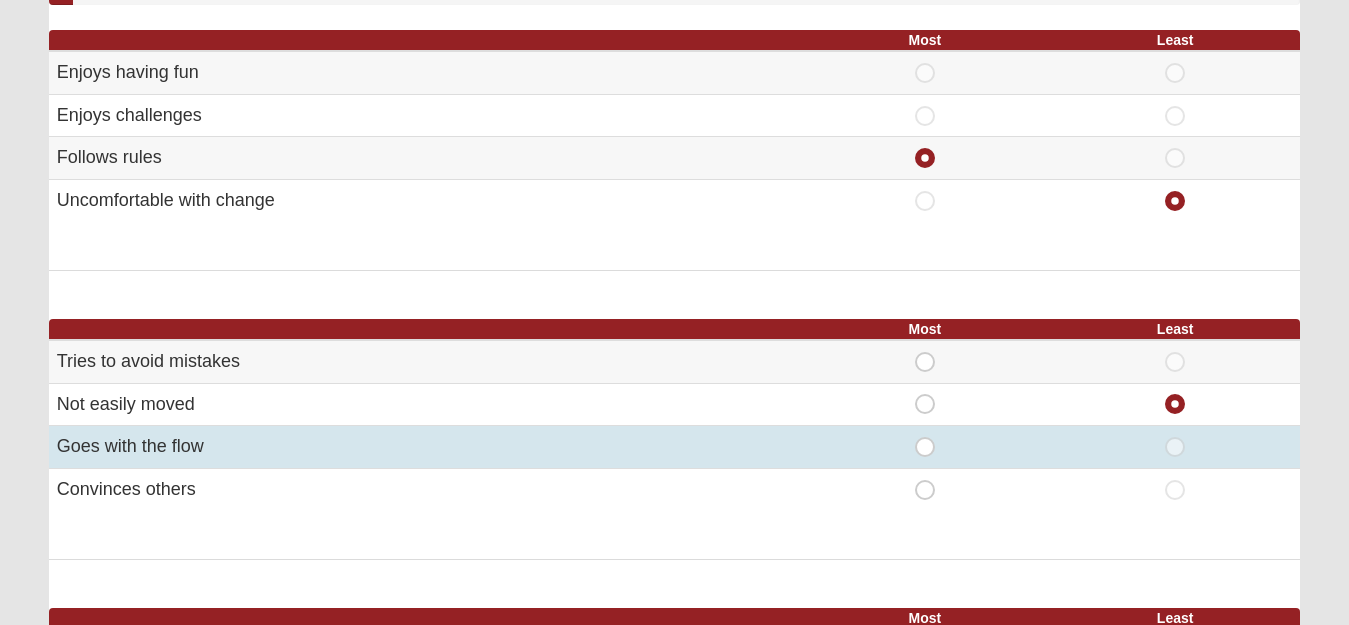 click on "Most" at bounding box center (925, 437) 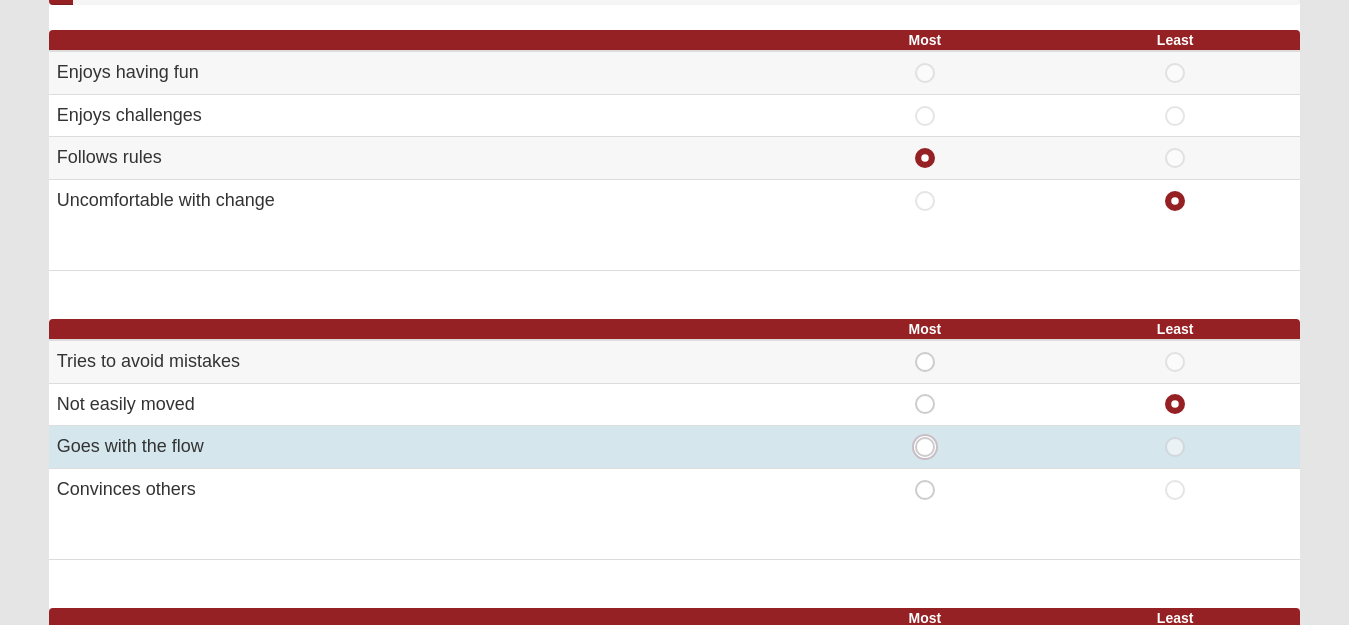 click on "Most" at bounding box center [931, 447] 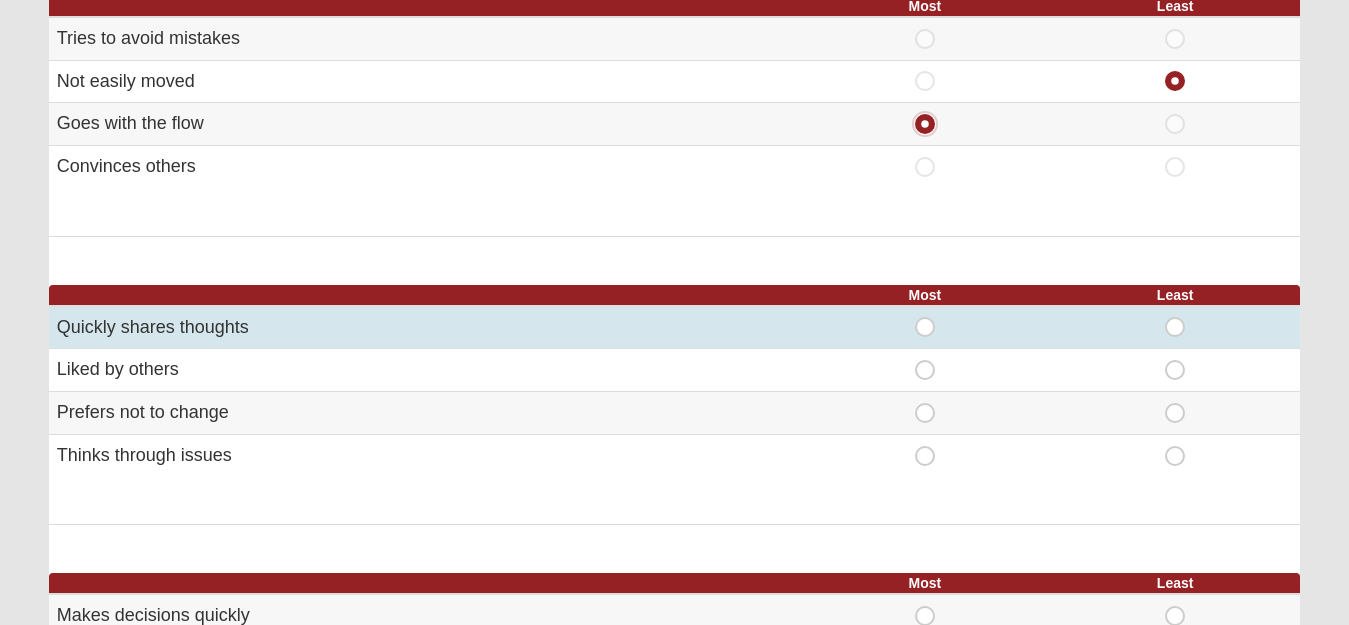 scroll, scrollTop: 575, scrollLeft: 0, axis: vertical 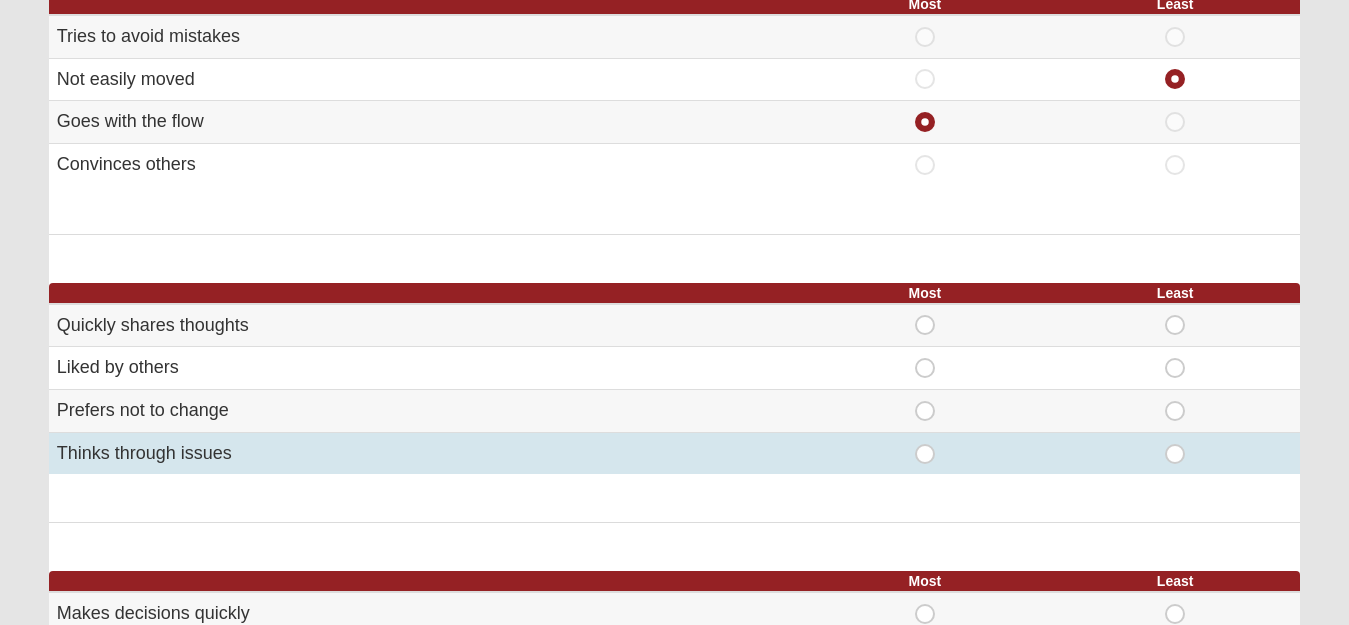 click on "Most" at bounding box center (925, 444) 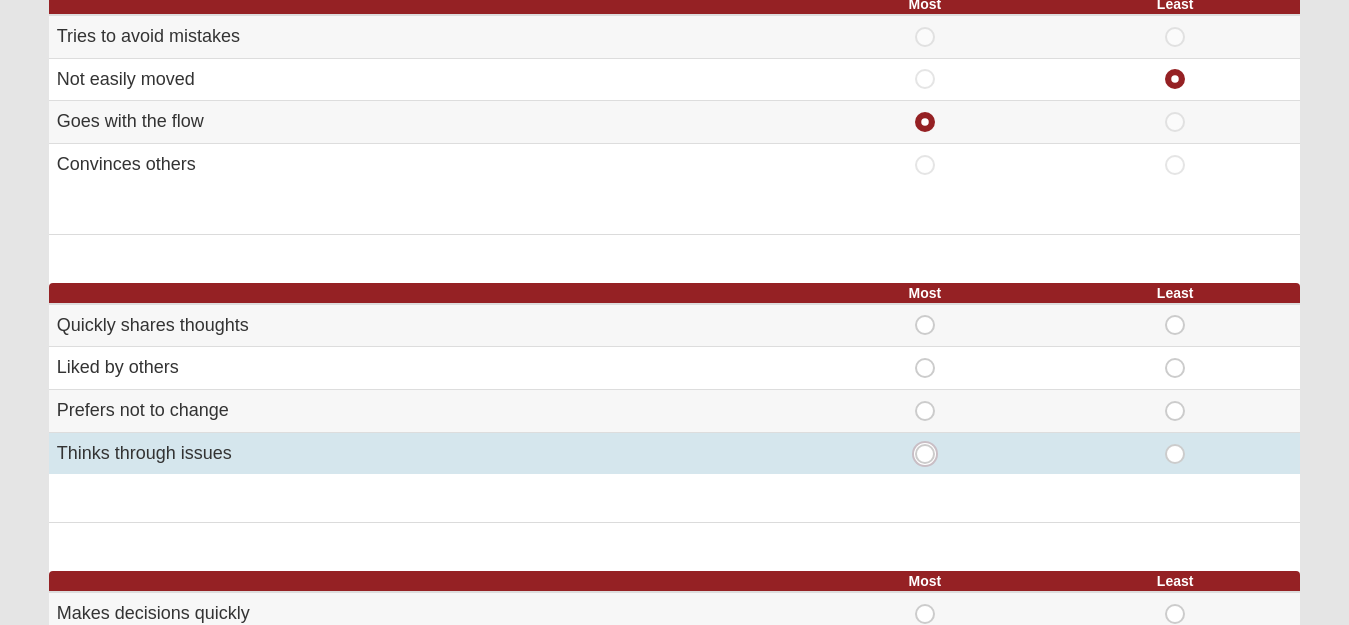 click on "Most" at bounding box center (931, 454) 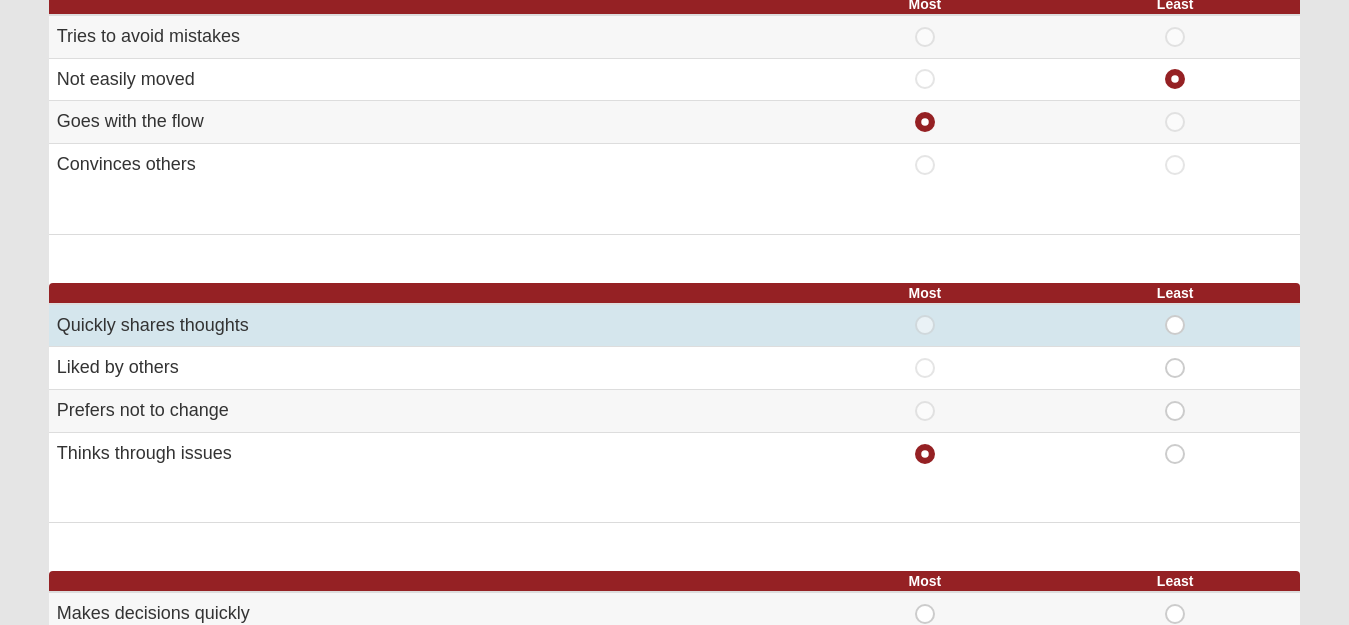 click on "Least" at bounding box center (1175, 315) 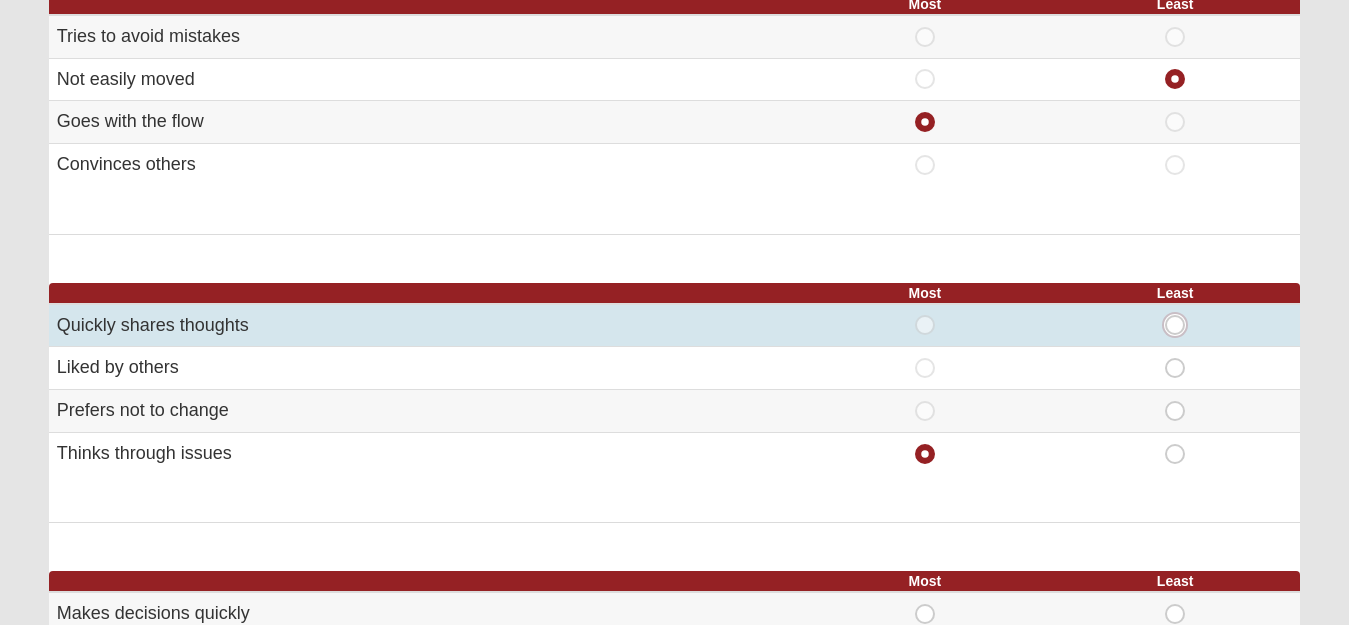click on "Least" at bounding box center [1181, 325] 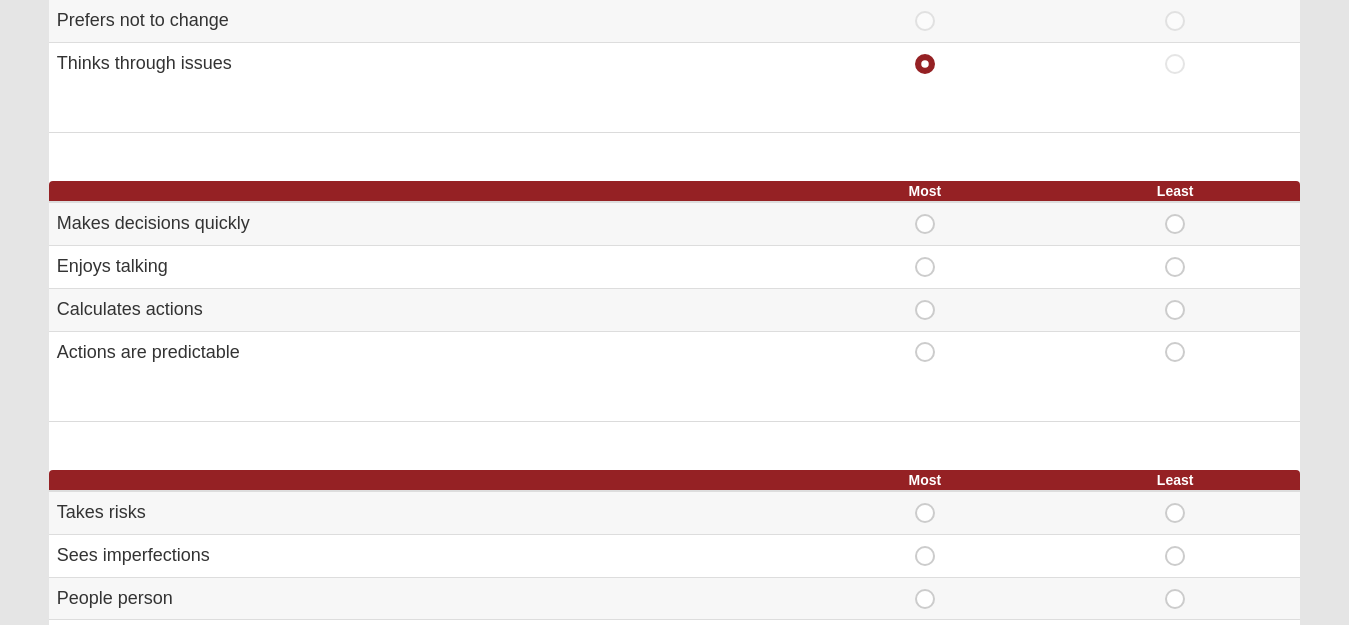 scroll, scrollTop: 1000, scrollLeft: 0, axis: vertical 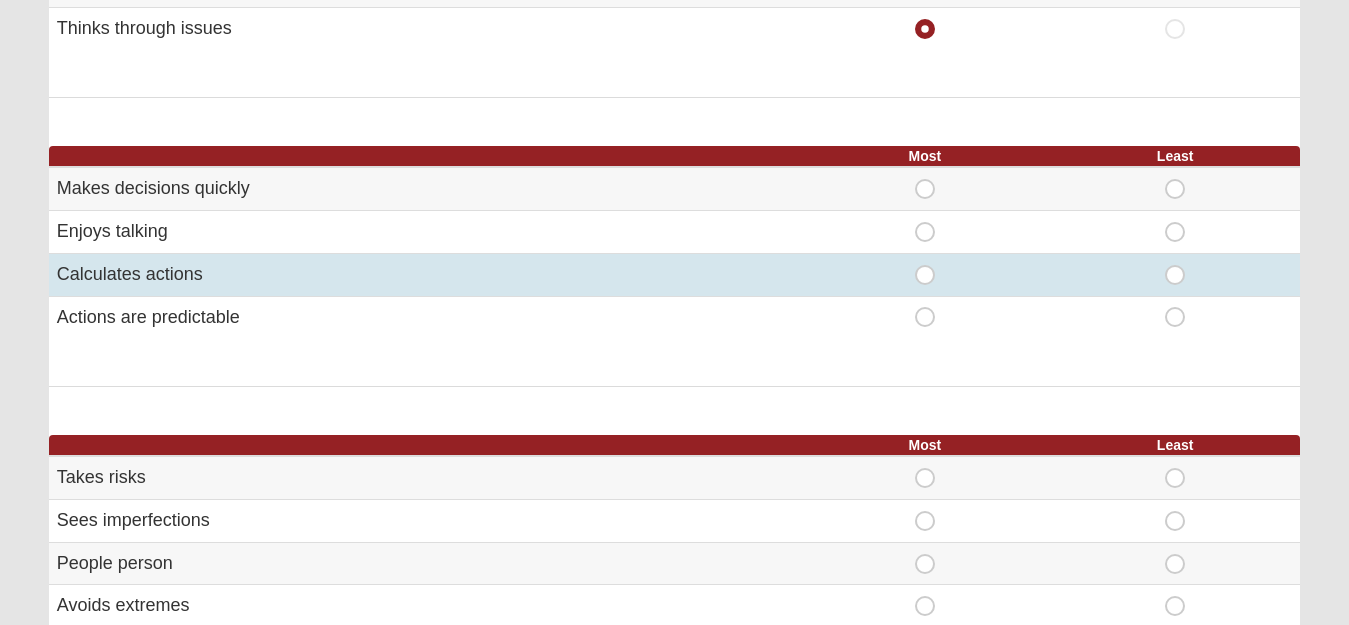 click on "Most" at bounding box center [925, 265] 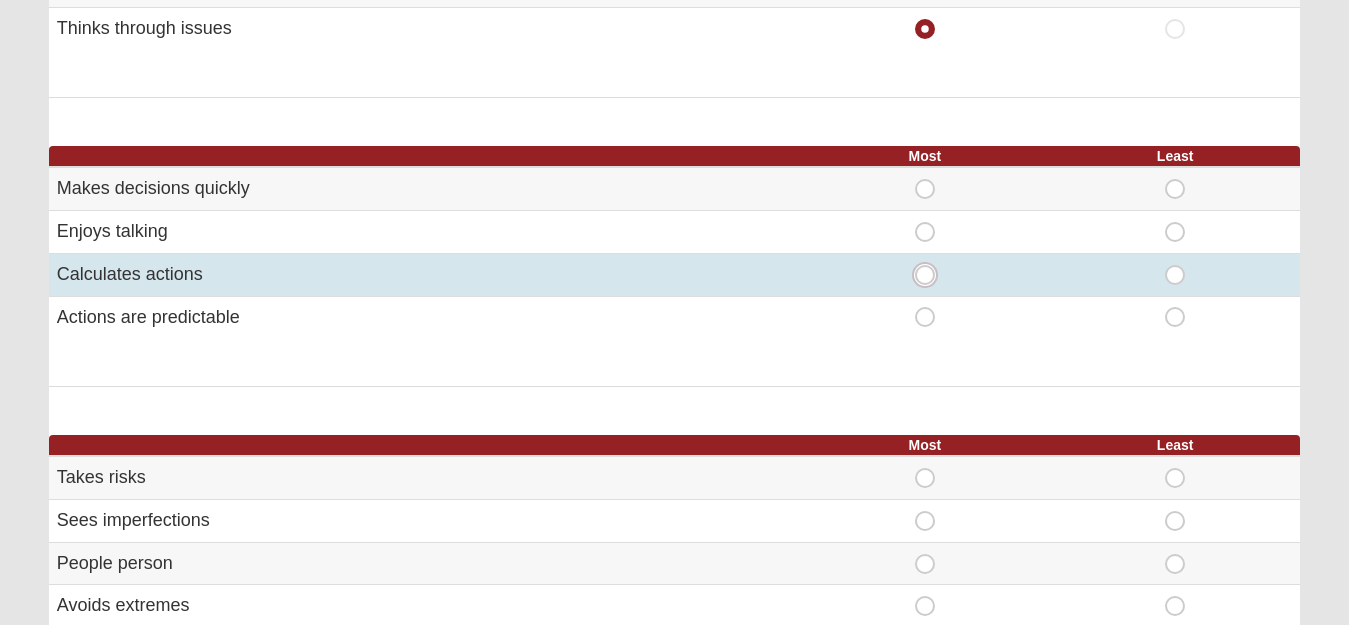 click on "Most" at bounding box center (931, 275) 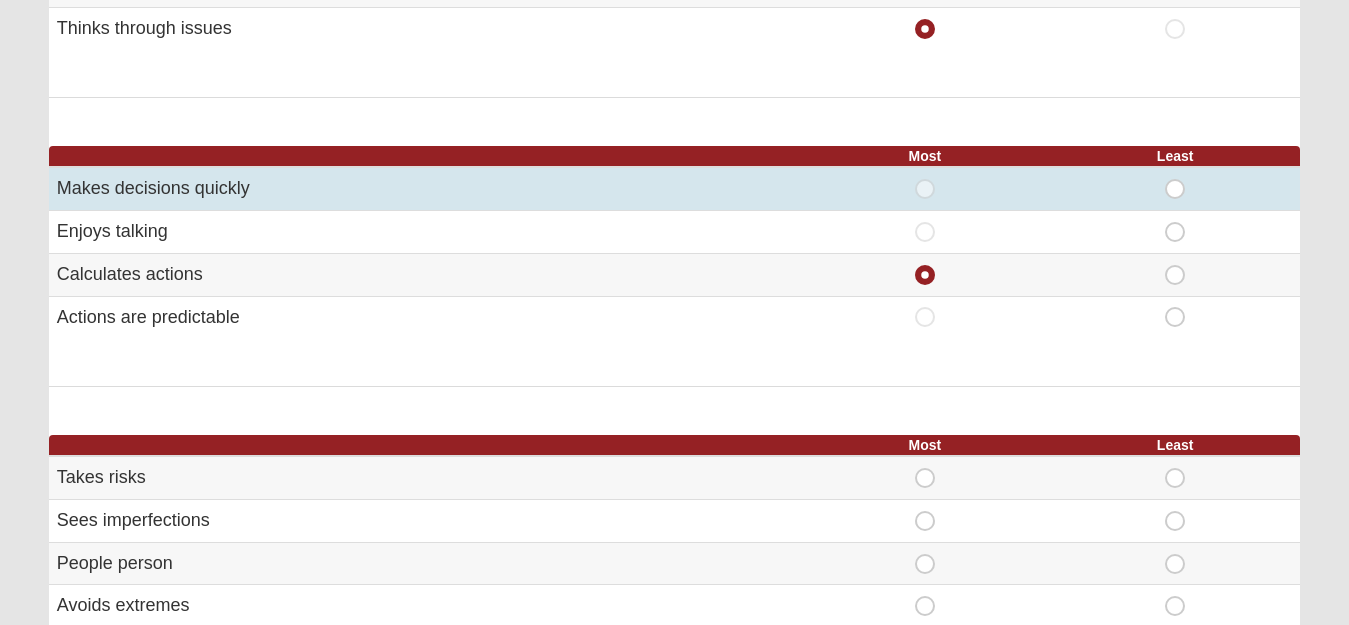 click on "Least" at bounding box center [1175, 179] 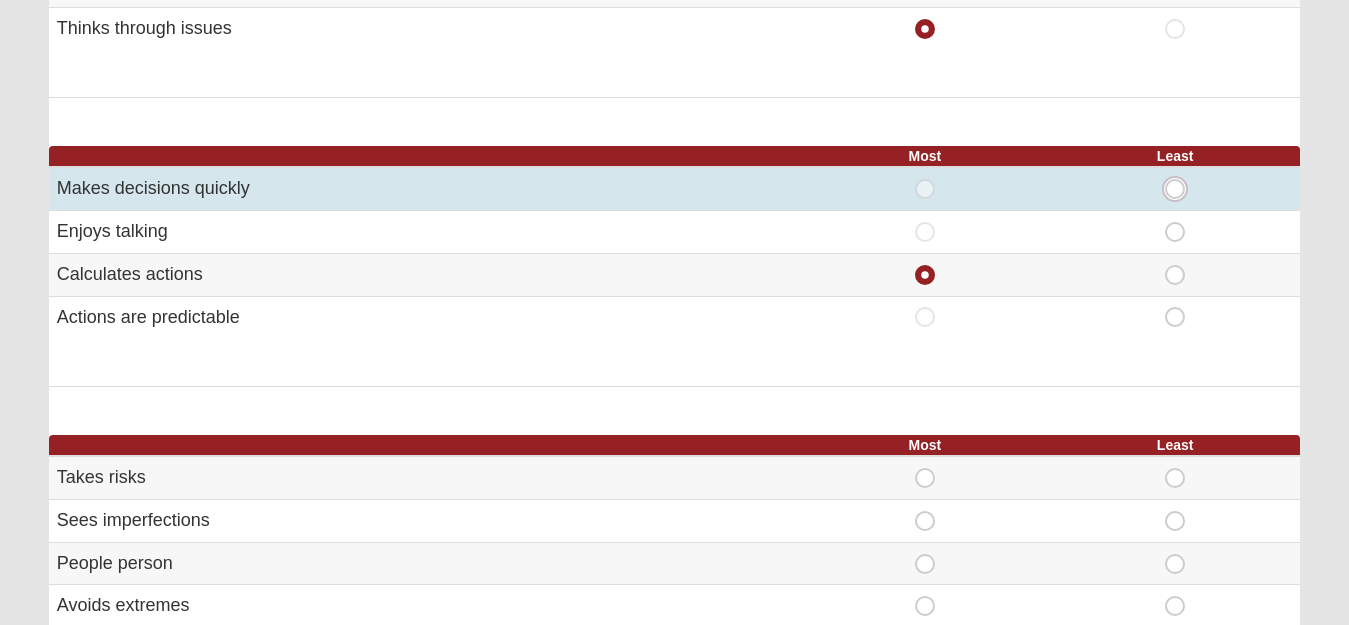 click on "Least" at bounding box center [1181, 189] 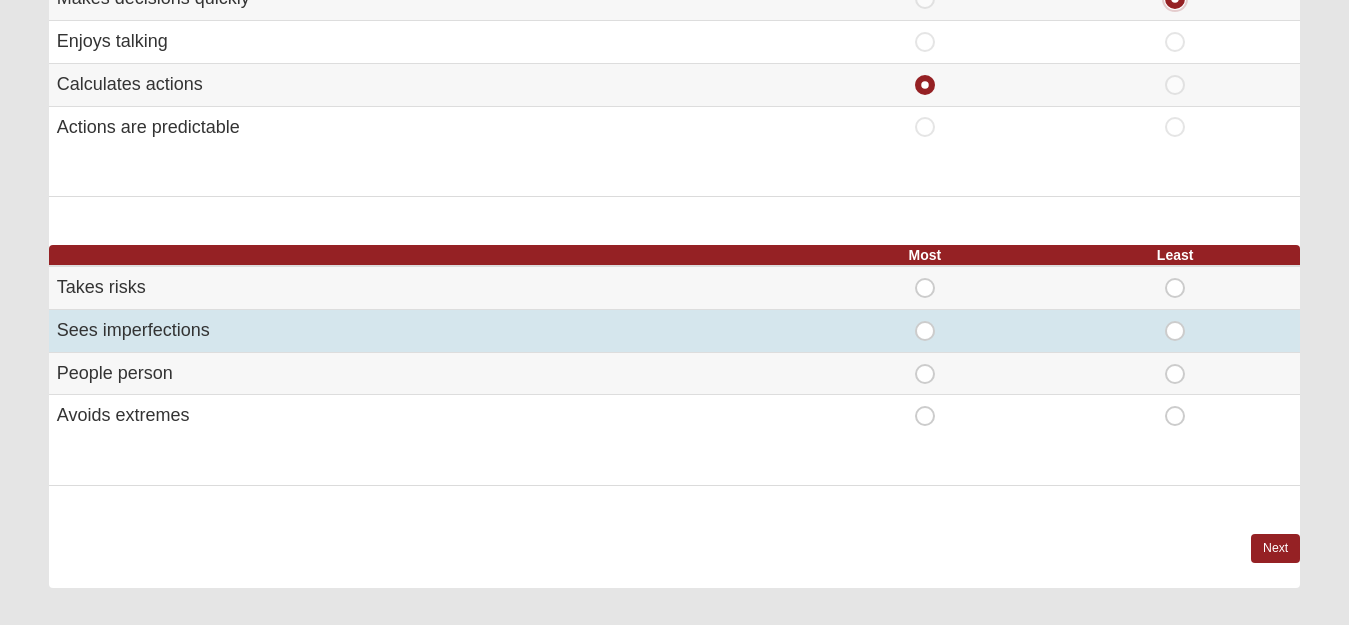 scroll, scrollTop: 1225, scrollLeft: 0, axis: vertical 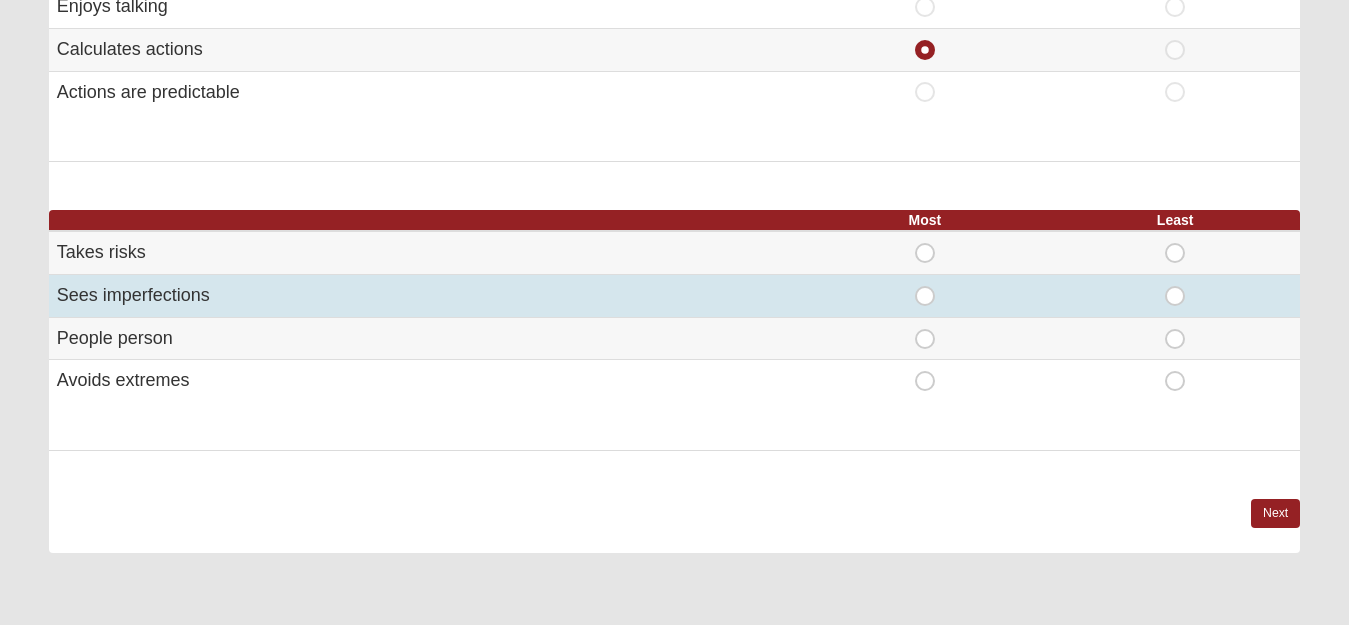 click on "Most" at bounding box center [925, 286] 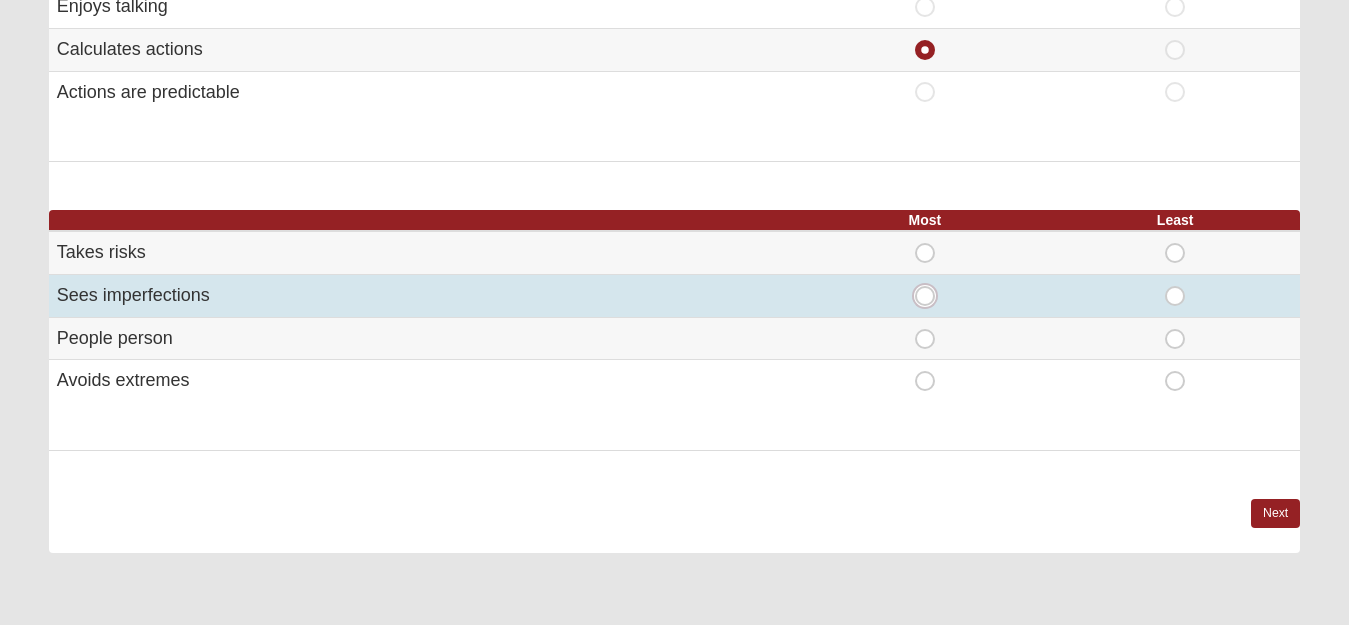 click on "Most" at bounding box center [931, 296] 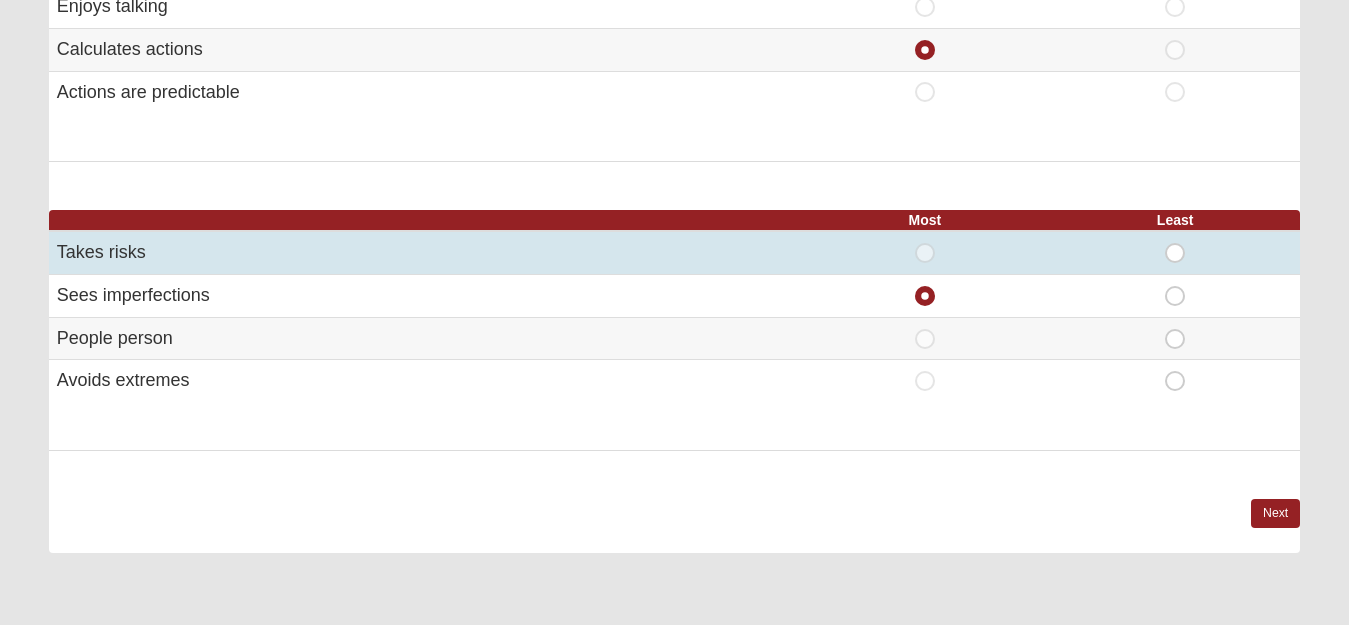 click on "Least" at bounding box center (1175, 243) 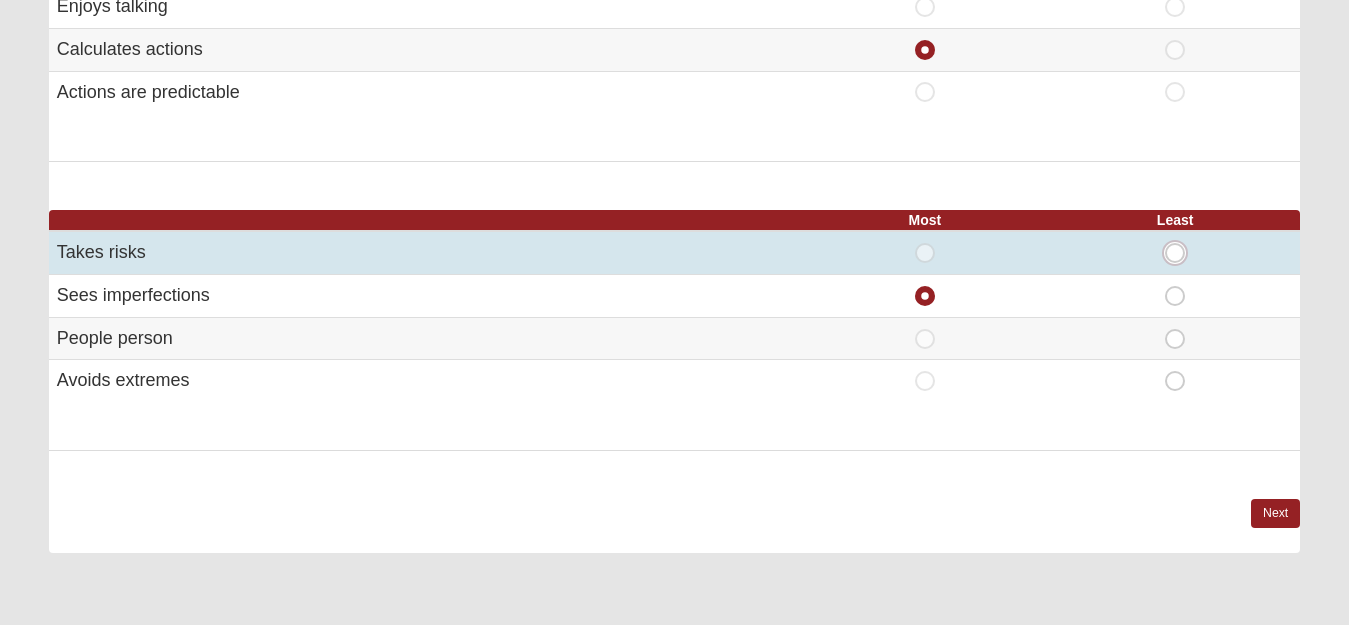 click on "Least" at bounding box center (1181, 253) 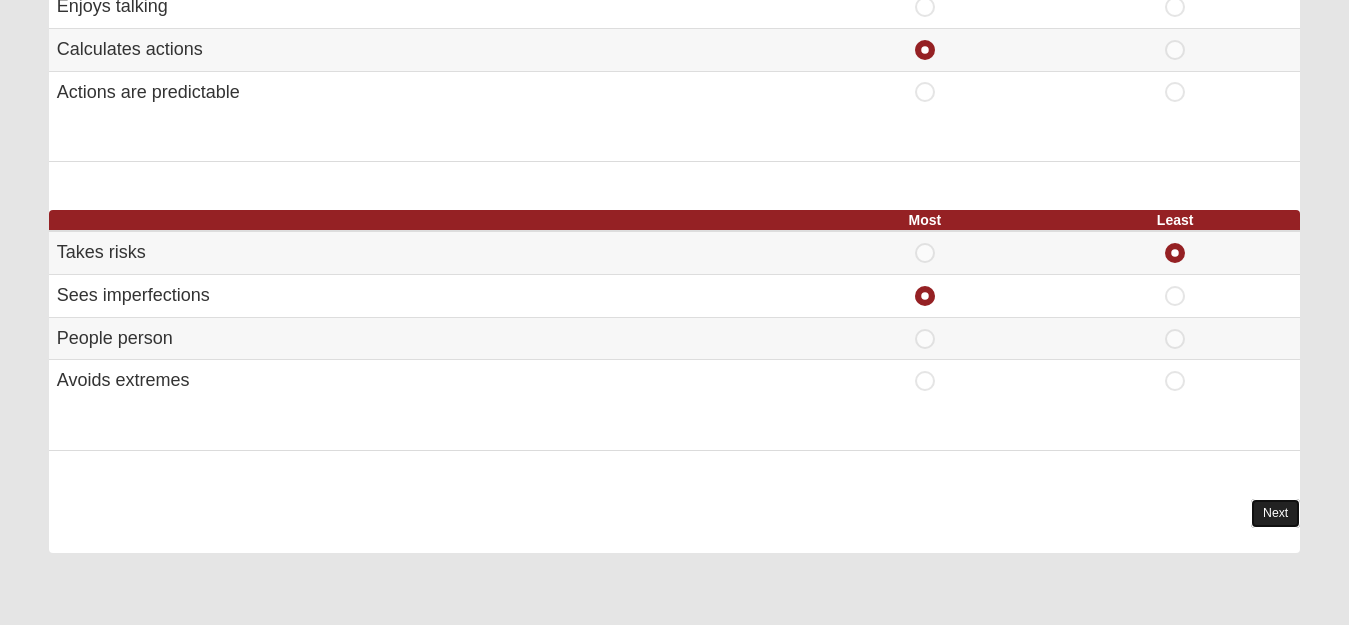 click on "Next" at bounding box center [1275, 513] 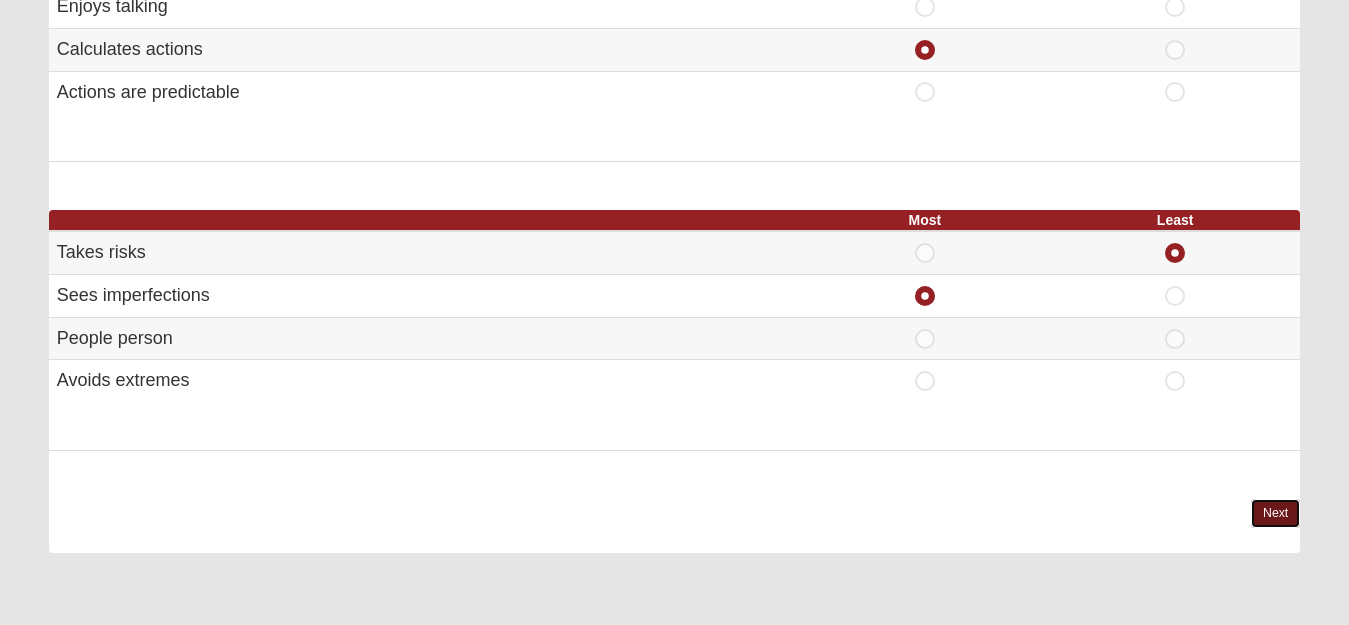 scroll, scrollTop: 0, scrollLeft: 0, axis: both 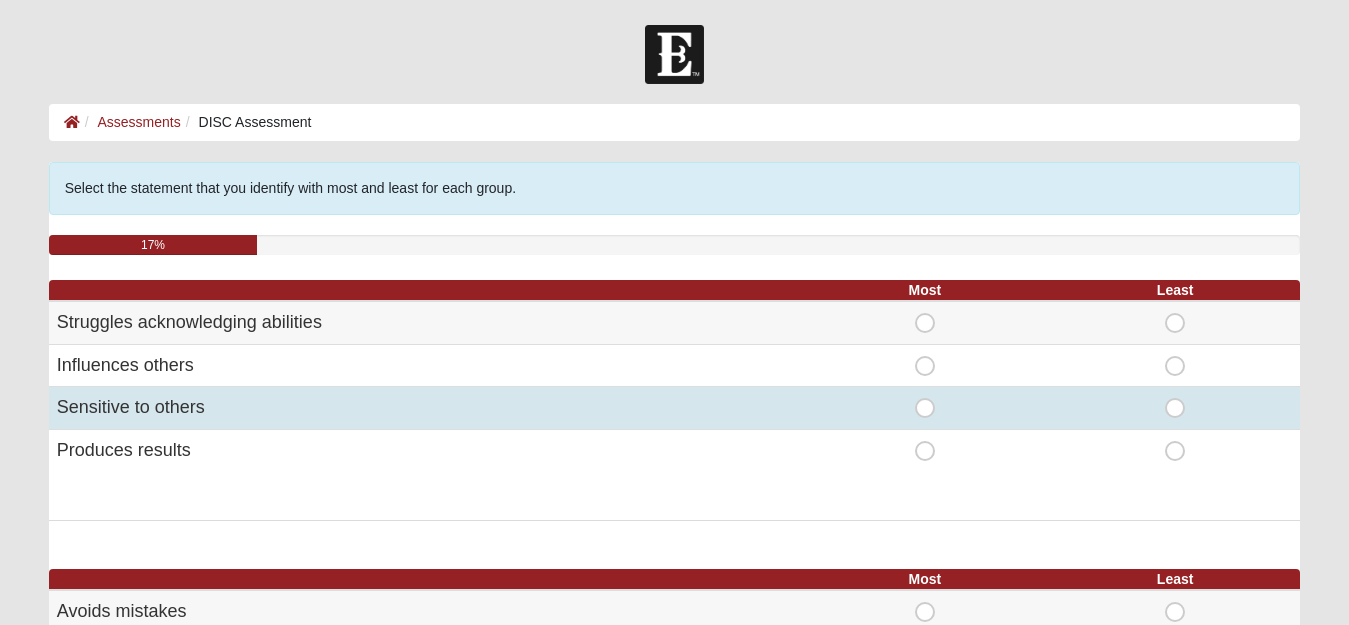 click on "Most" at bounding box center (925, 398) 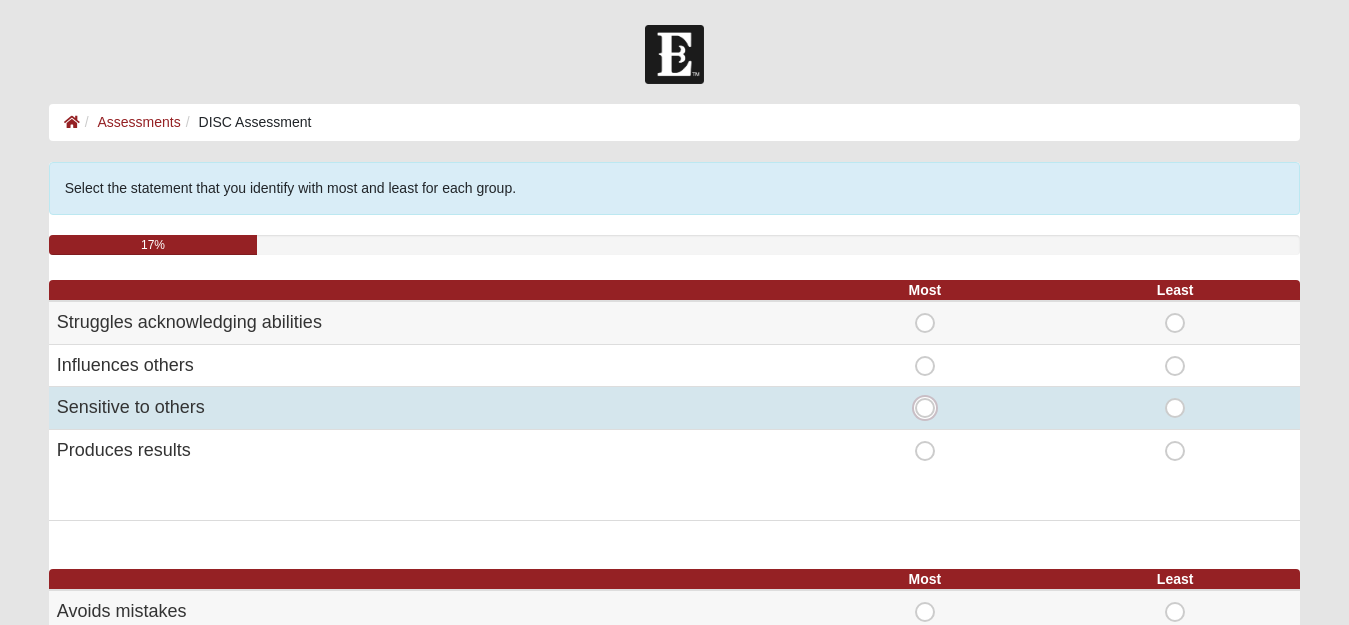 click on "Most" at bounding box center (931, 408) 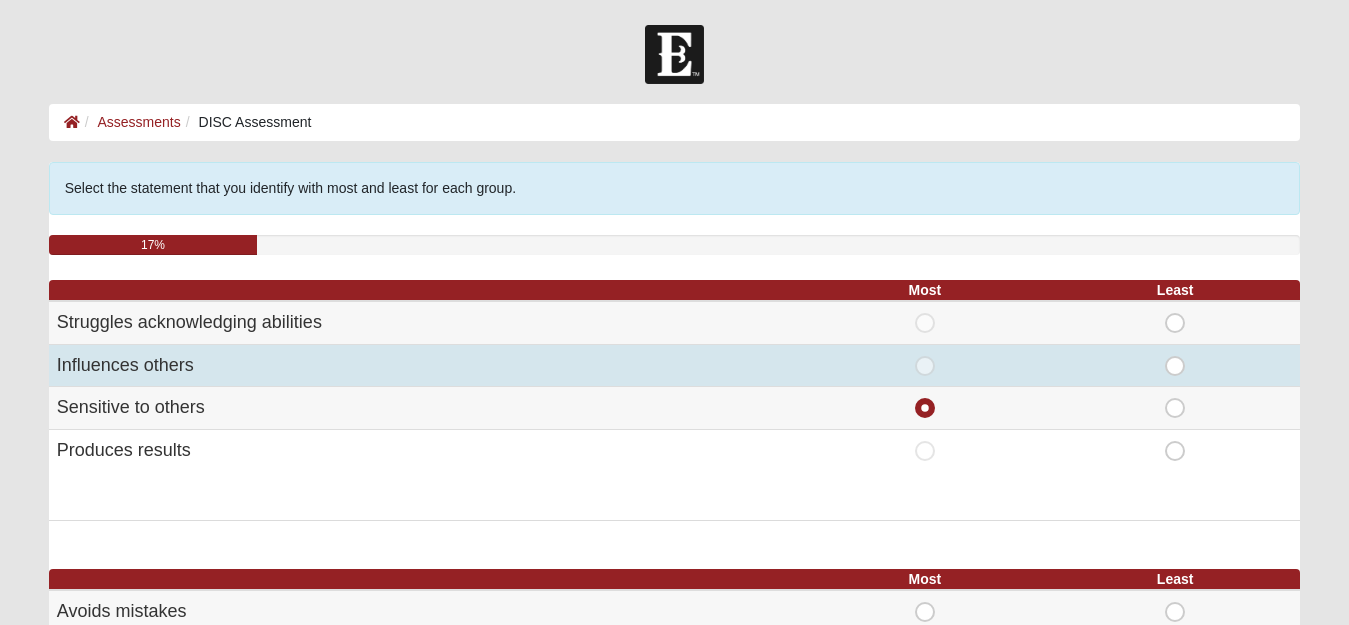 click on "Least" at bounding box center [1175, 356] 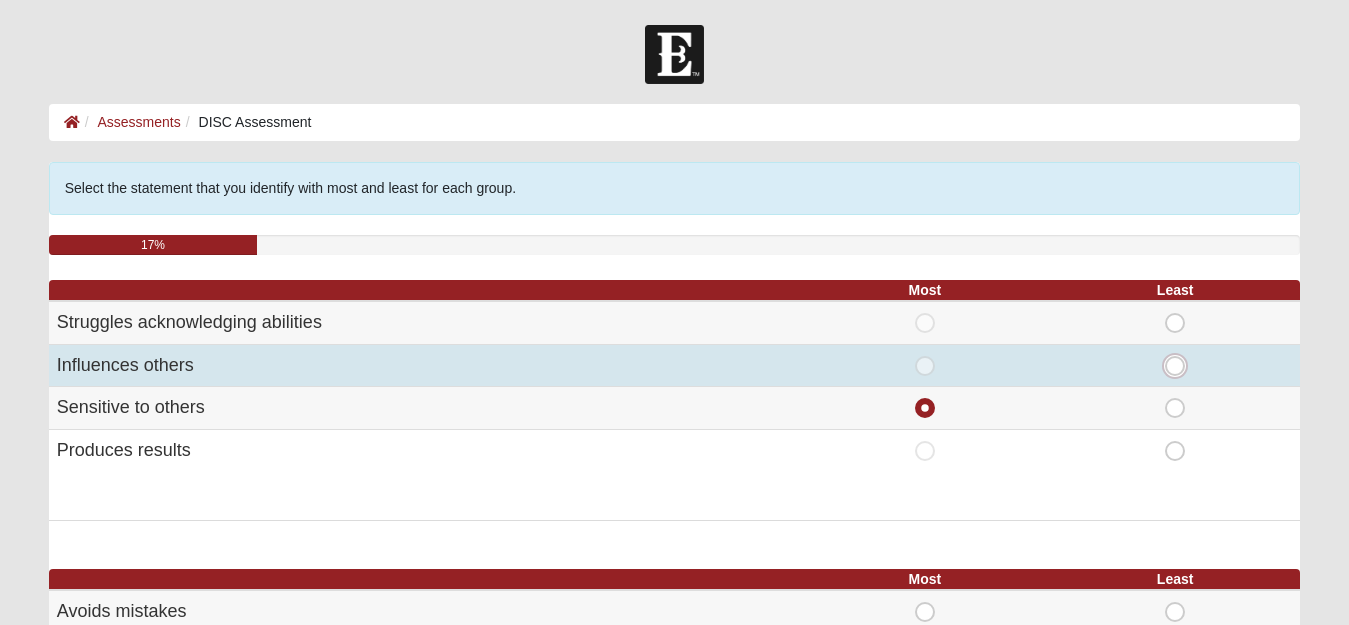 click on "Least" at bounding box center [1181, 366] 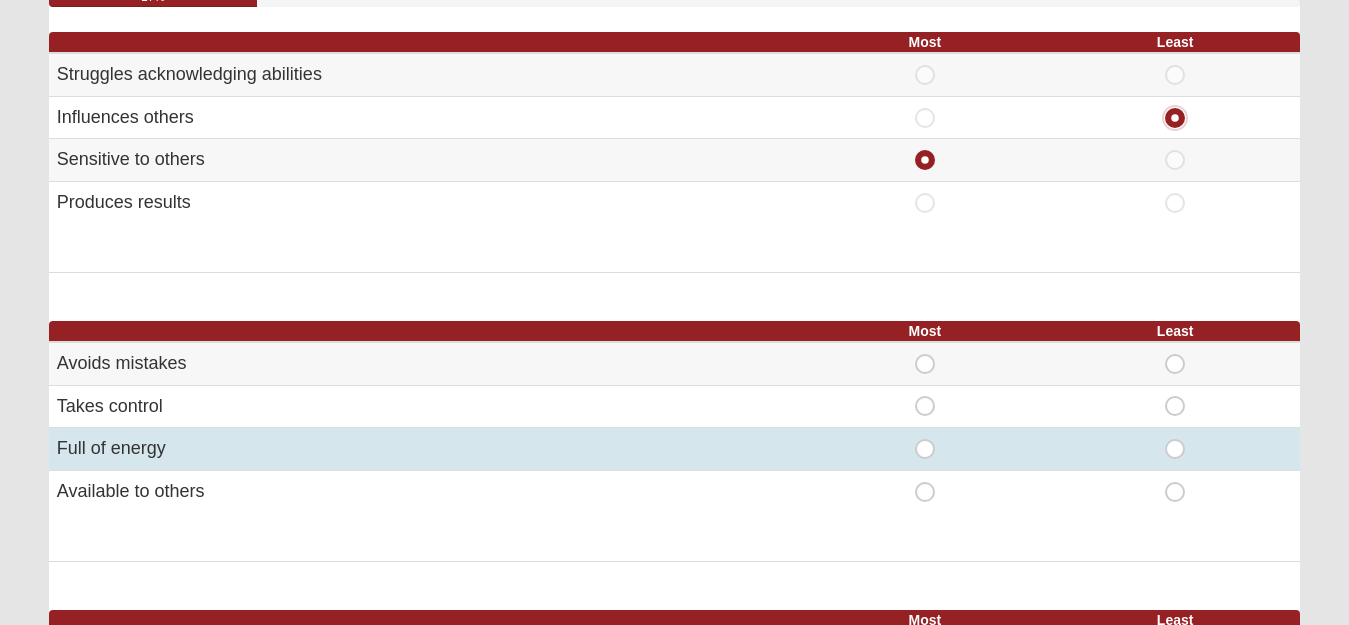 scroll, scrollTop: 250, scrollLeft: 0, axis: vertical 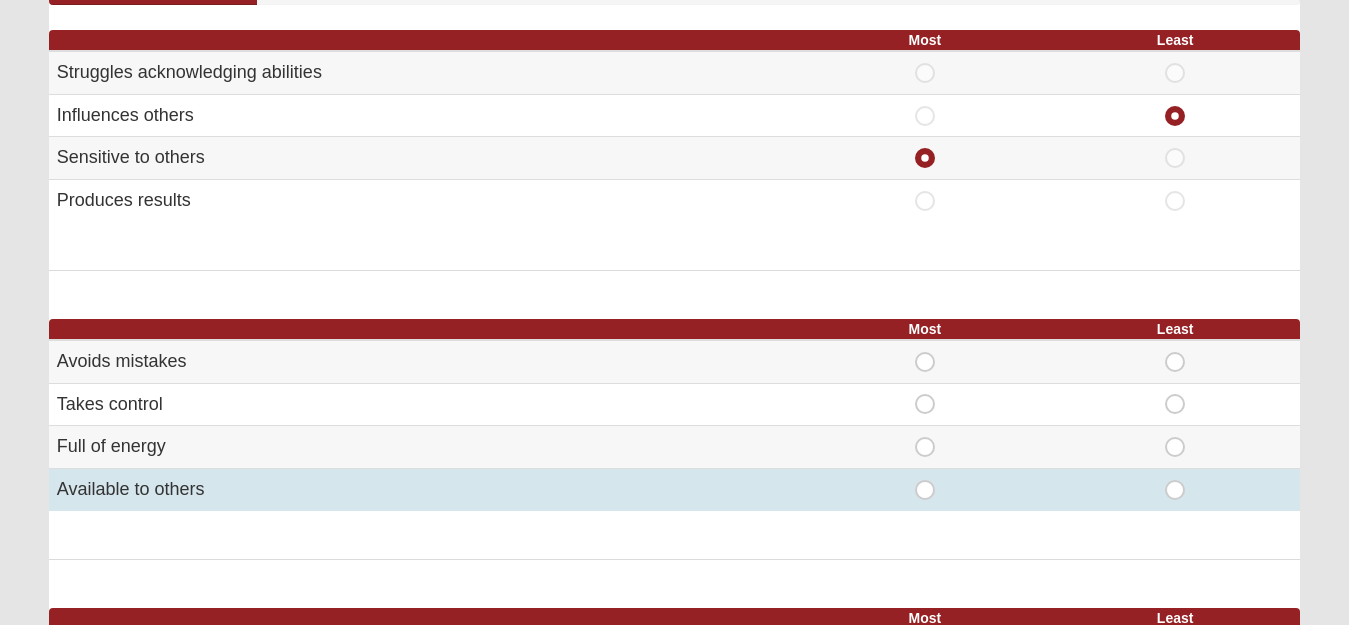 click on "Least" at bounding box center (1175, 480) 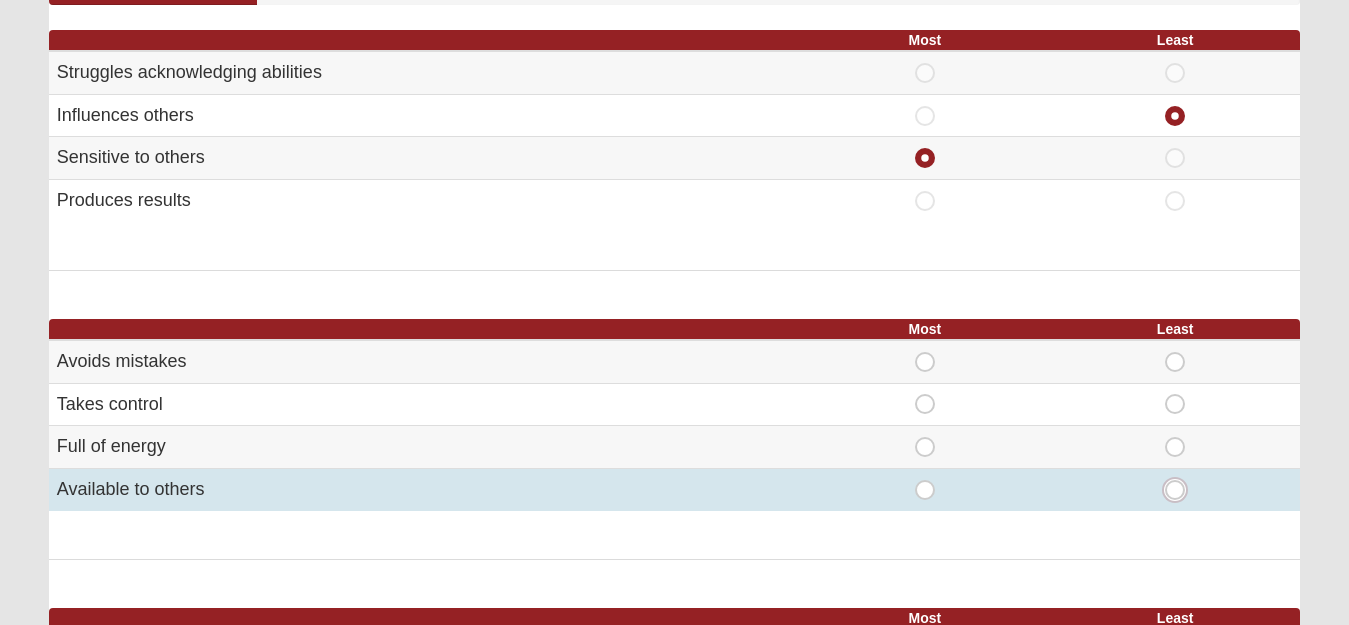 click on "Least" at bounding box center (1181, 490) 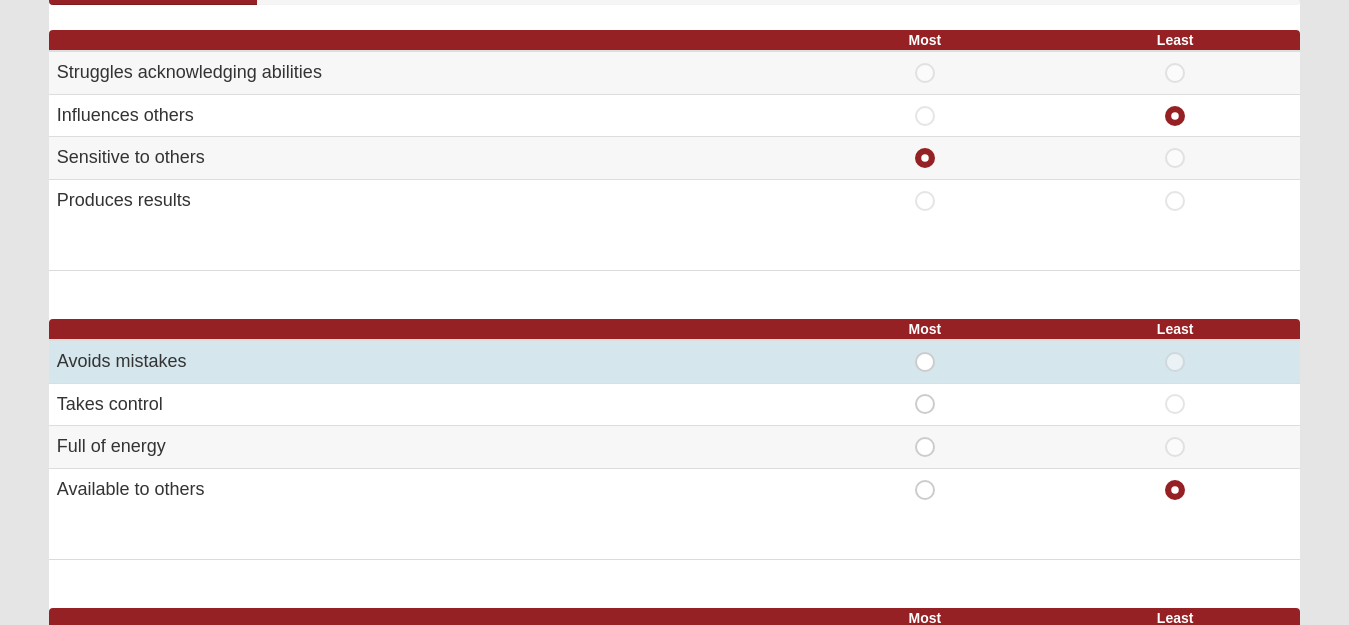 click on "Most" at bounding box center [925, 352] 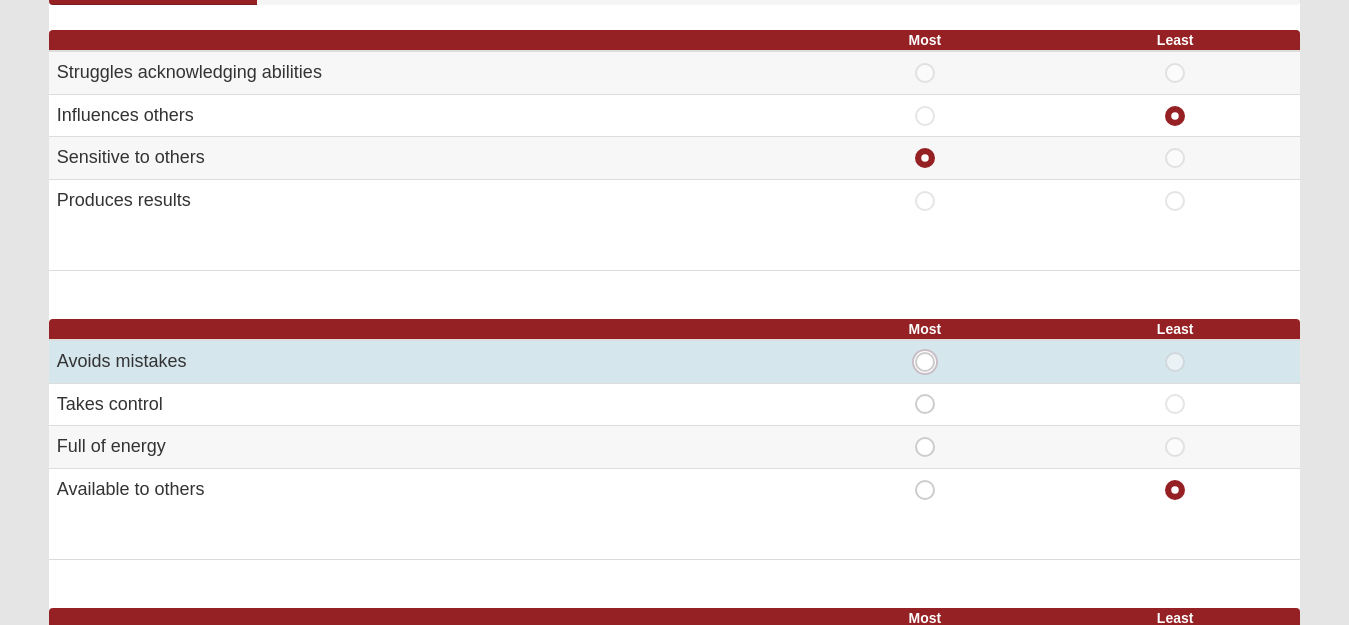 click on "Most" at bounding box center (931, 362) 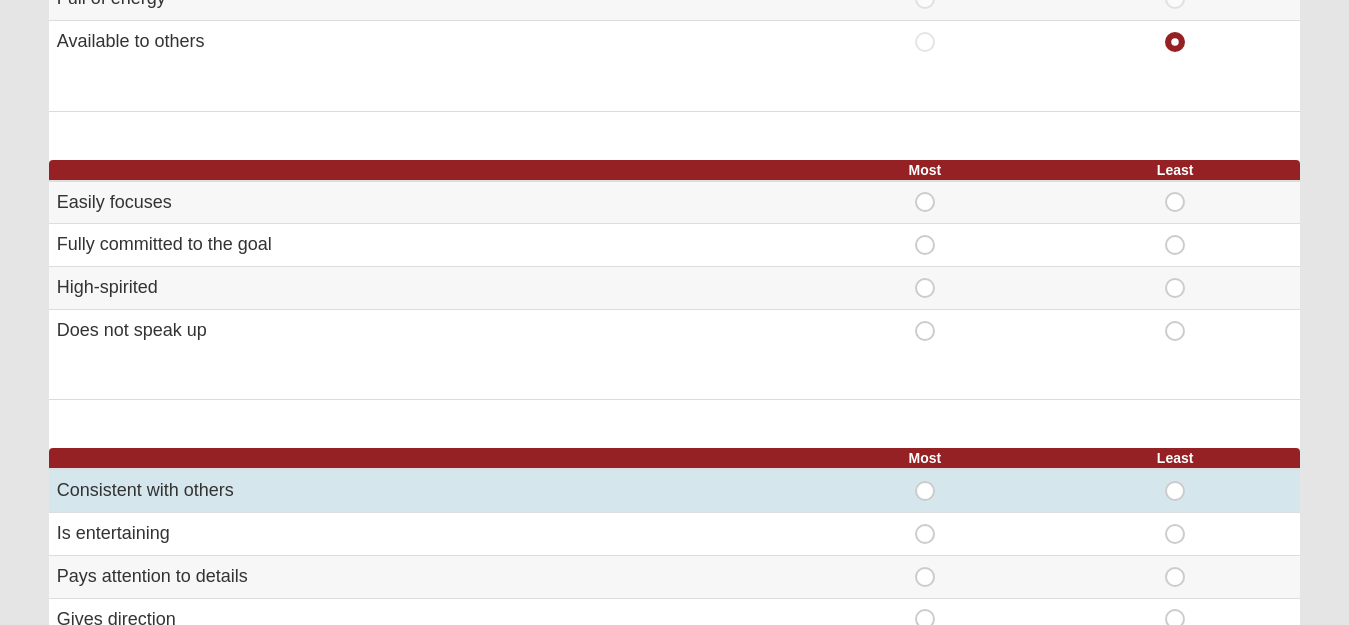 scroll, scrollTop: 700, scrollLeft: 0, axis: vertical 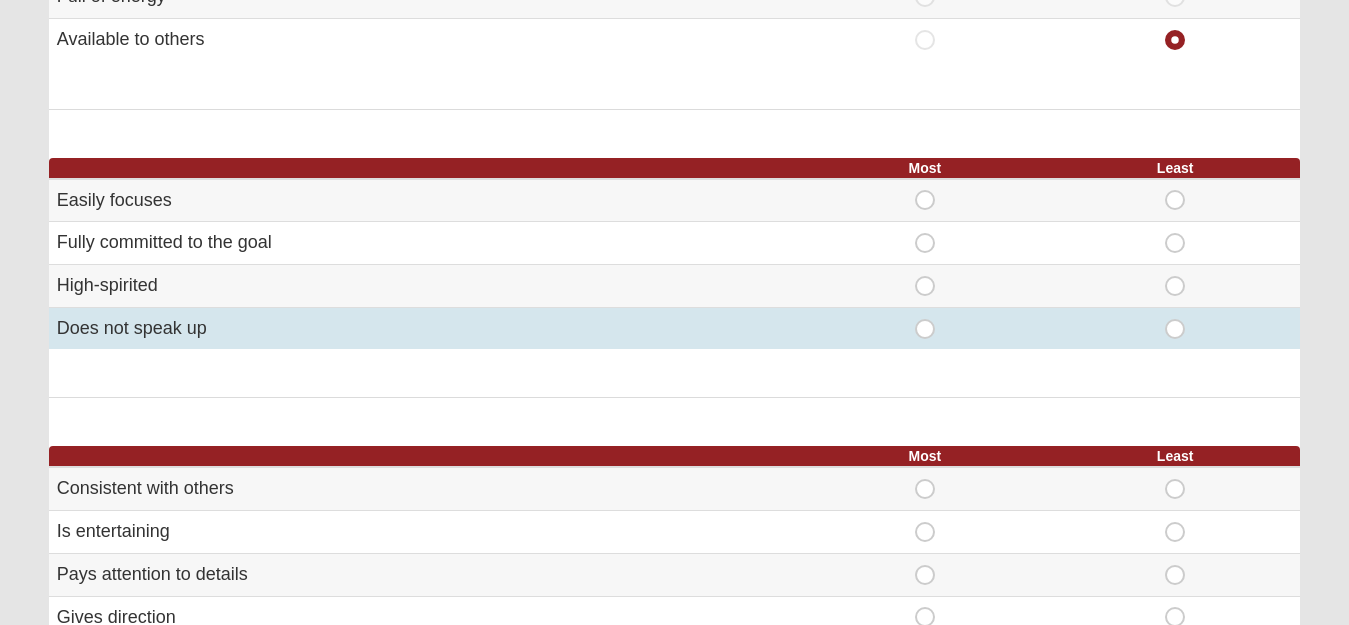 click on "Least" at bounding box center [1175, 319] 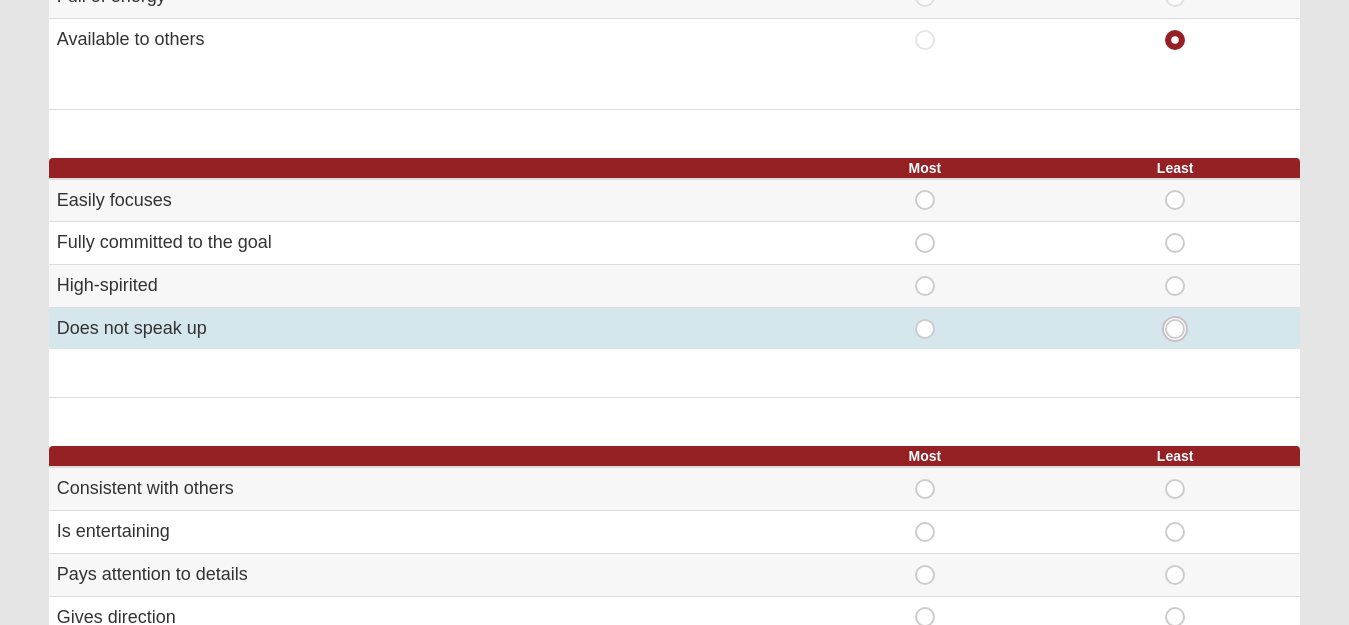 click on "Least" at bounding box center (1181, 329) 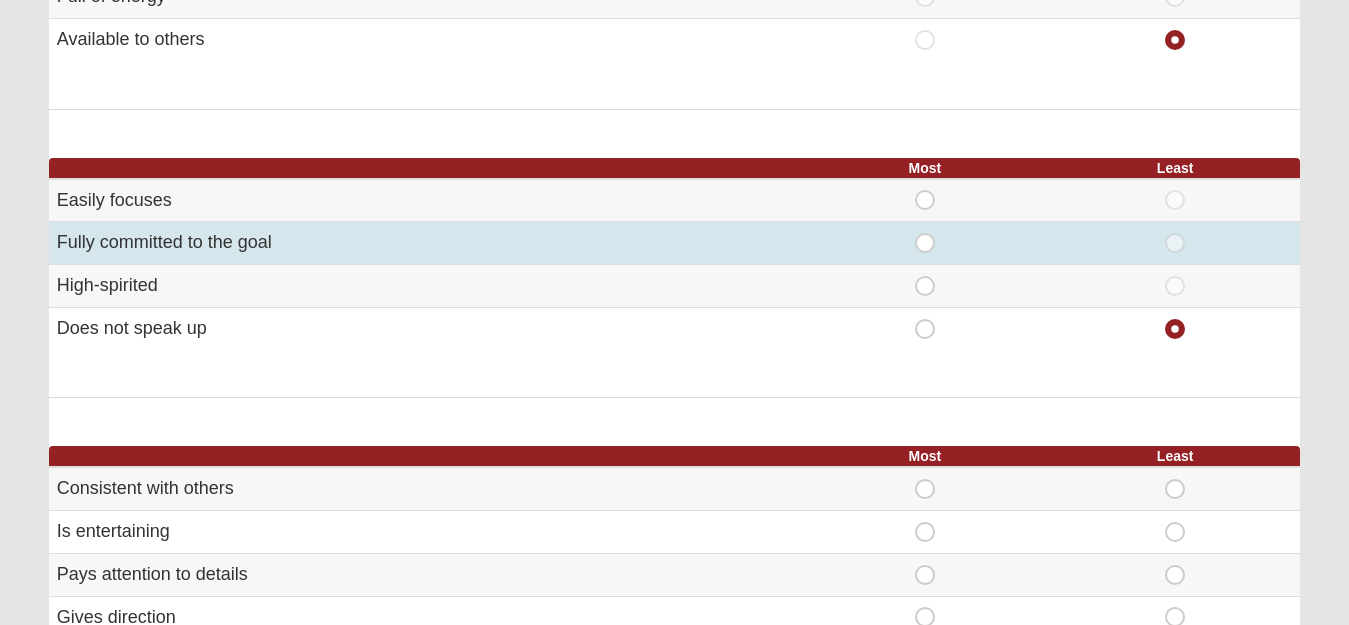 click on "Most" at bounding box center [925, 233] 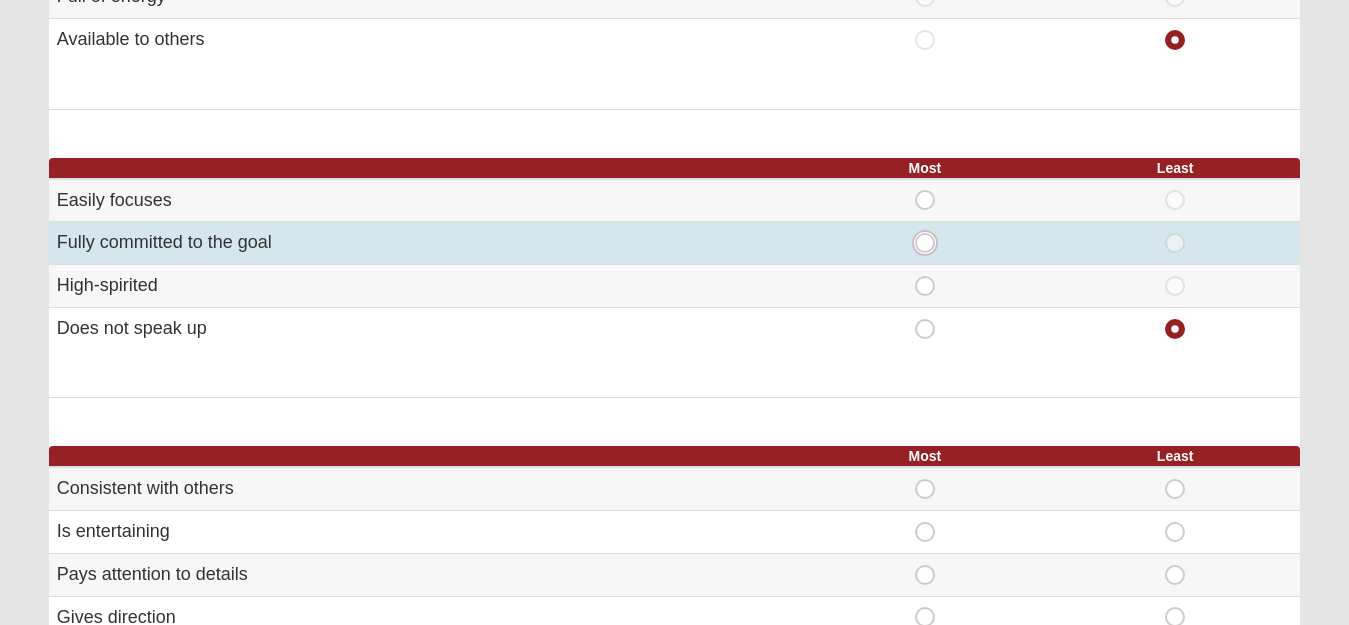 click on "Most" at bounding box center (931, 243) 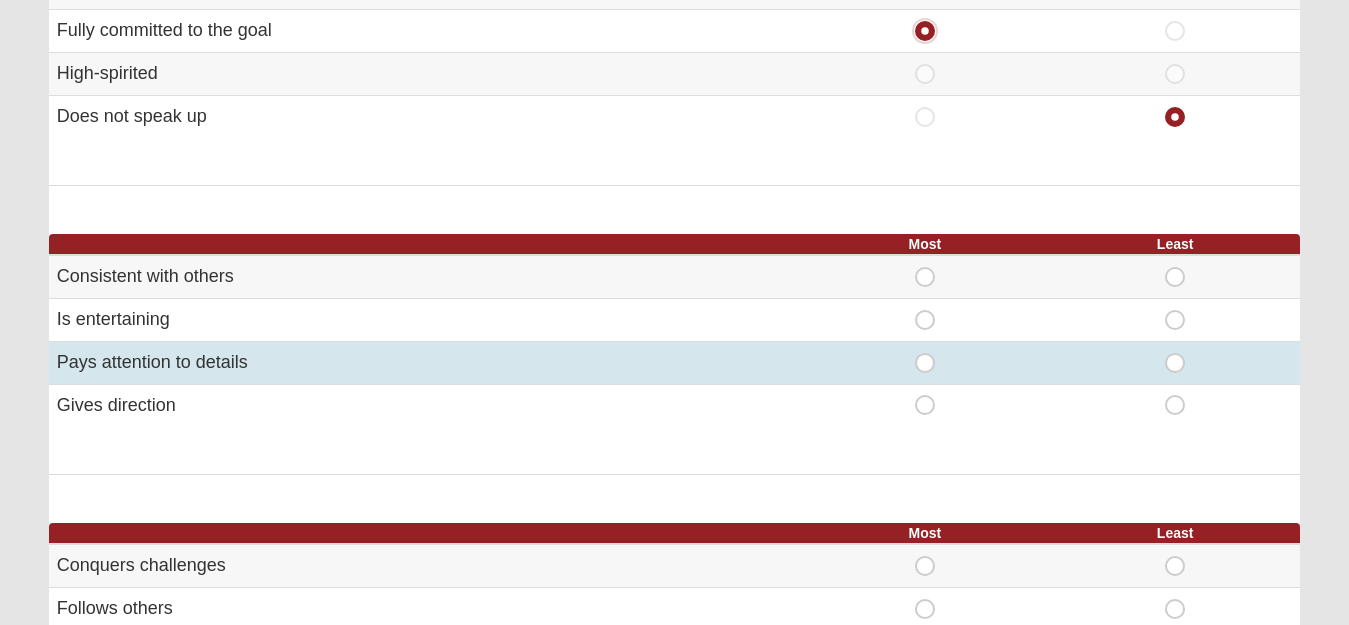 scroll, scrollTop: 925, scrollLeft: 0, axis: vertical 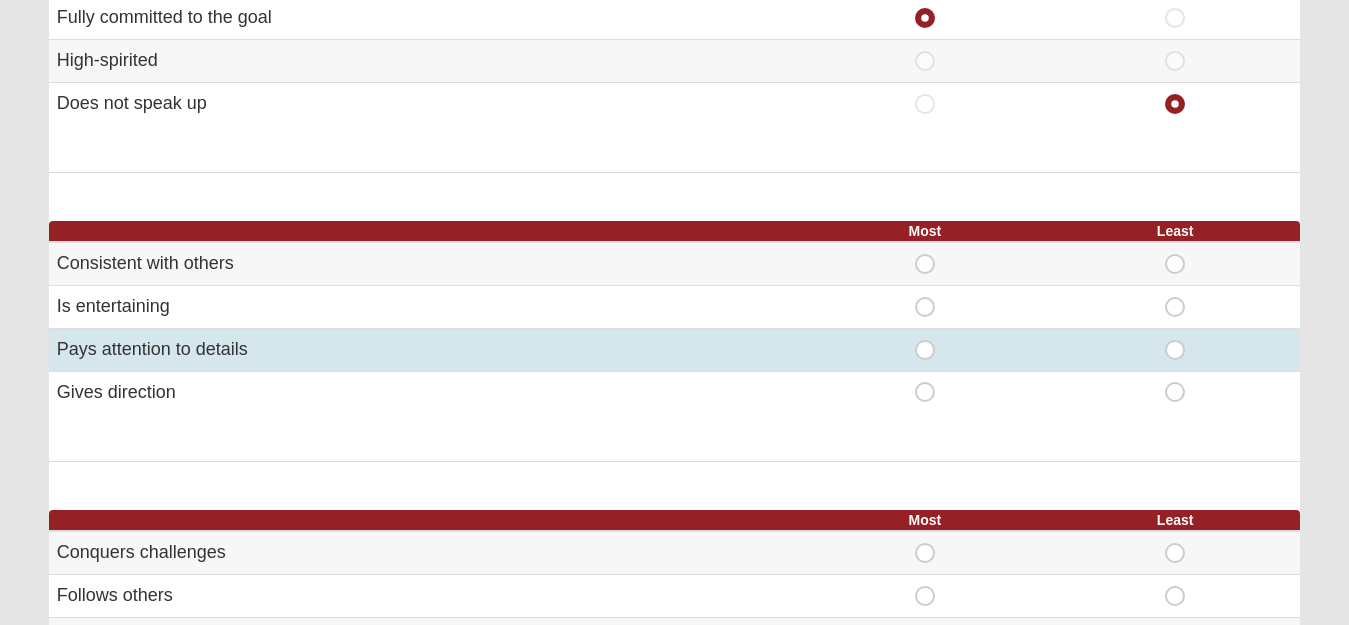 click on "Most" at bounding box center [925, 340] 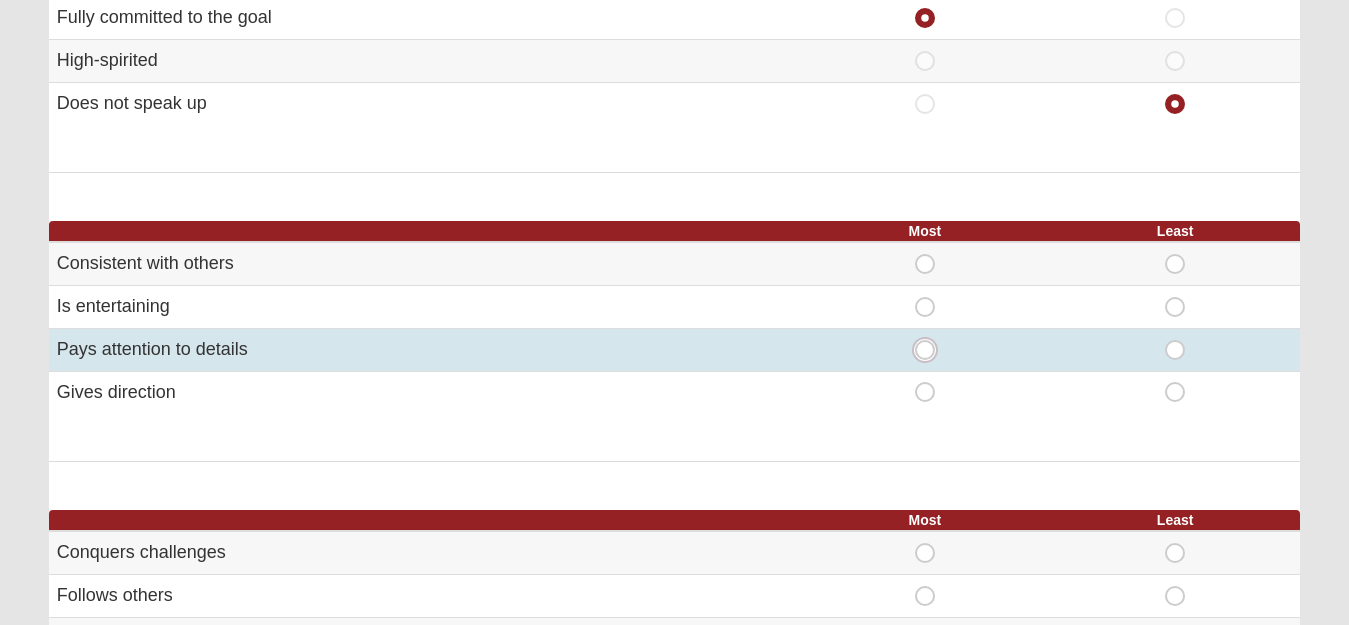 click on "Most" at bounding box center [931, 350] 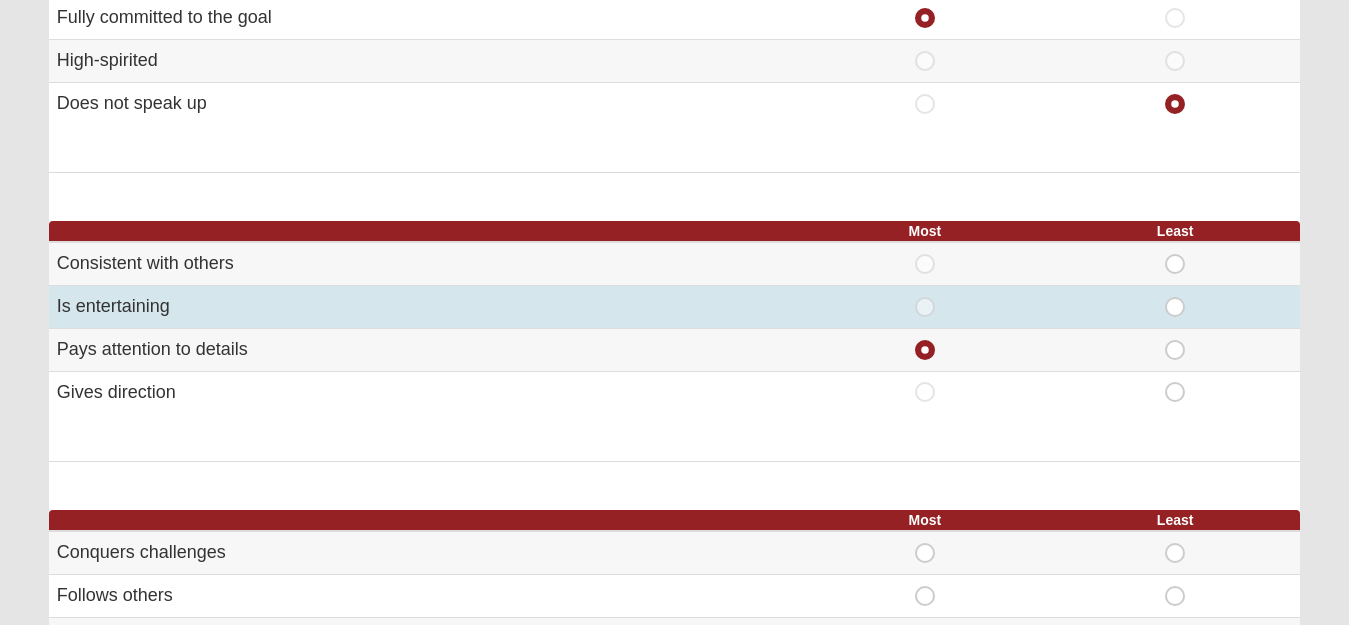 click on "Least" at bounding box center (1175, 297) 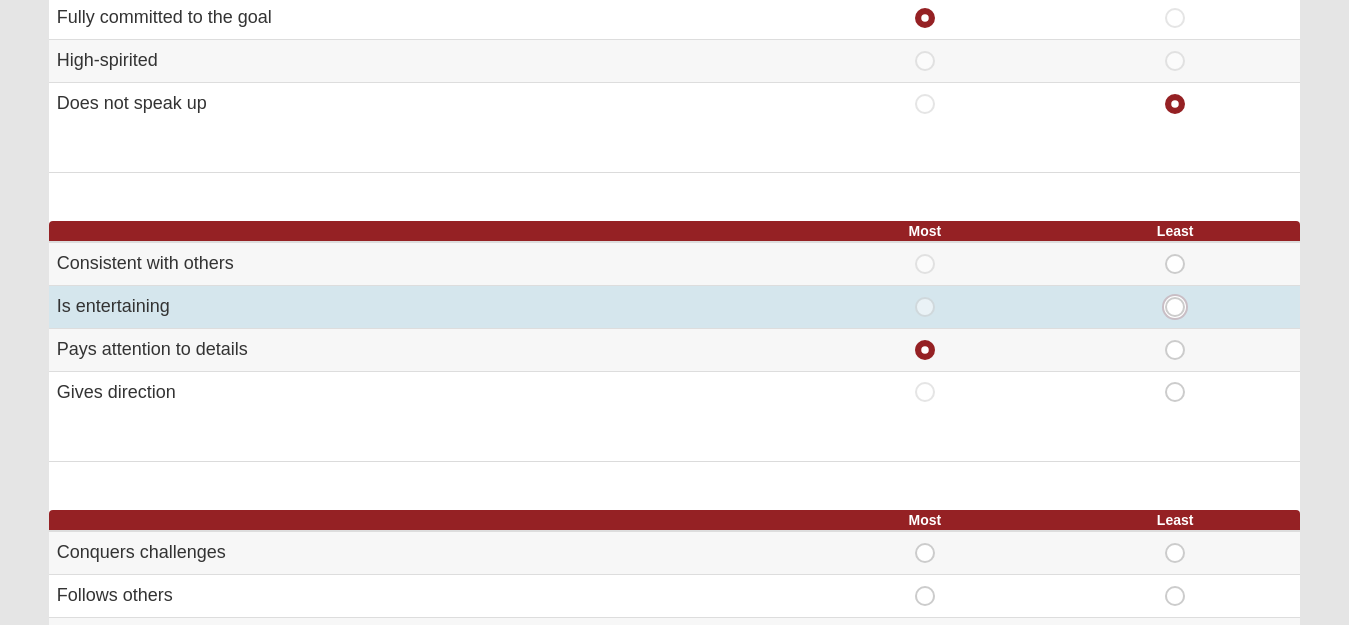 click on "Least" at bounding box center (1181, 307) 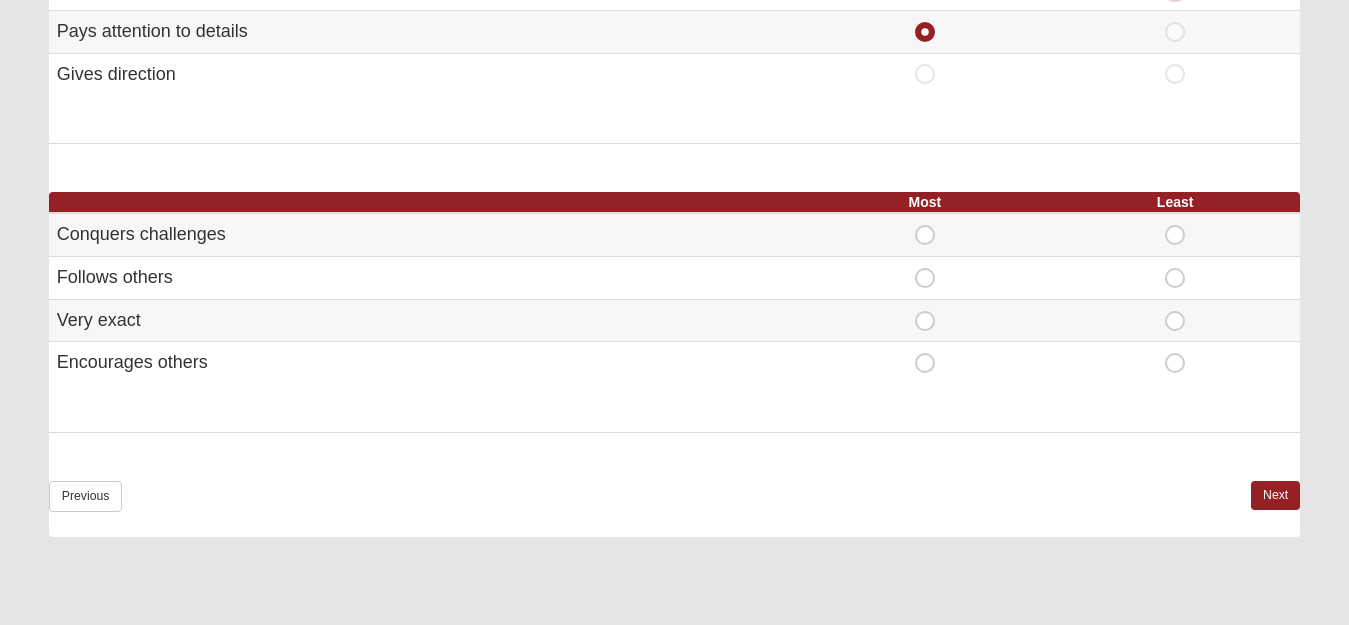 scroll, scrollTop: 1275, scrollLeft: 0, axis: vertical 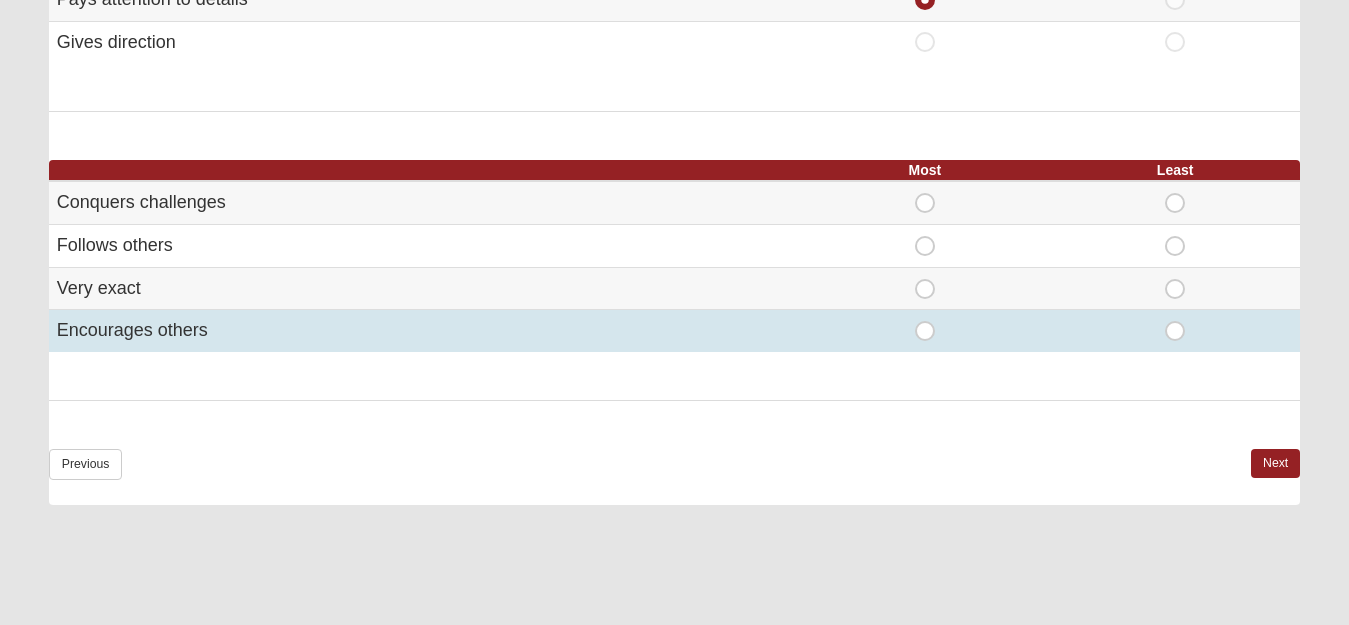 click on "Most" at bounding box center [925, 321] 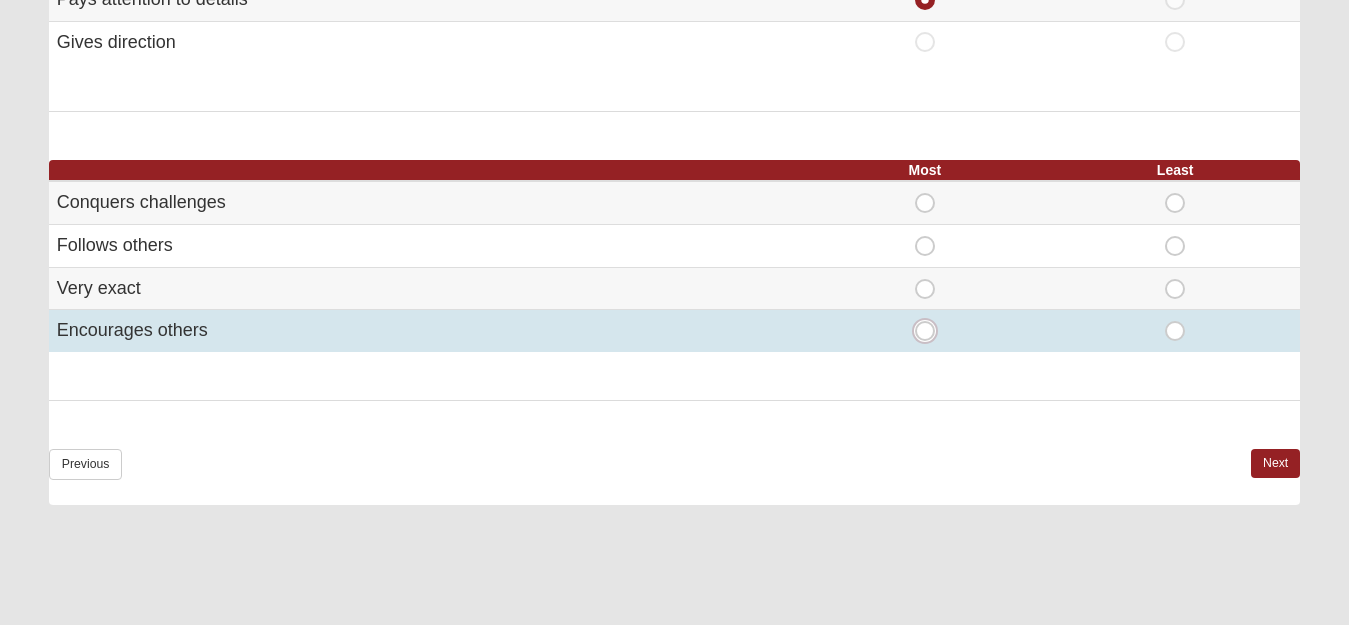 click on "Most" at bounding box center [931, 331] 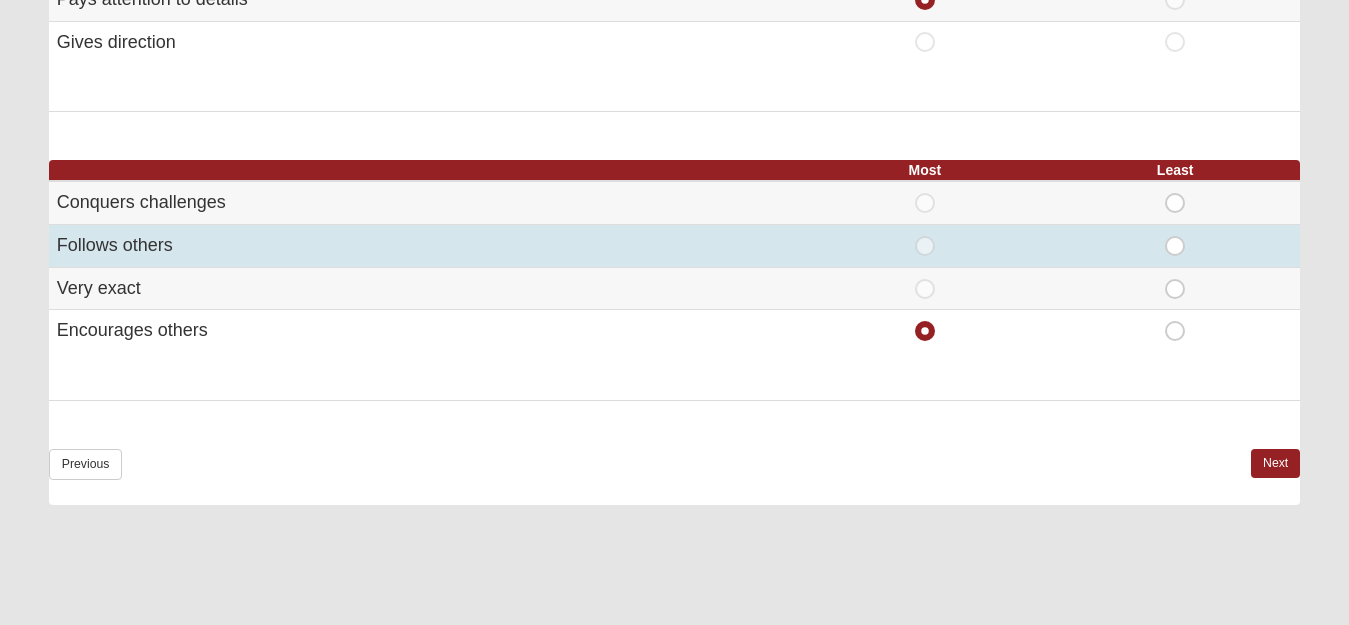 click on "Least" at bounding box center [1175, 236] 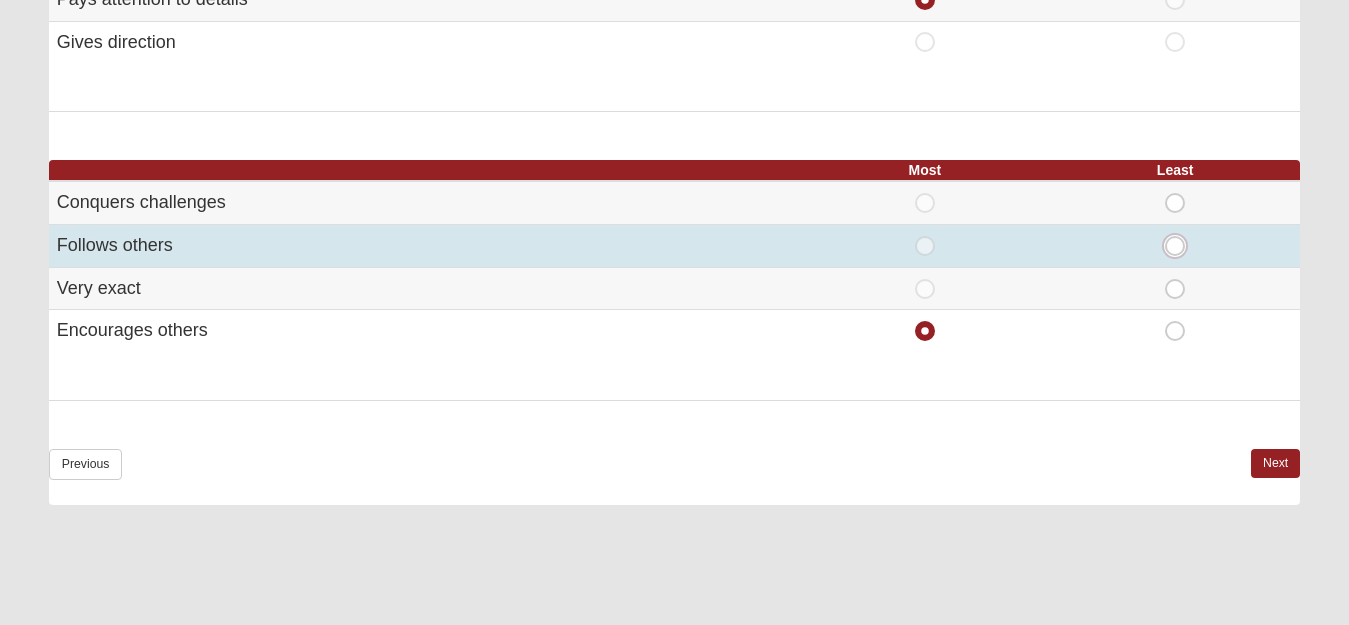 click on "Least" at bounding box center (1181, 246) 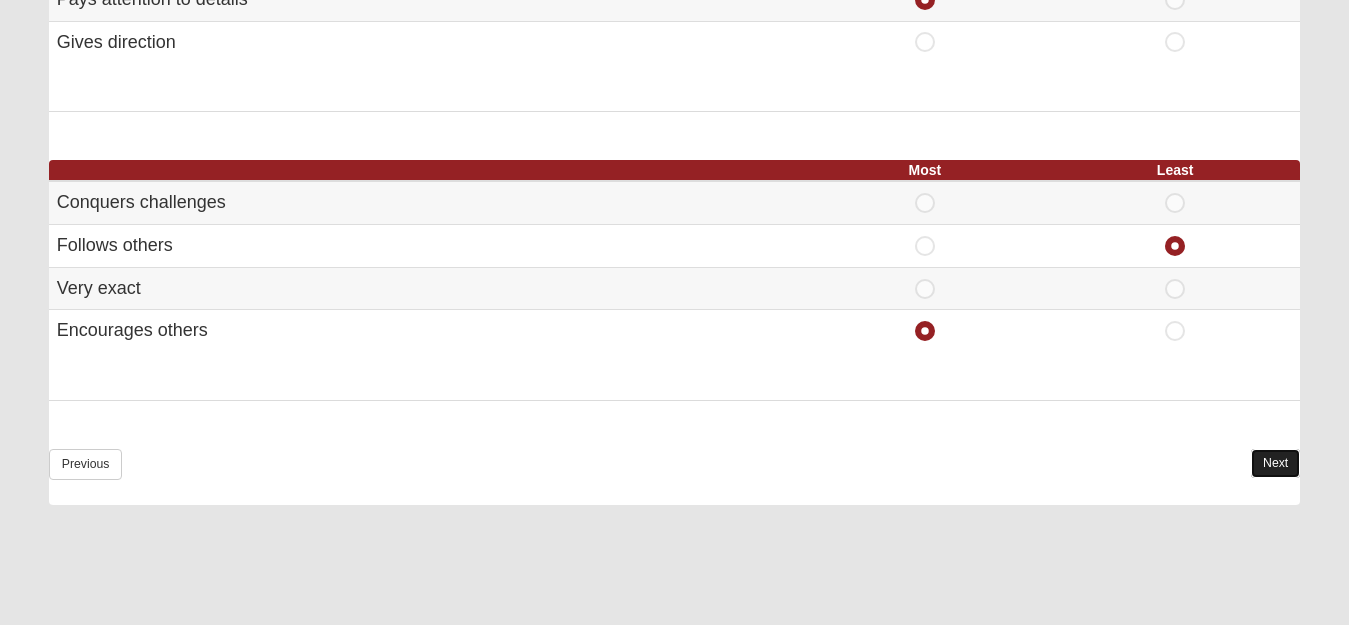 click on "Next" at bounding box center [1275, 463] 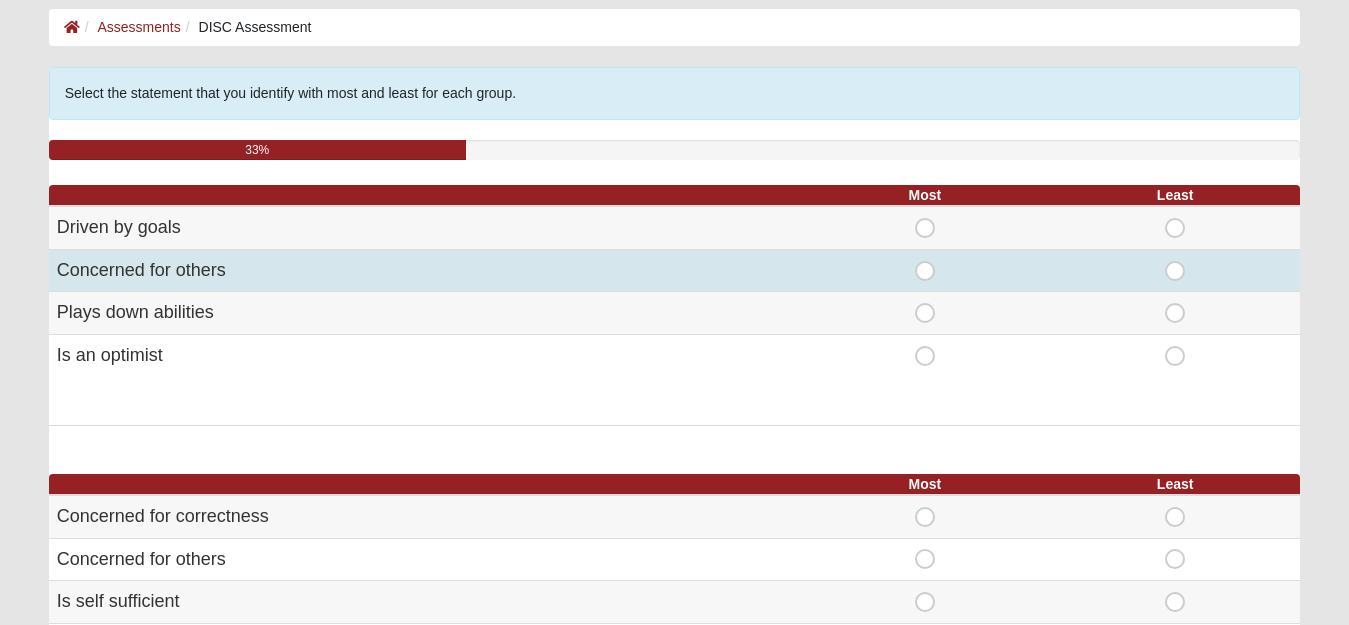 scroll, scrollTop: 100, scrollLeft: 0, axis: vertical 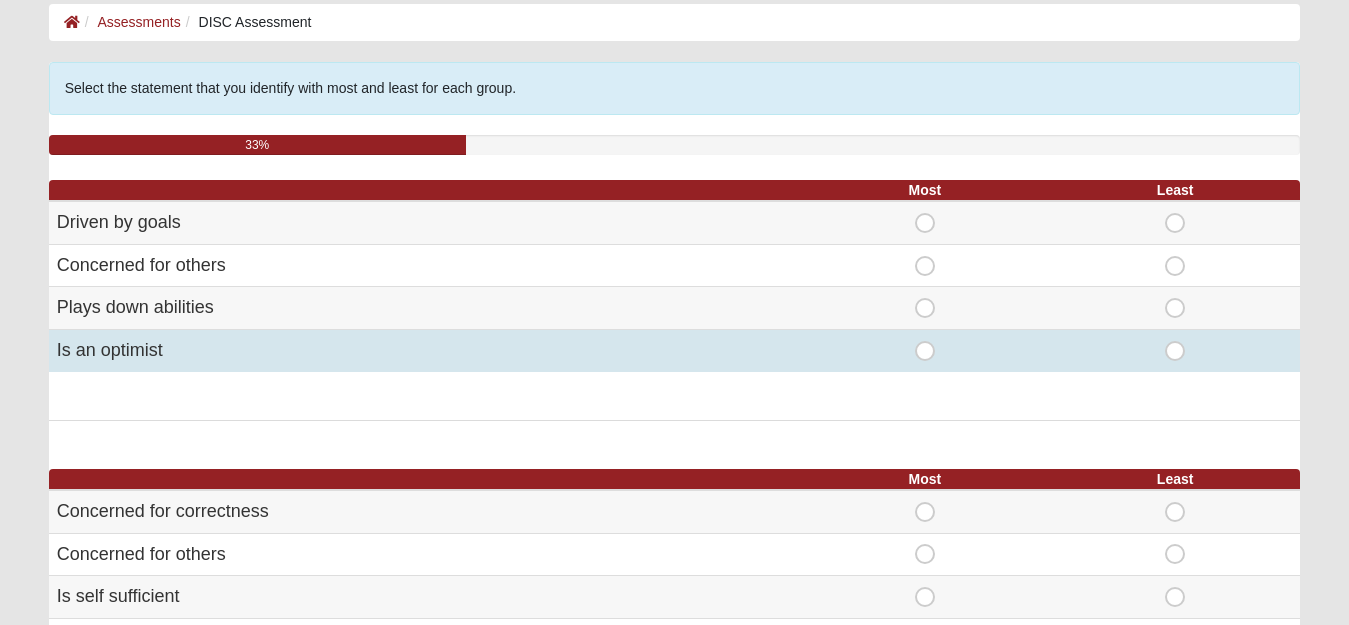 click on "Most" at bounding box center [925, 341] 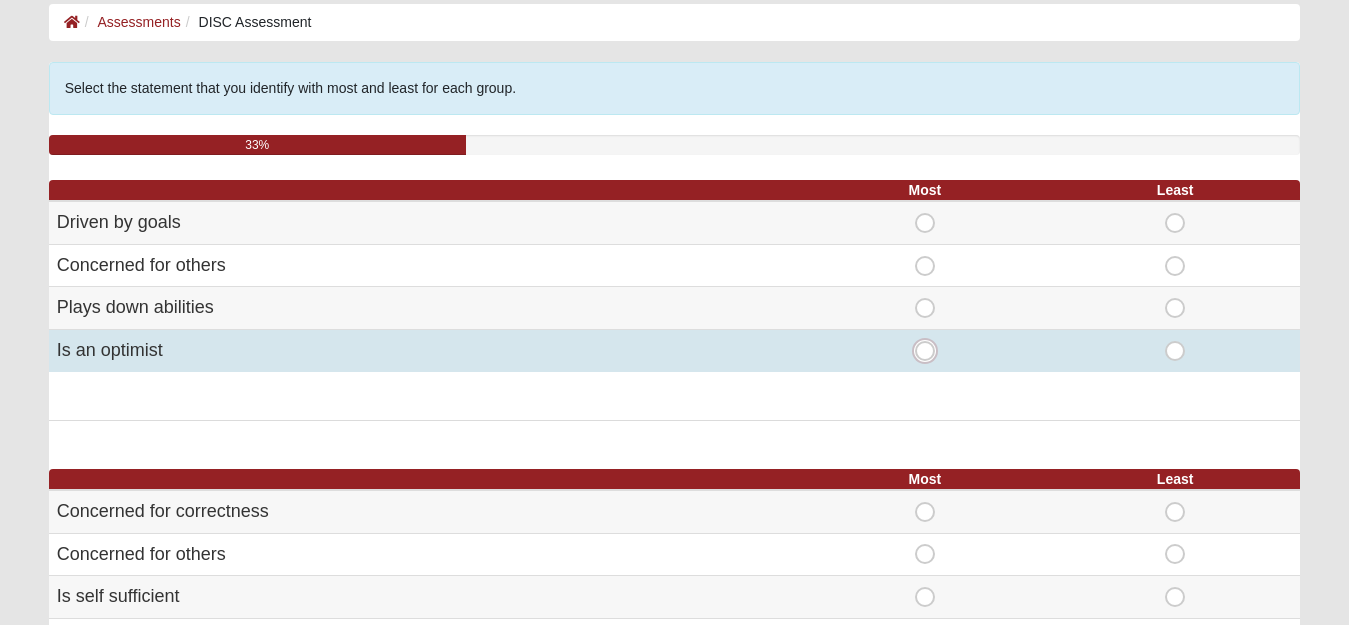 click on "Most" at bounding box center (931, 351) 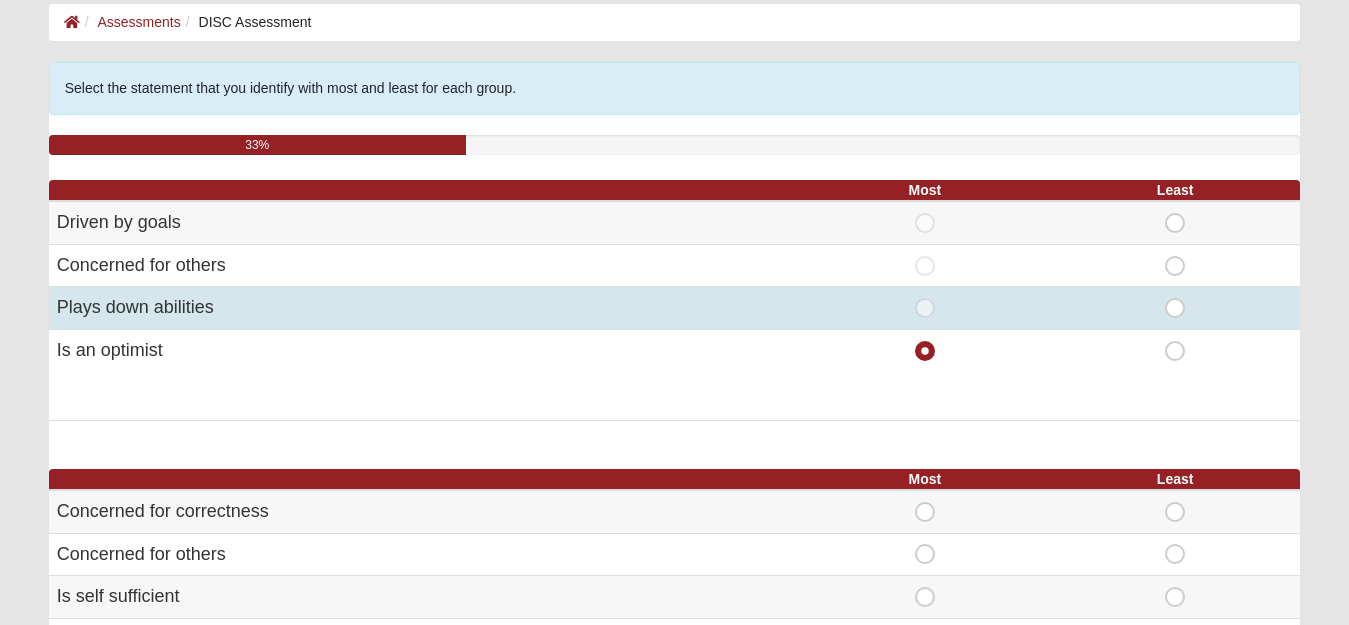 click on "Least" at bounding box center [1175, 298] 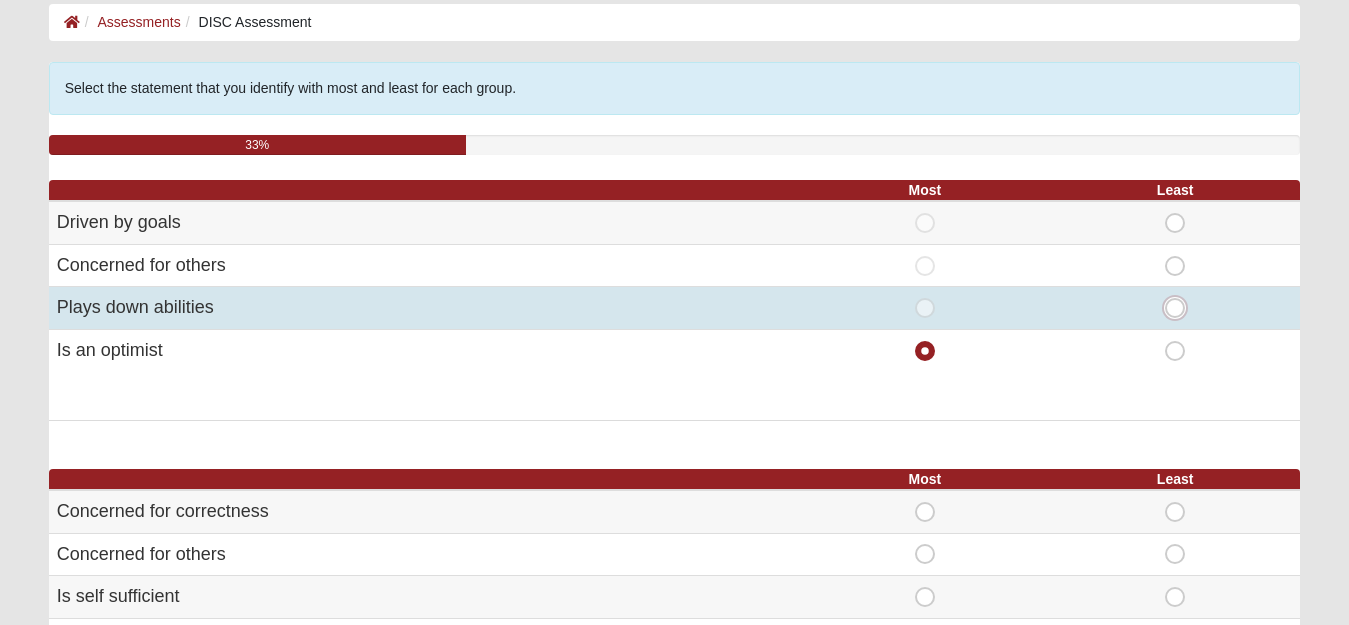 click on "Least" at bounding box center [1181, 308] 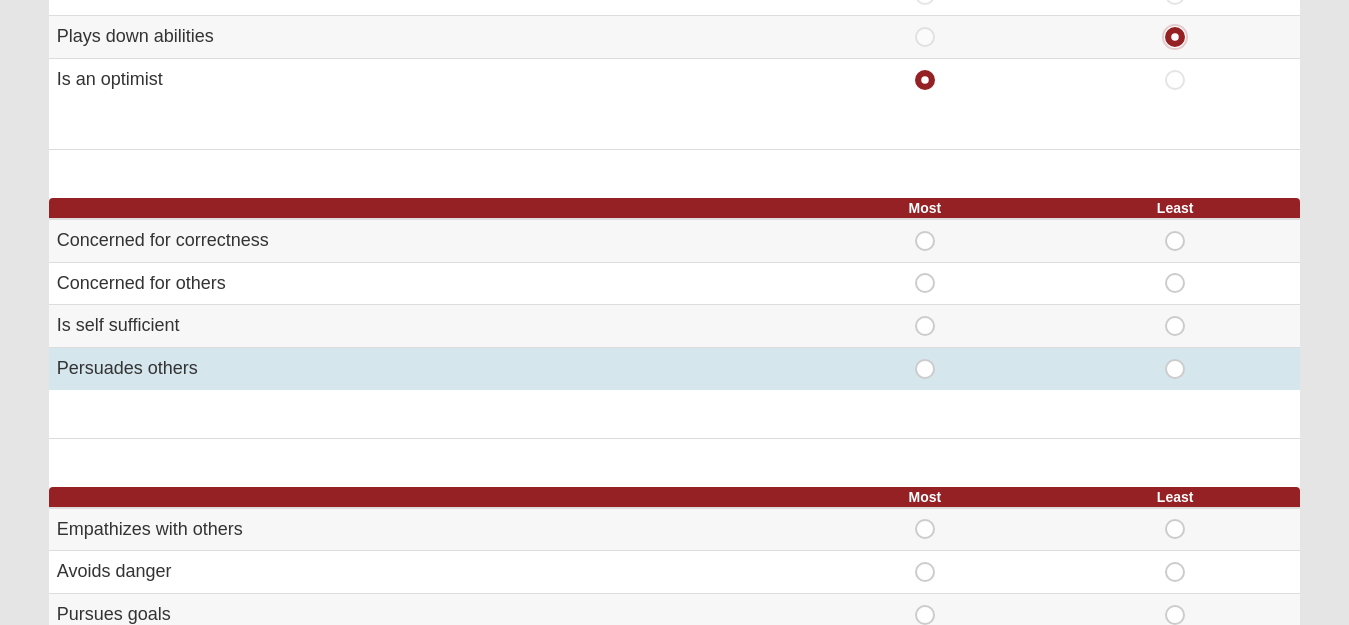 scroll, scrollTop: 375, scrollLeft: 0, axis: vertical 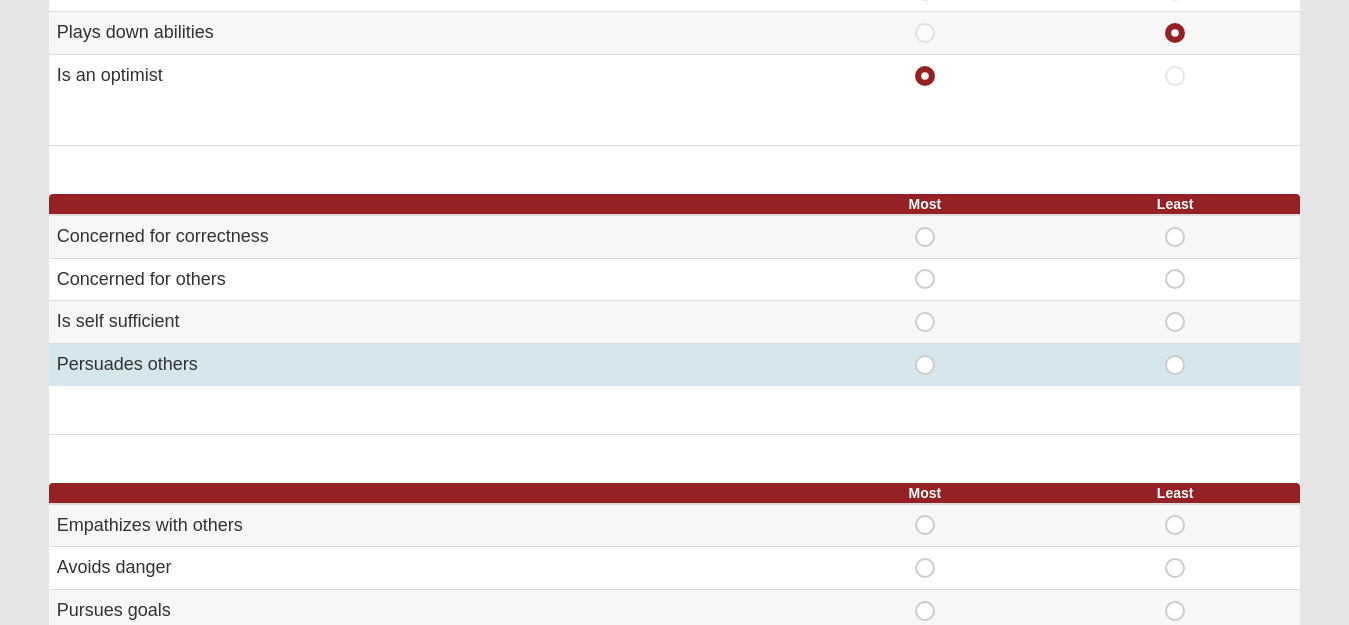 click on "Least" at bounding box center (1175, 355) 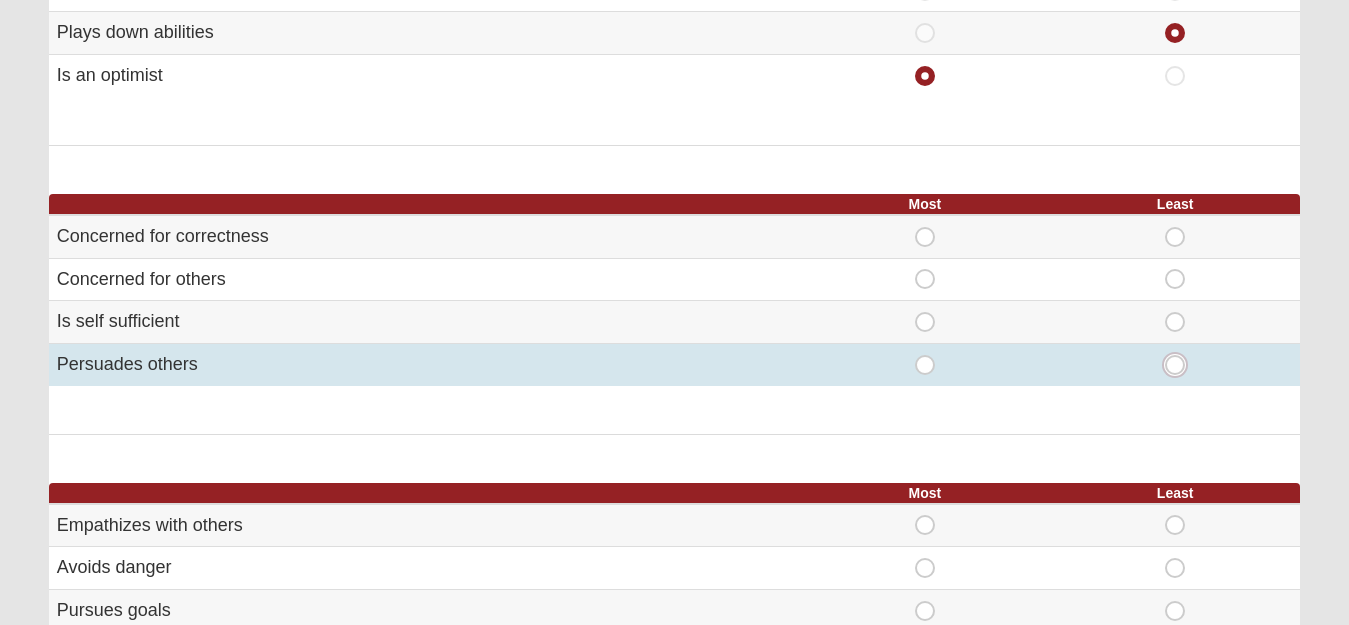 click on "Least" at bounding box center [1181, 365] 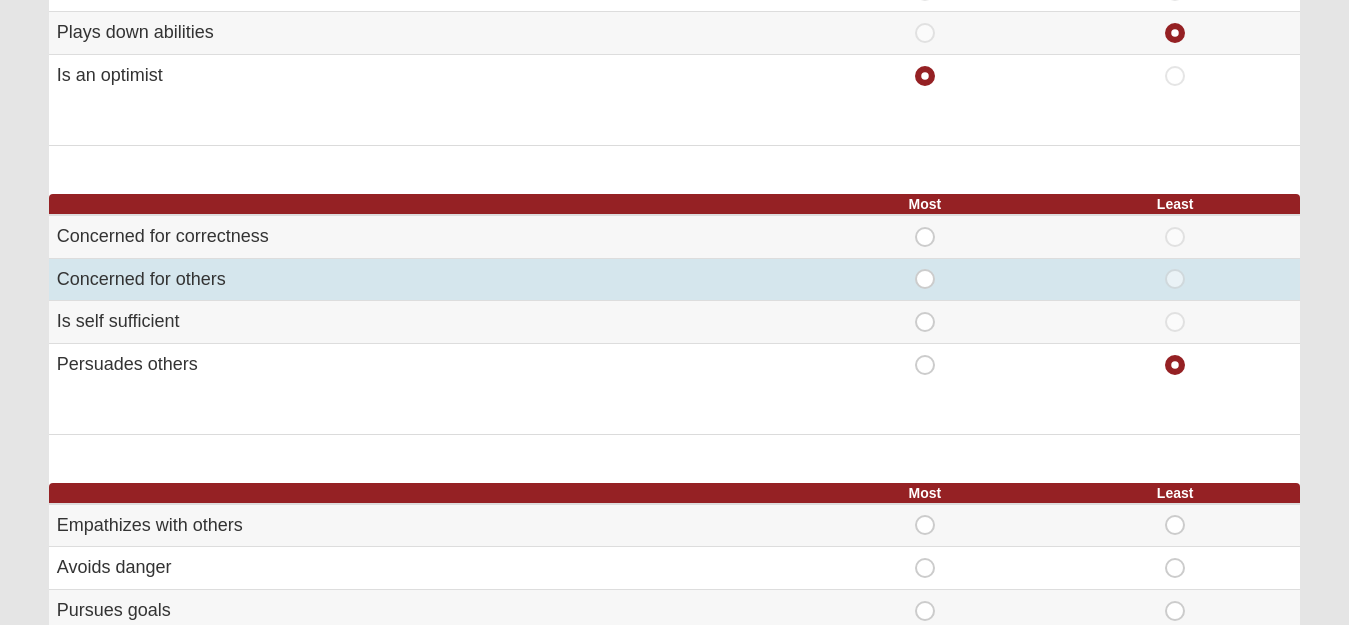 click on "Most" at bounding box center [925, 269] 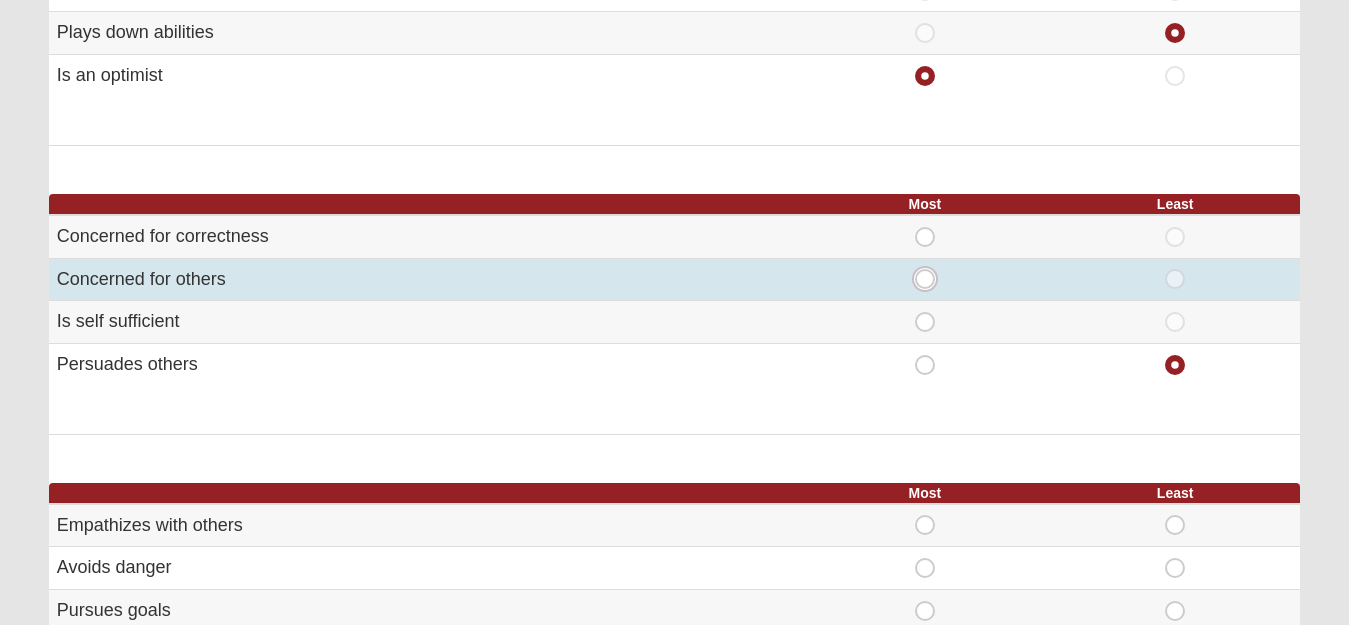 click on "Most" at bounding box center [931, 279] 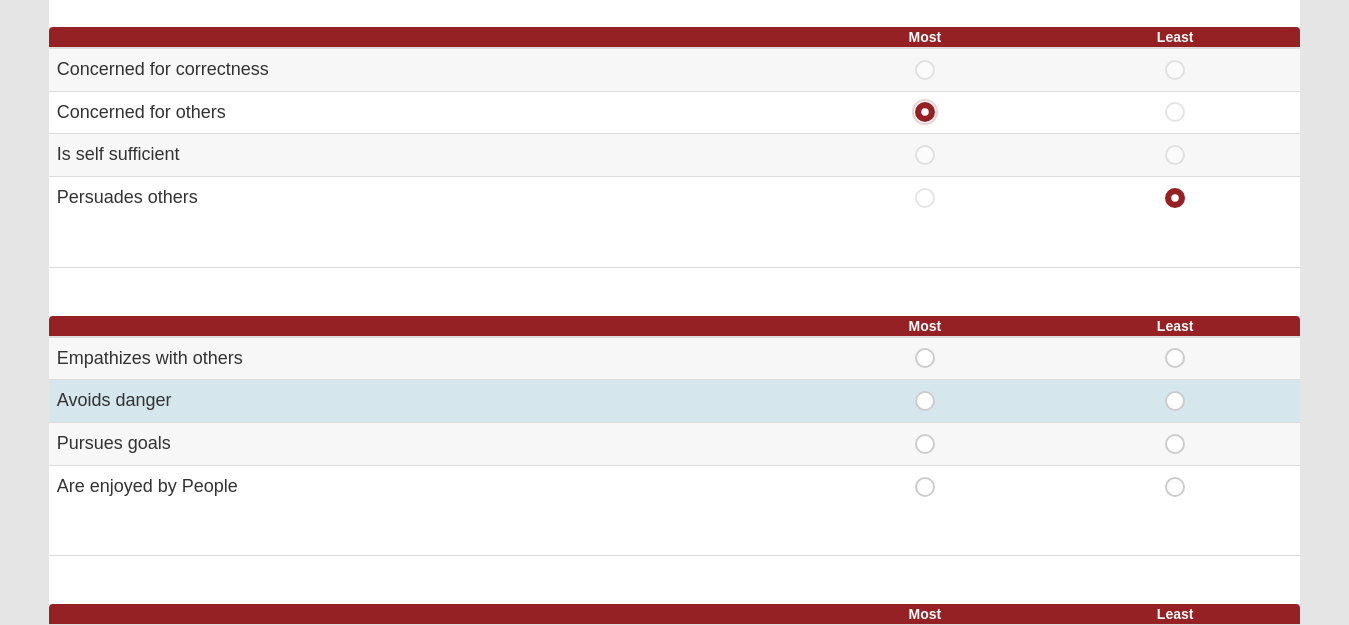 scroll, scrollTop: 600, scrollLeft: 0, axis: vertical 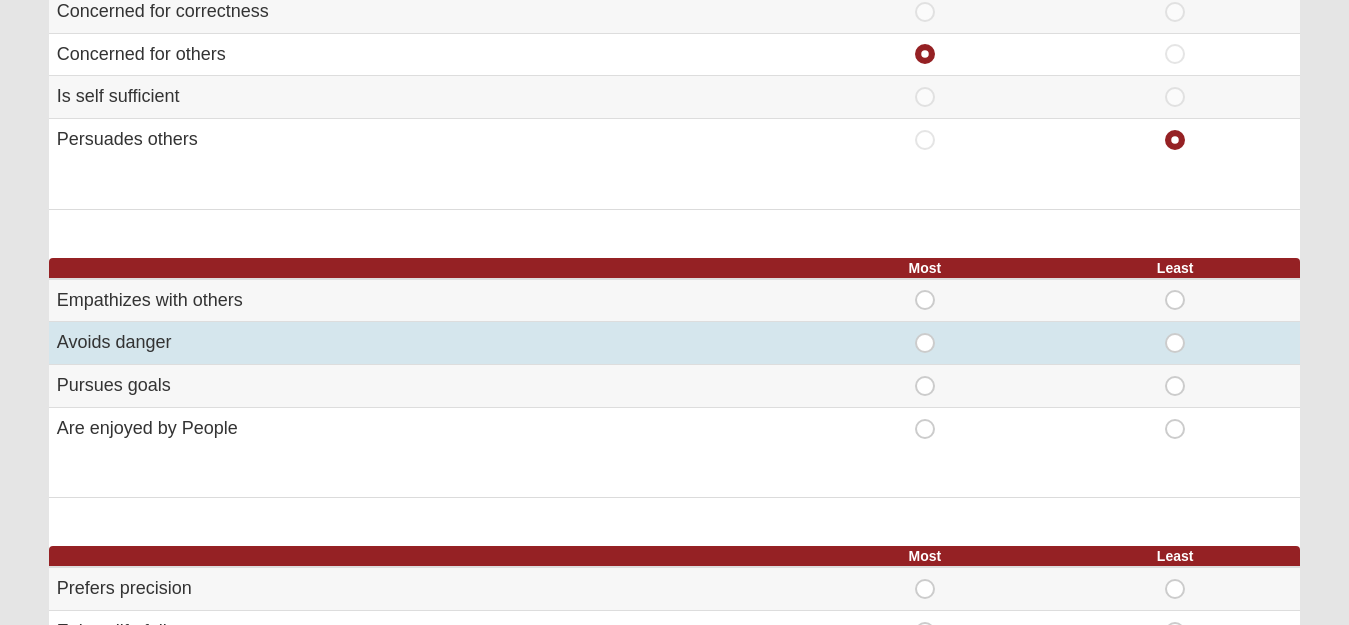 click on "Most" at bounding box center [925, 333] 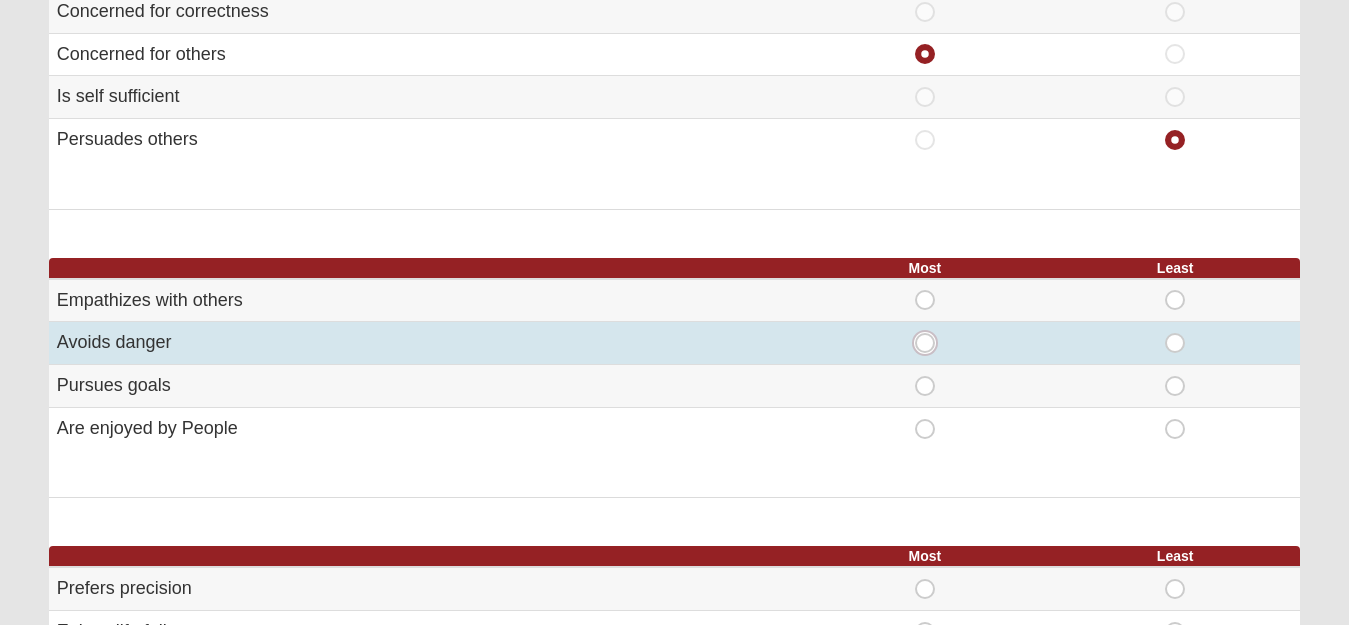 click on "Most" at bounding box center (931, 343) 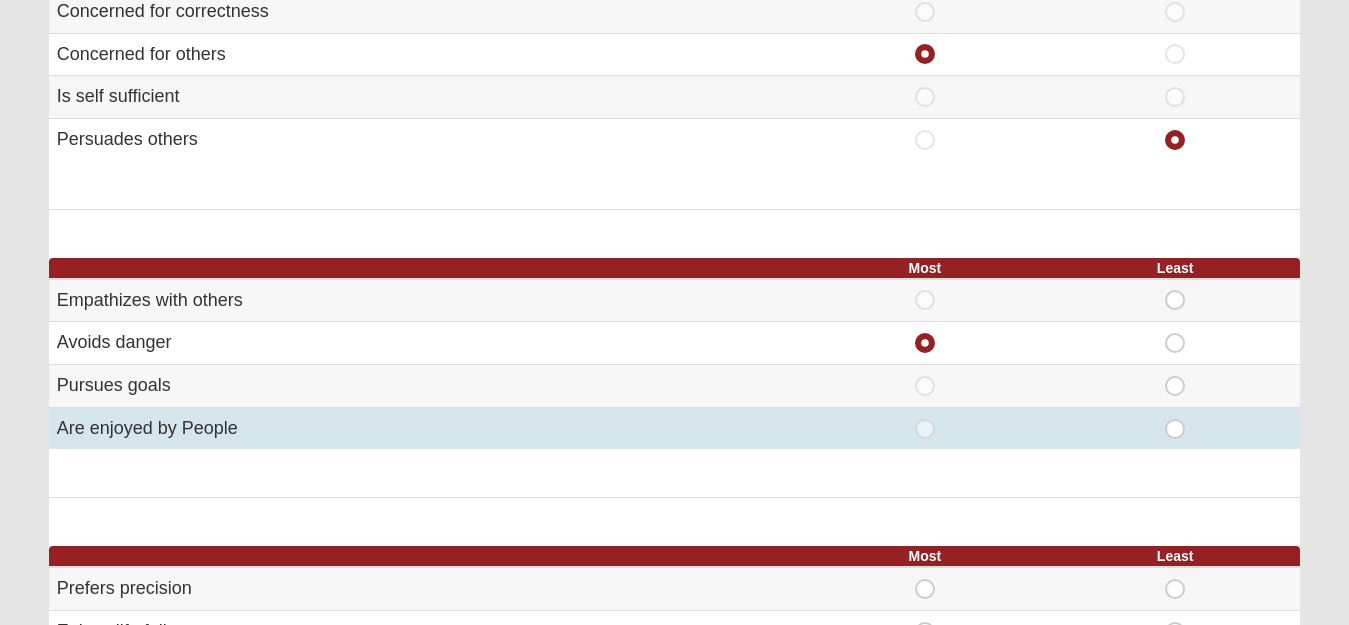 click on "Least" at bounding box center (1175, 419) 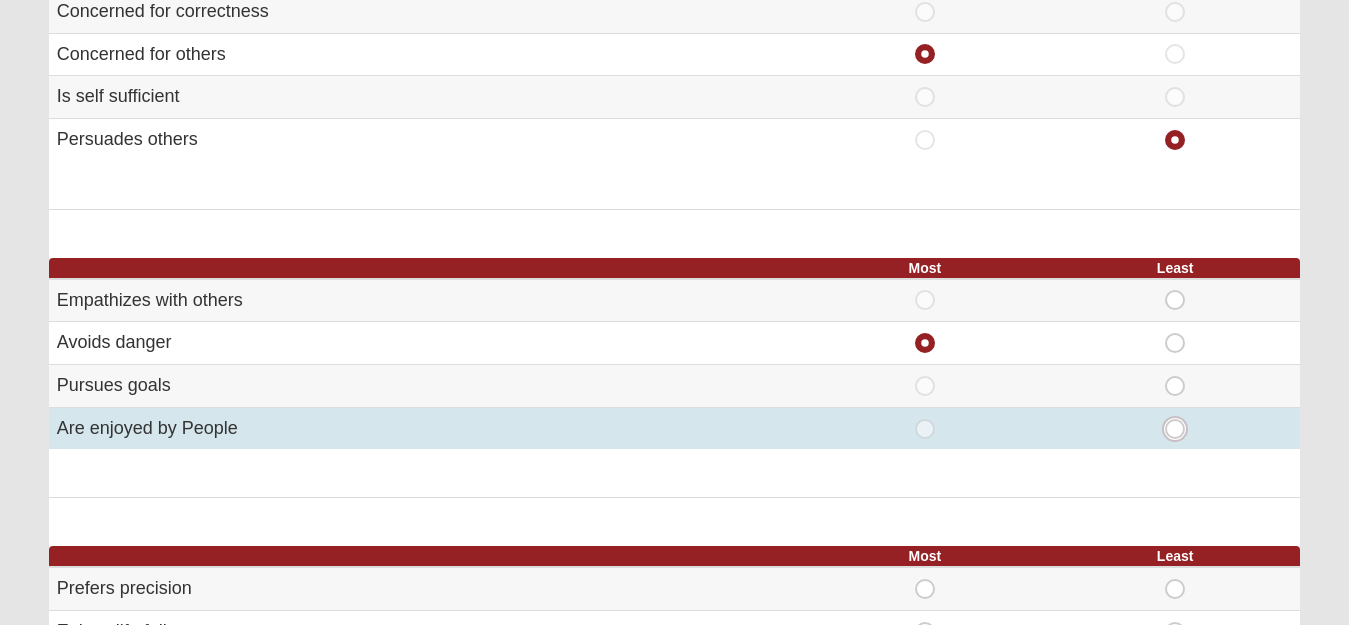 click on "Least" at bounding box center (1181, 429) 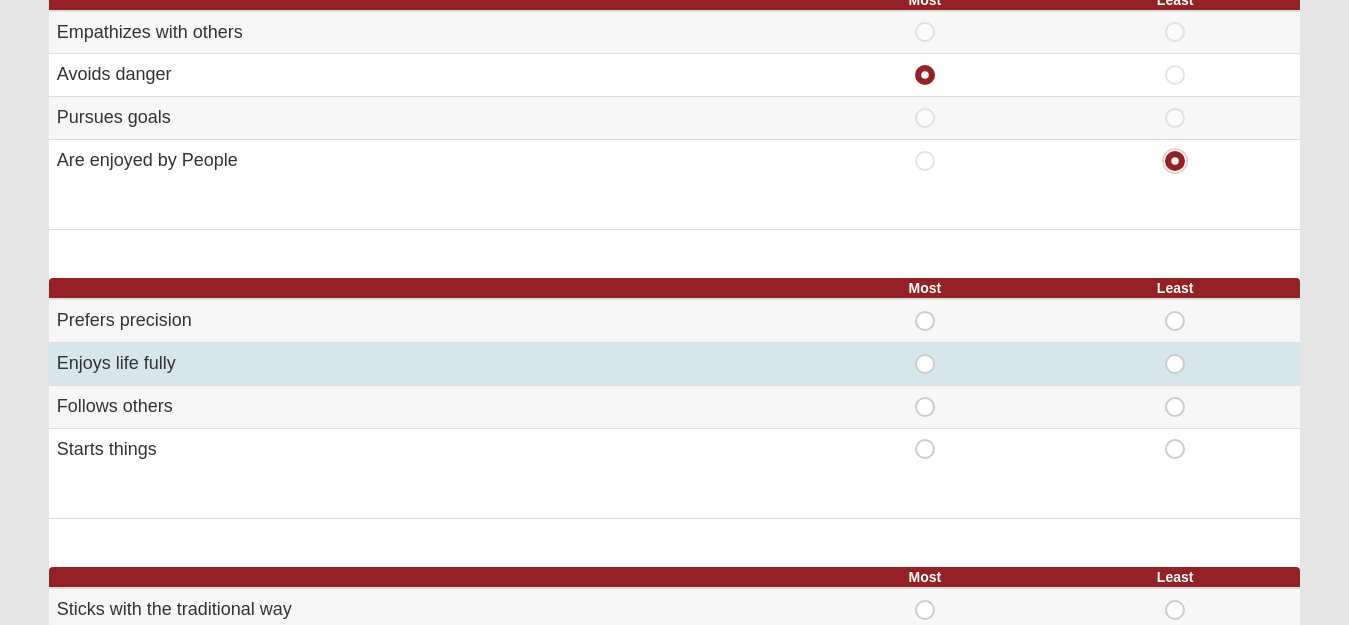 scroll, scrollTop: 900, scrollLeft: 0, axis: vertical 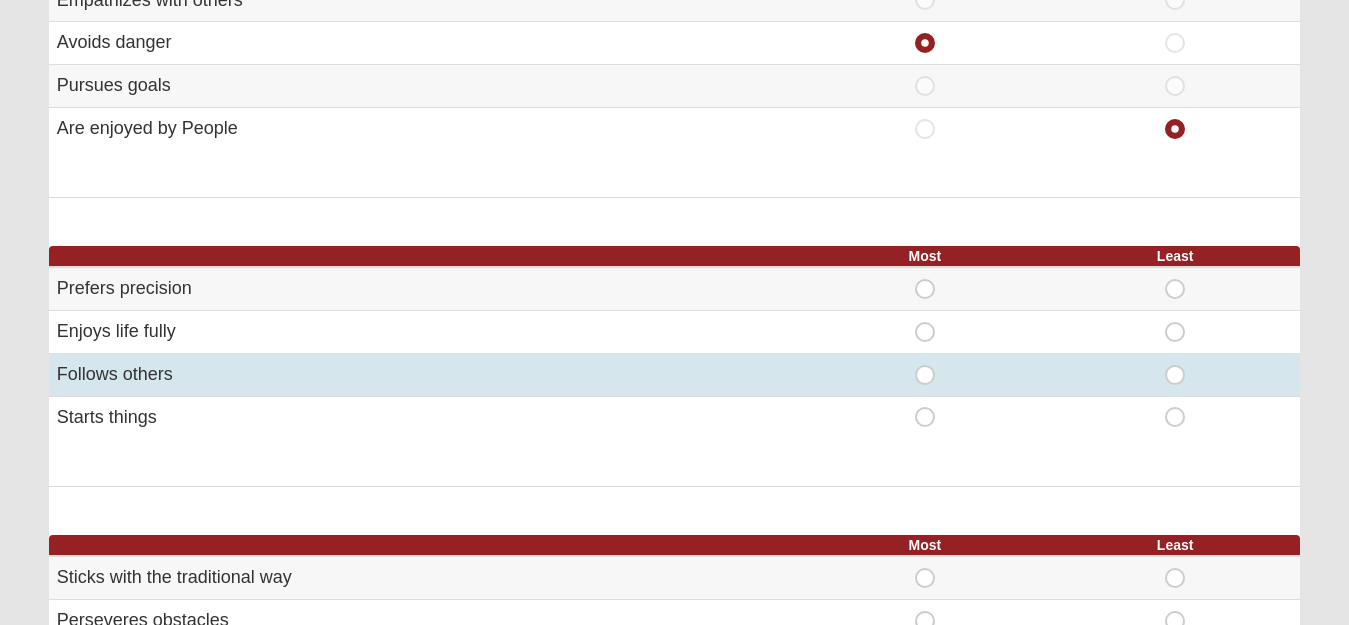 click on "Least" at bounding box center (1175, 365) 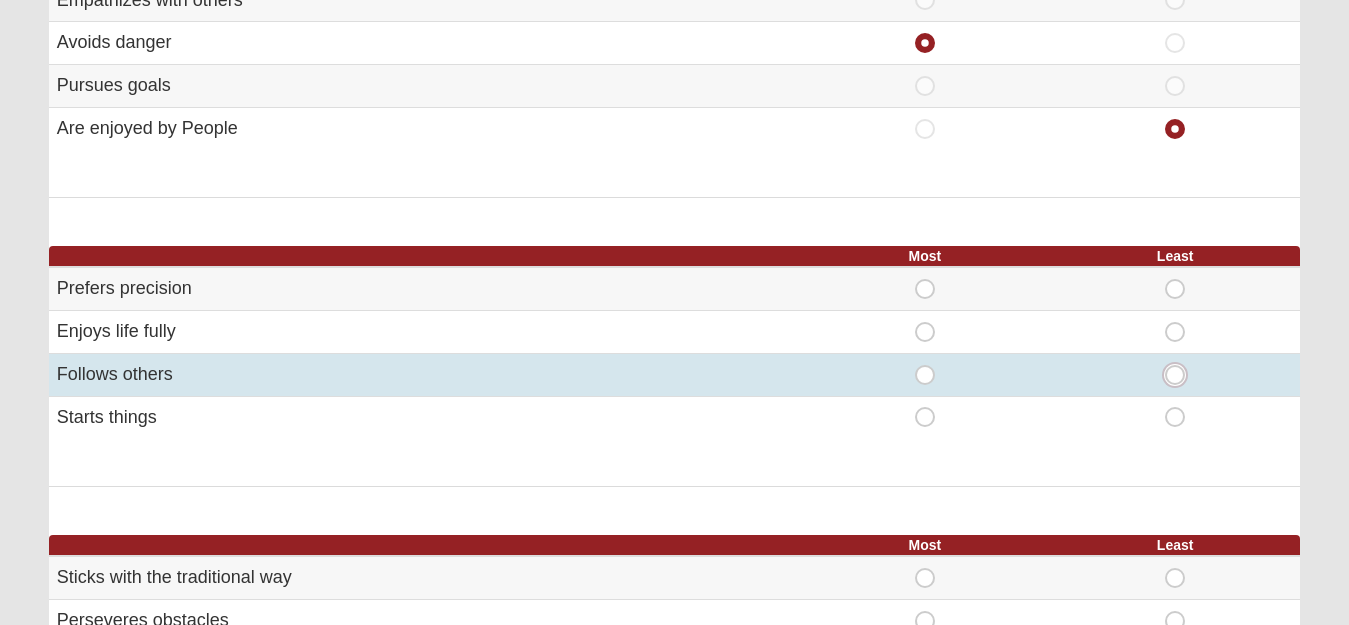 click on "Least" at bounding box center (1181, 375) 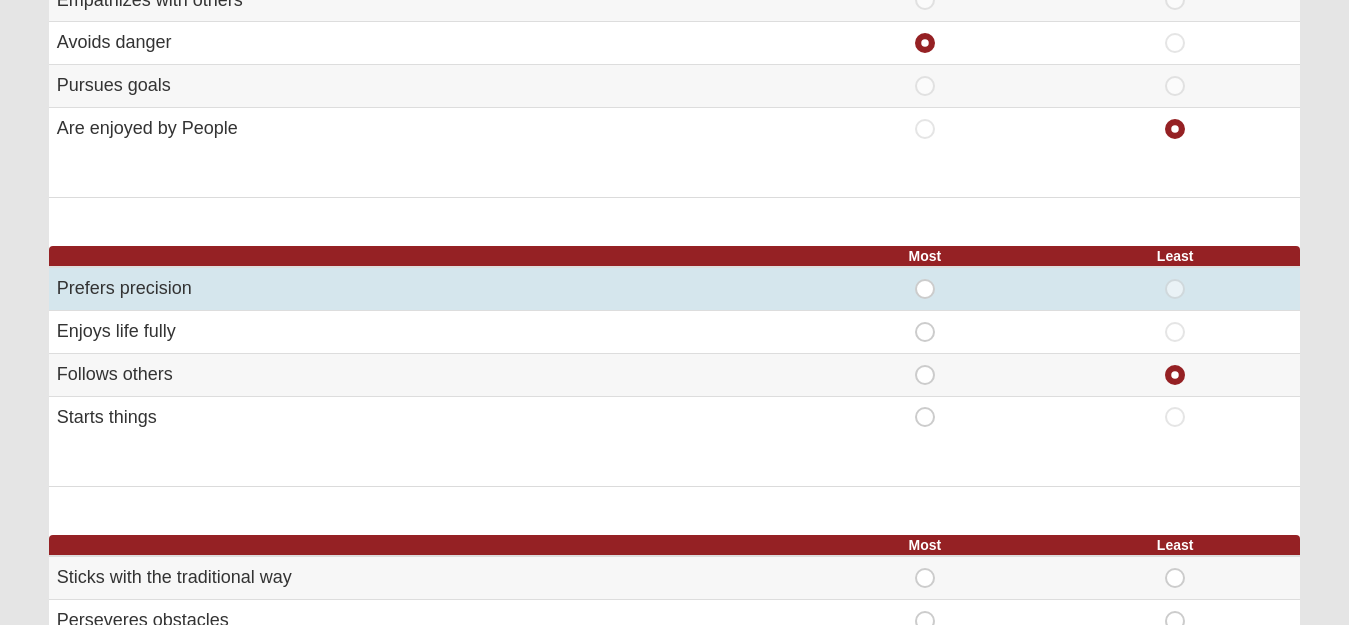 click on "Most" at bounding box center [925, 279] 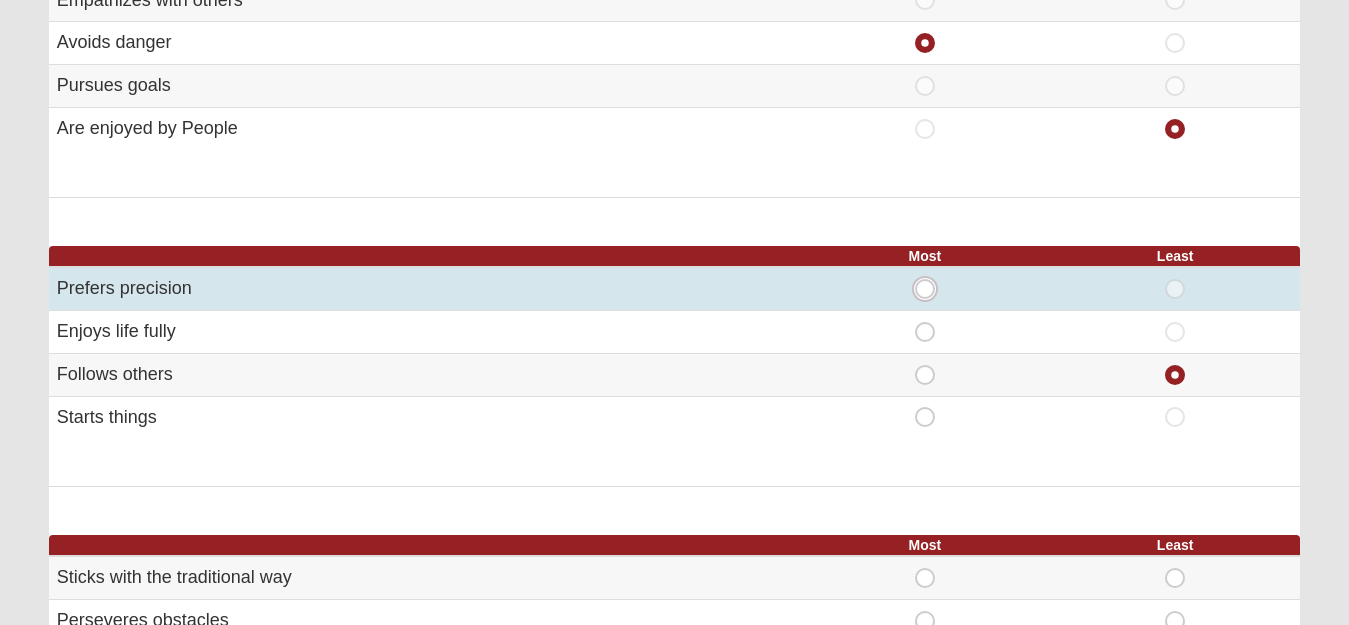 click on "Most" at bounding box center (931, 289) 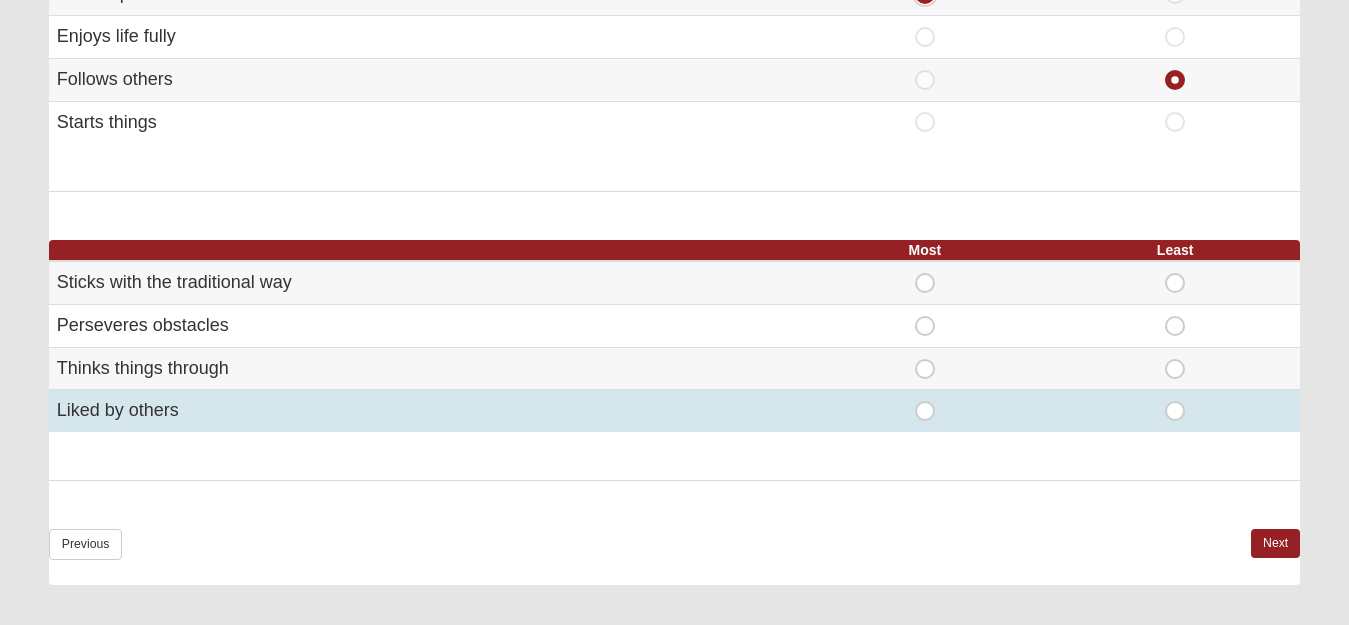 scroll, scrollTop: 1200, scrollLeft: 0, axis: vertical 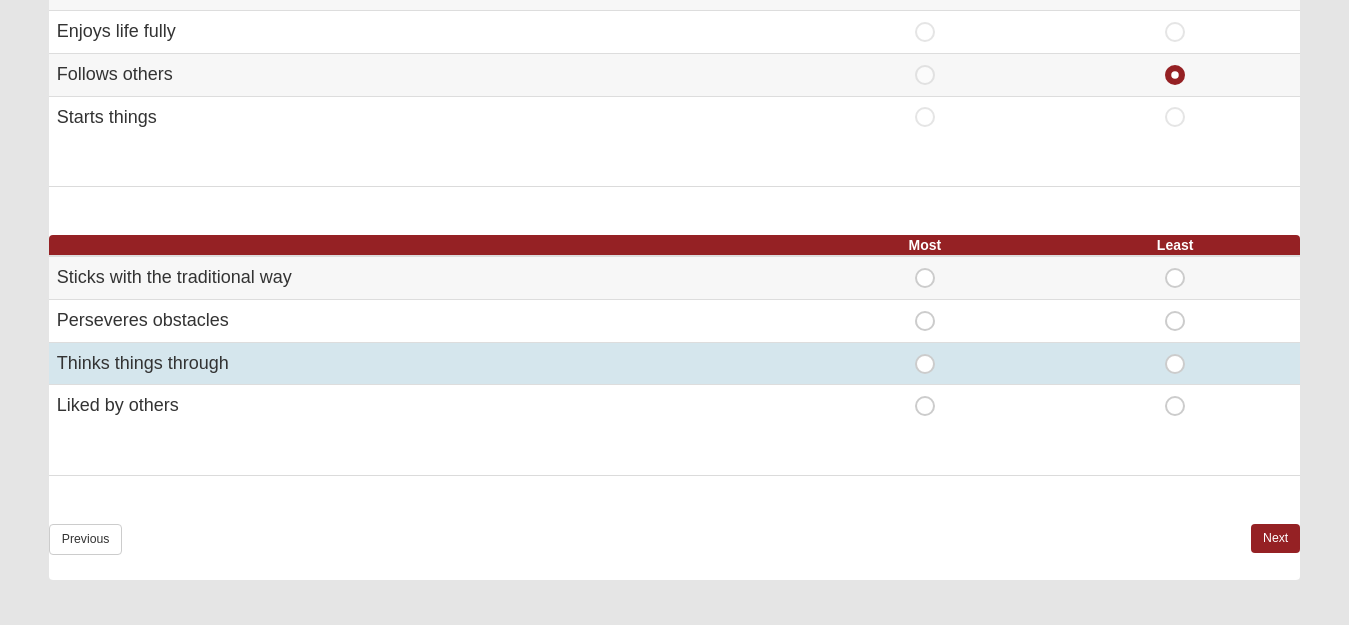 click on "Most" at bounding box center (925, 354) 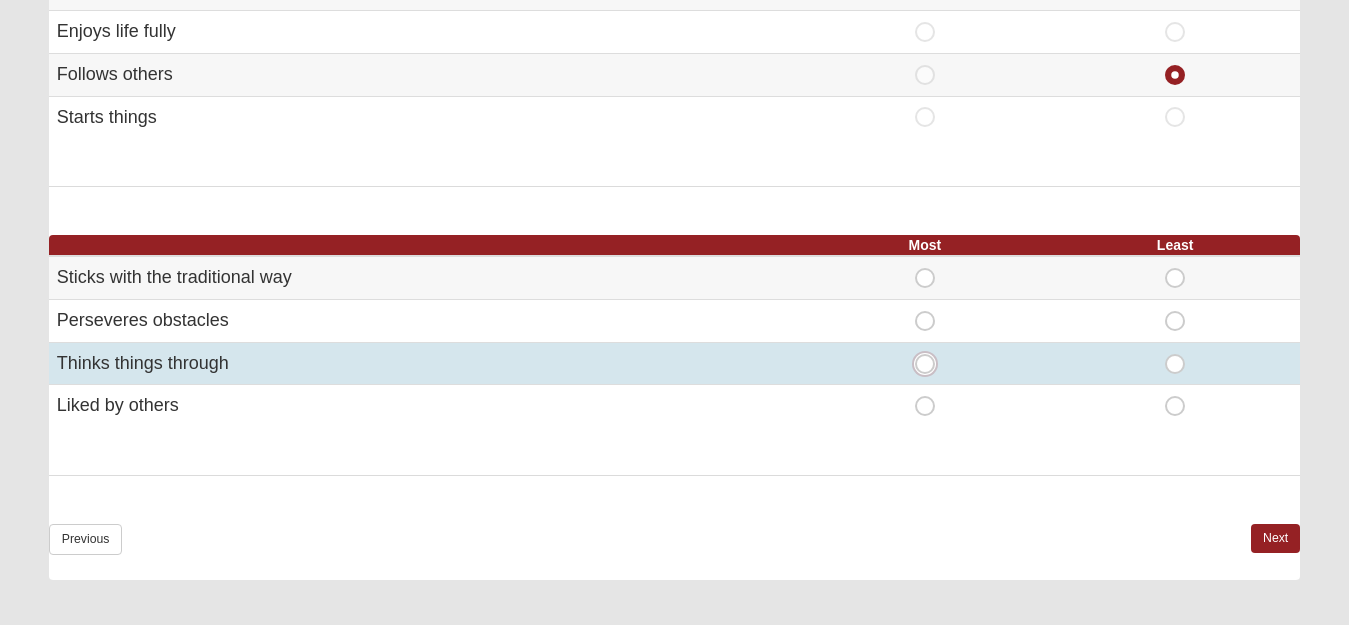 click on "Most" at bounding box center [931, 364] 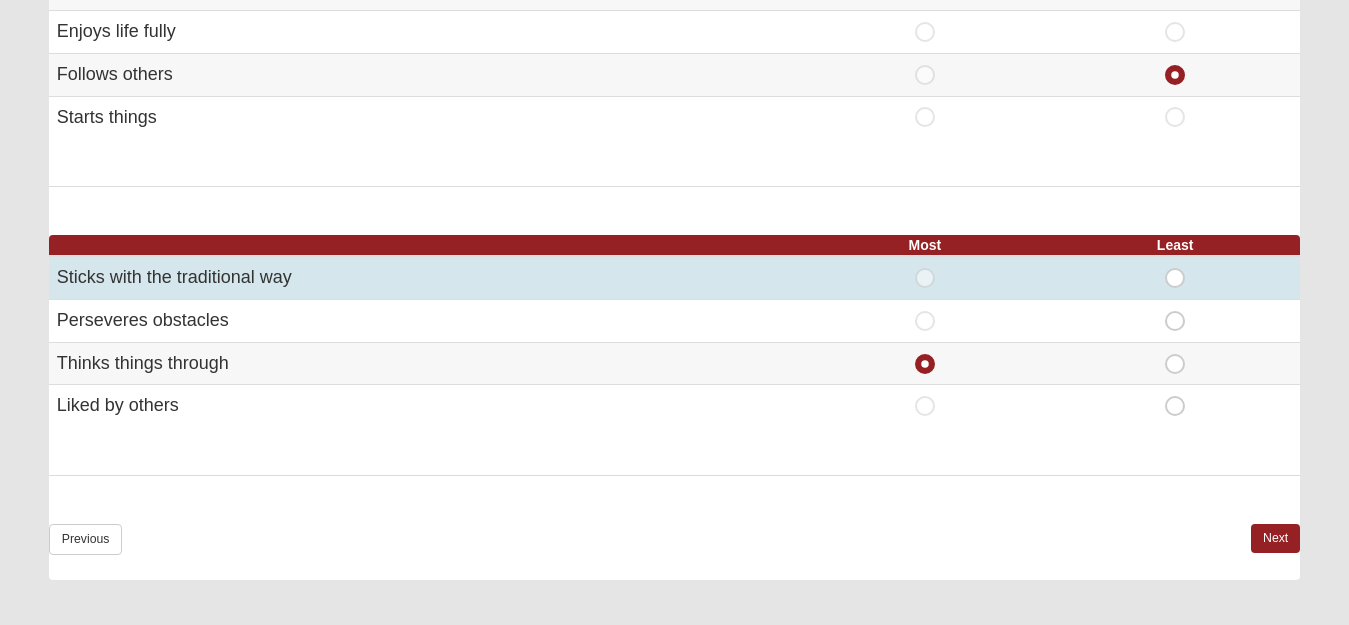 click on "Least" at bounding box center [1175, 268] 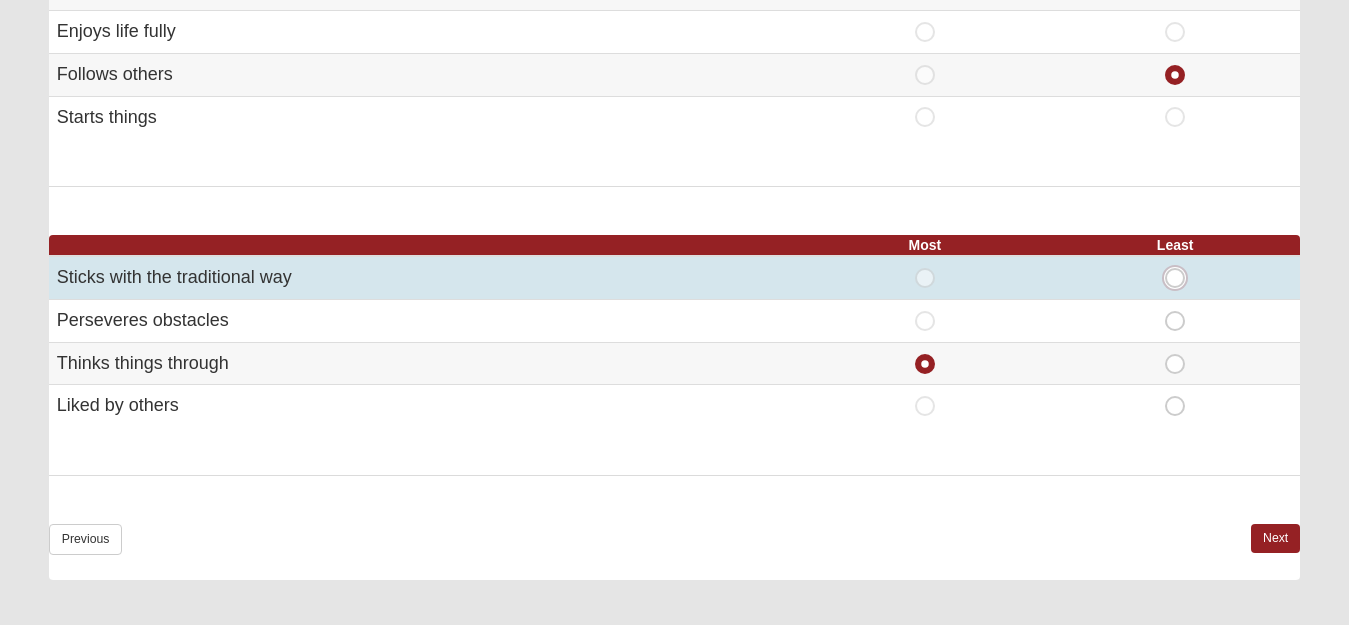 click on "Least" at bounding box center [1181, 278] 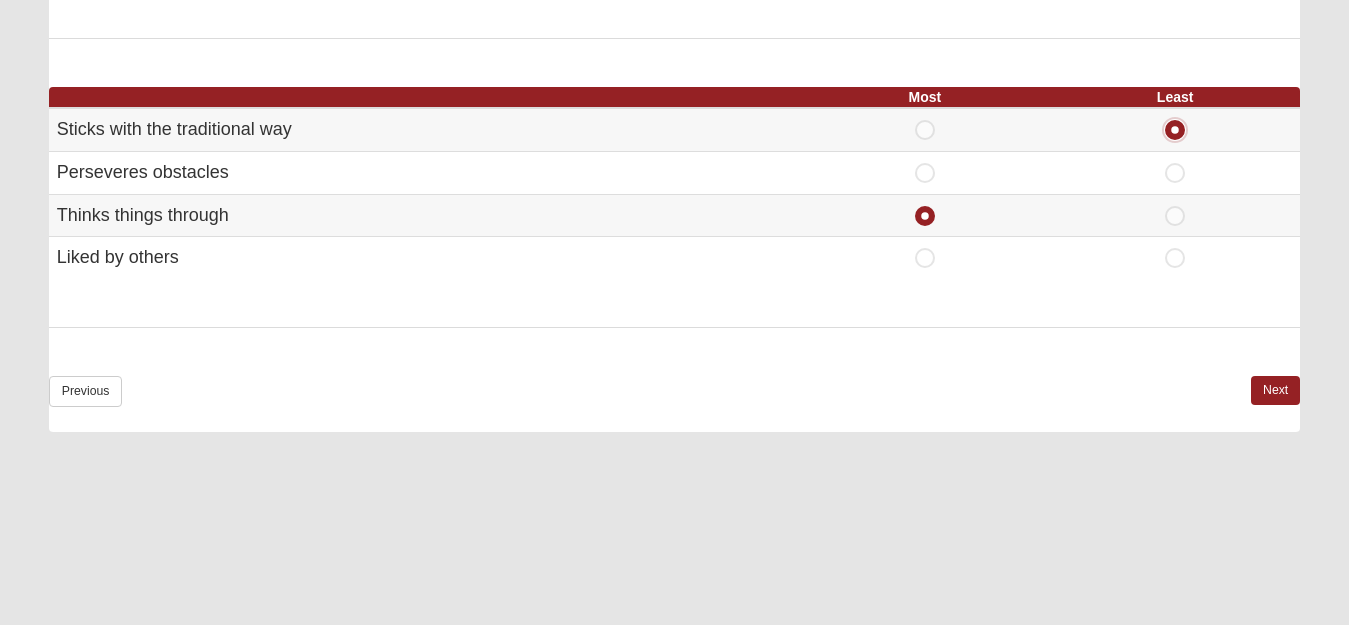scroll, scrollTop: 1350, scrollLeft: 0, axis: vertical 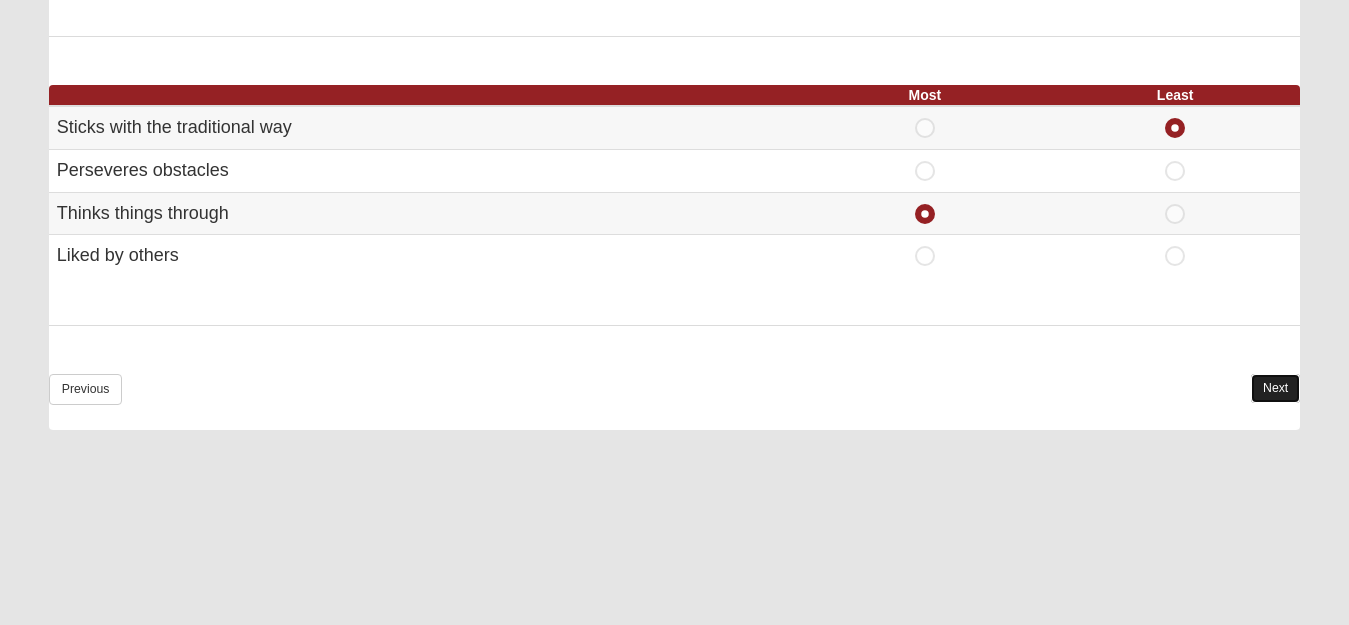 click on "Next" at bounding box center [1275, 388] 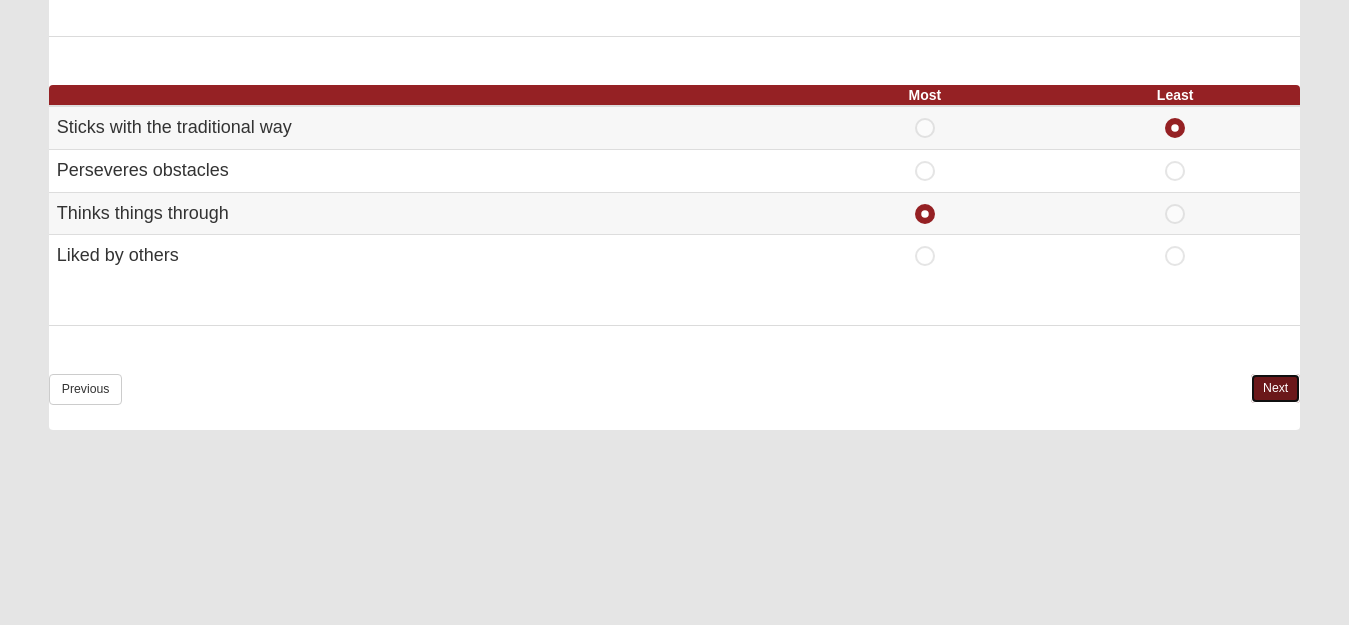 scroll, scrollTop: 0, scrollLeft: 0, axis: both 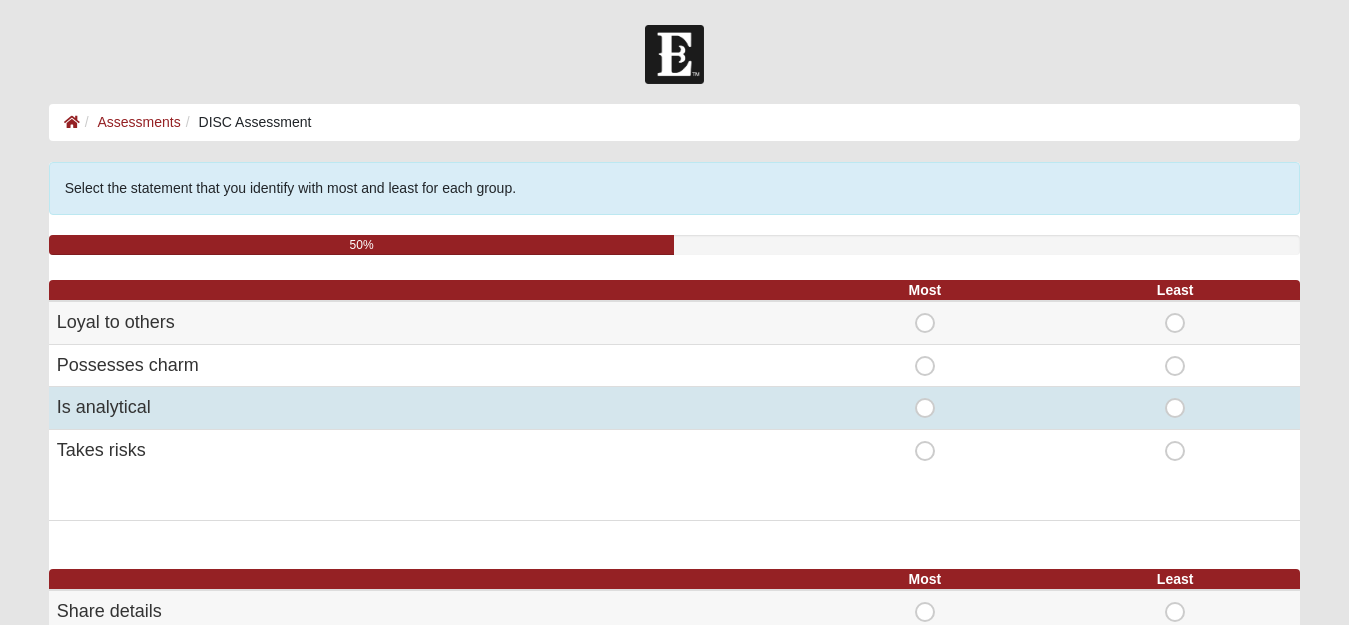 click on "Most" at bounding box center [925, 398] 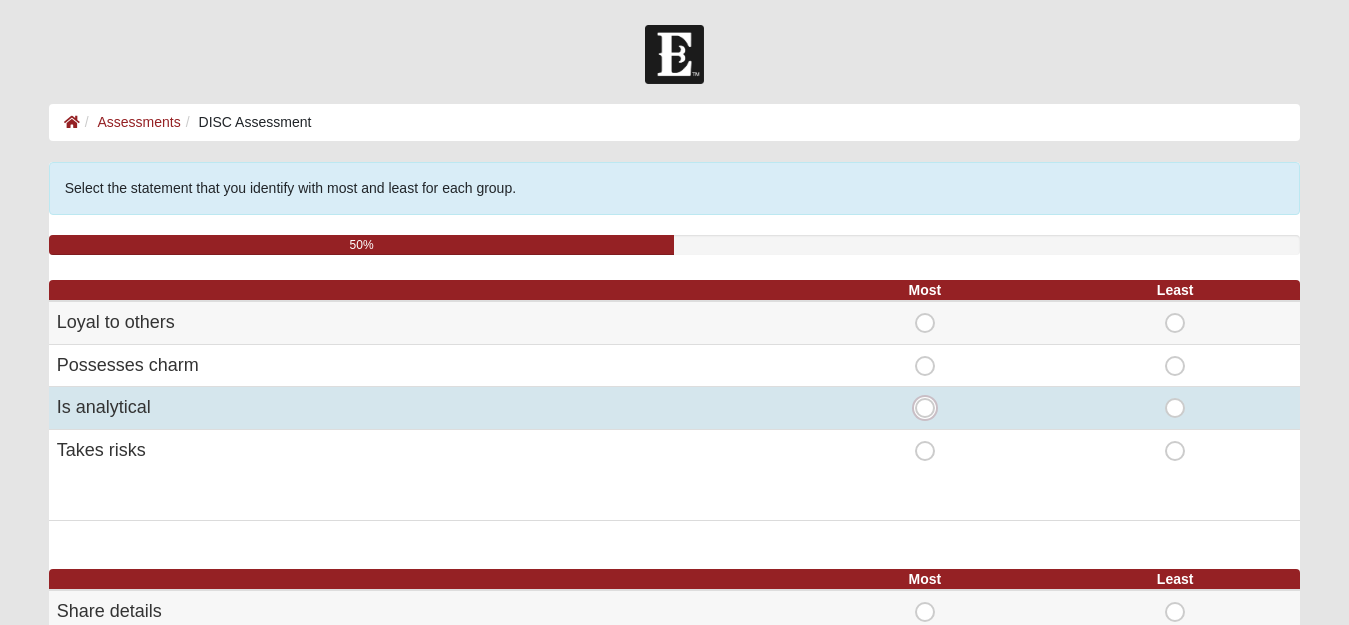 click on "Most" at bounding box center (931, 408) 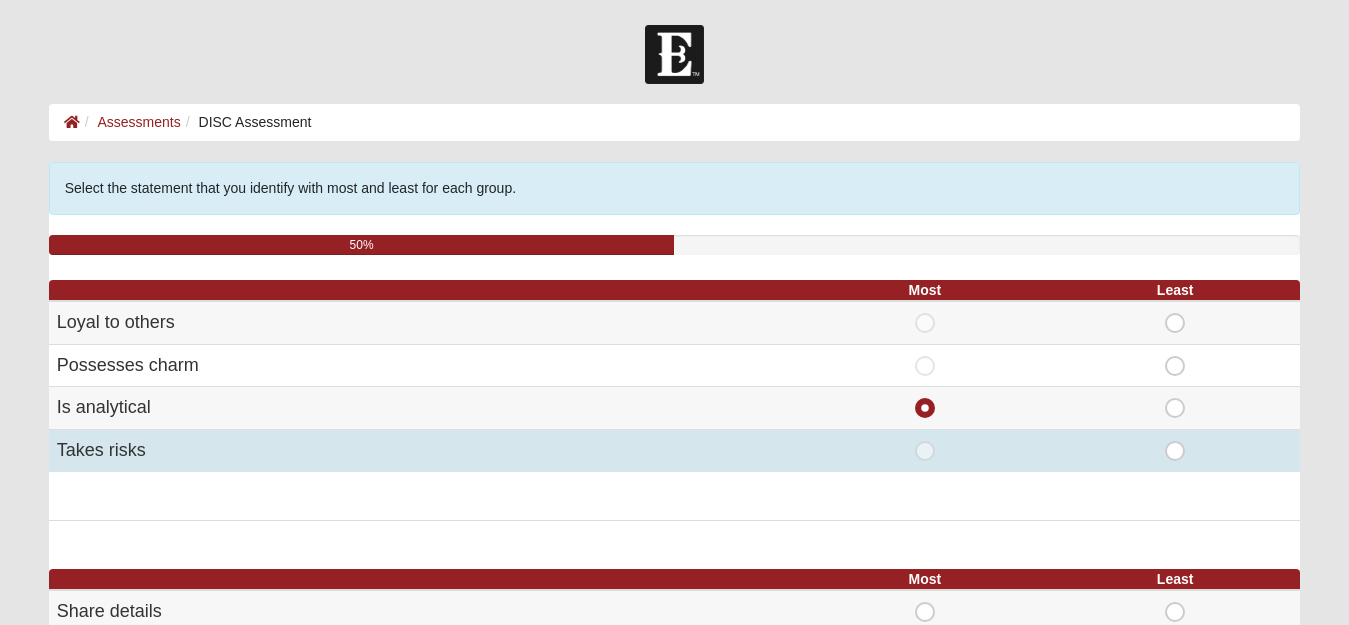click on "Least" at bounding box center [1175, 441] 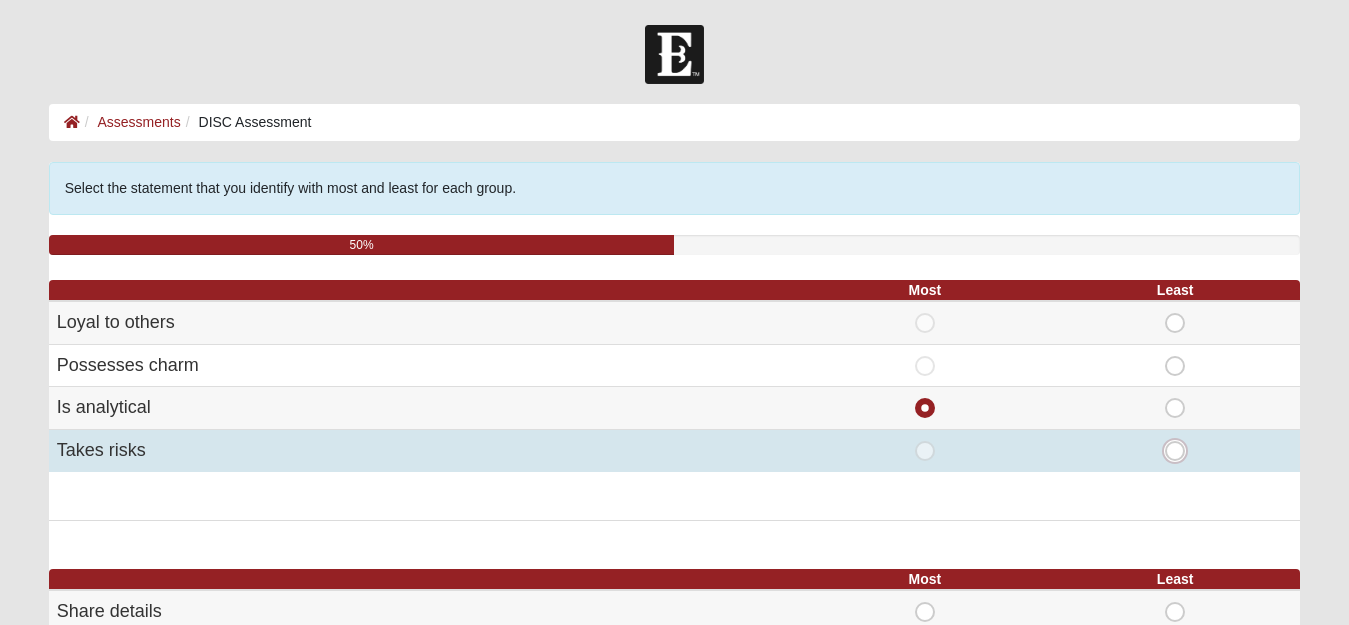 click on "Least" at bounding box center [1181, 451] 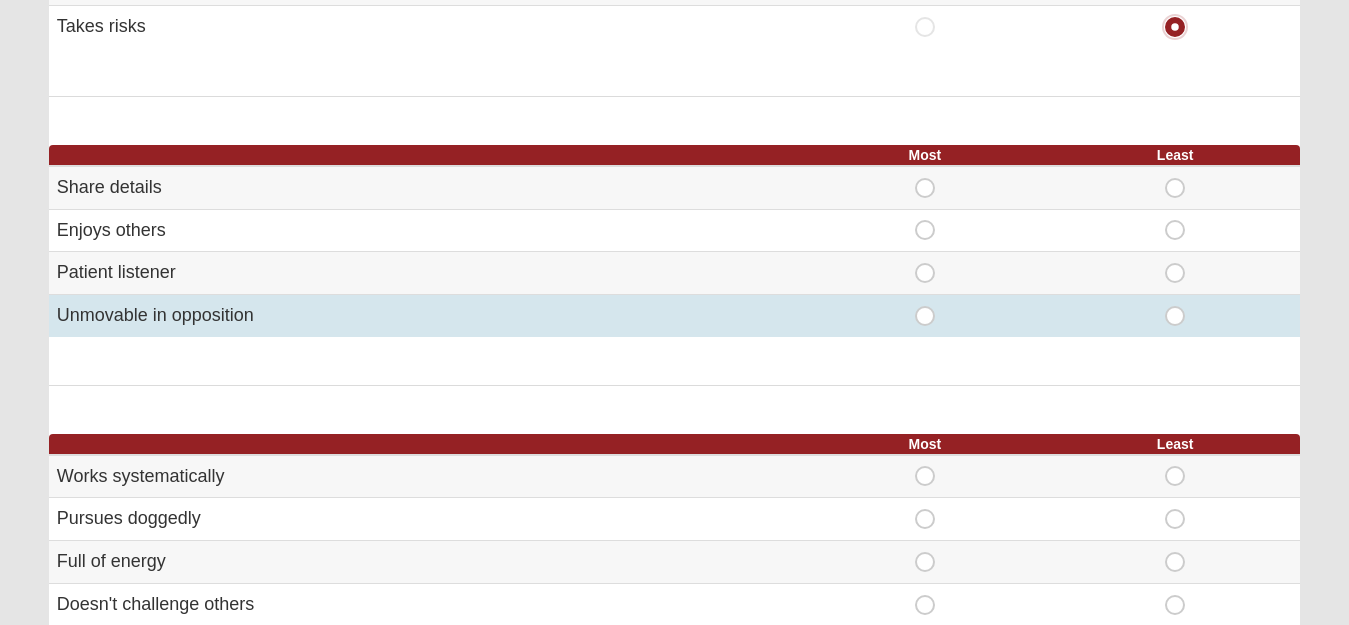 scroll, scrollTop: 425, scrollLeft: 0, axis: vertical 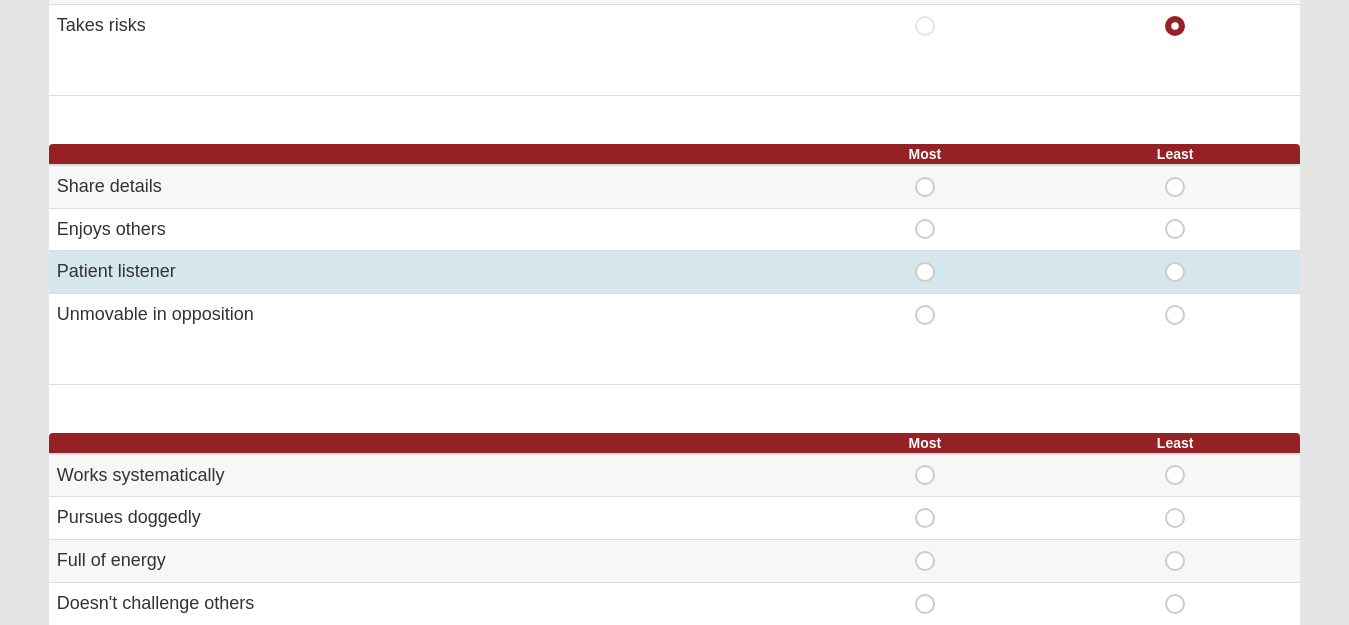 click on "Most" at bounding box center (925, 262) 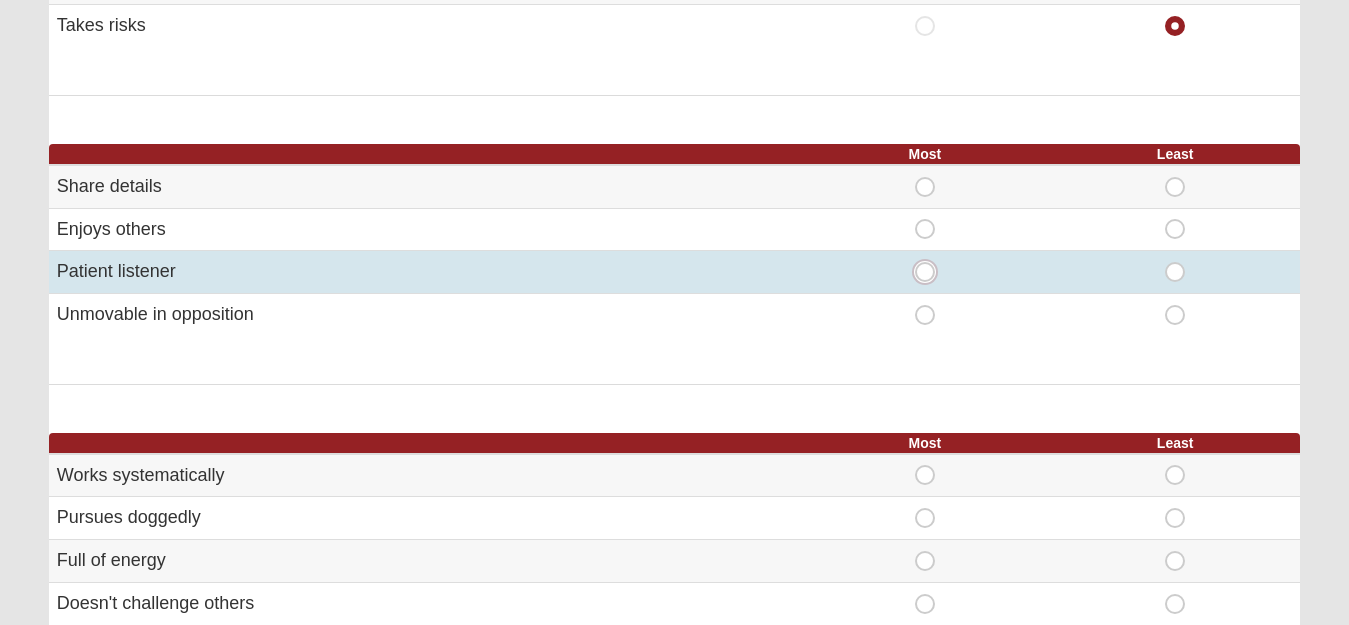 click on "Most" at bounding box center (931, 272) 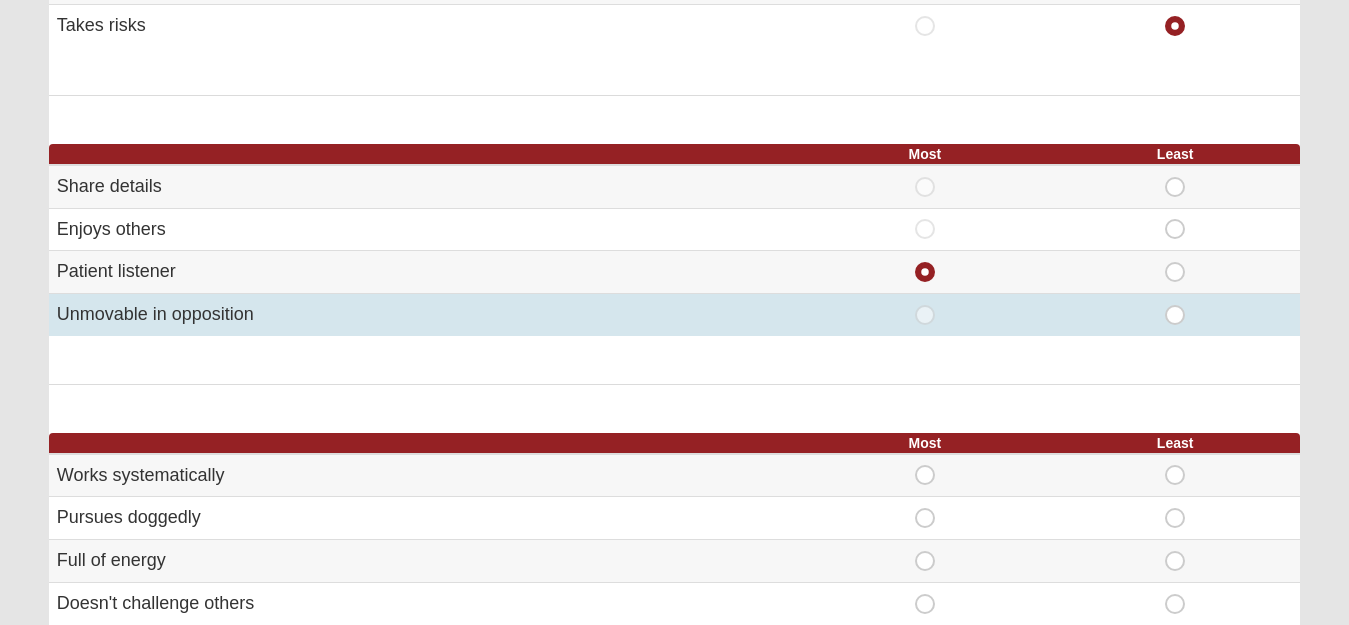 click on "Least" at bounding box center (1175, 305) 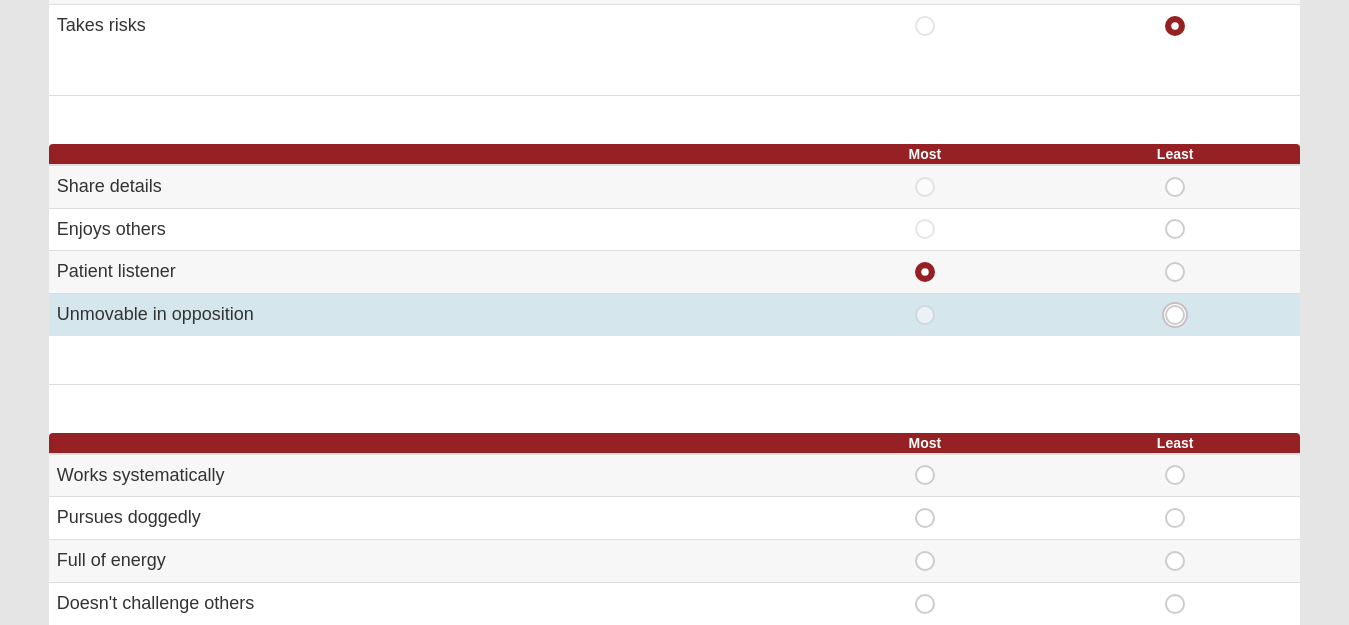 click on "Least" at bounding box center (1181, 315) 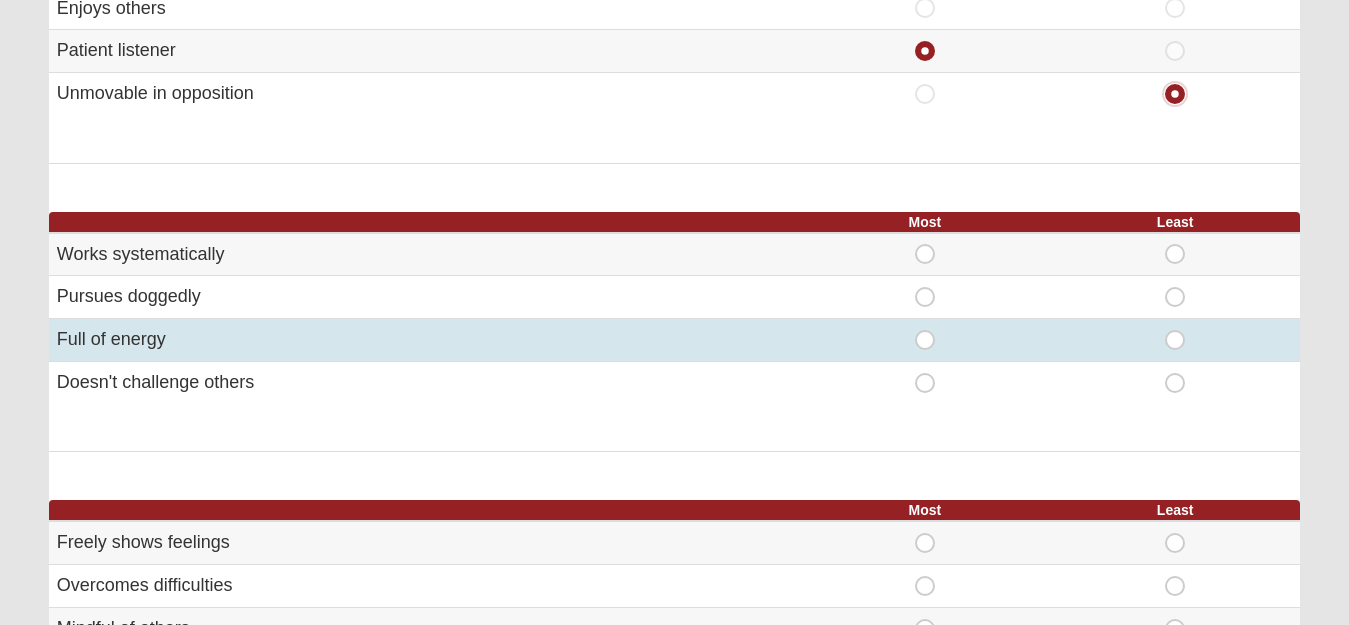 scroll, scrollTop: 650, scrollLeft: 0, axis: vertical 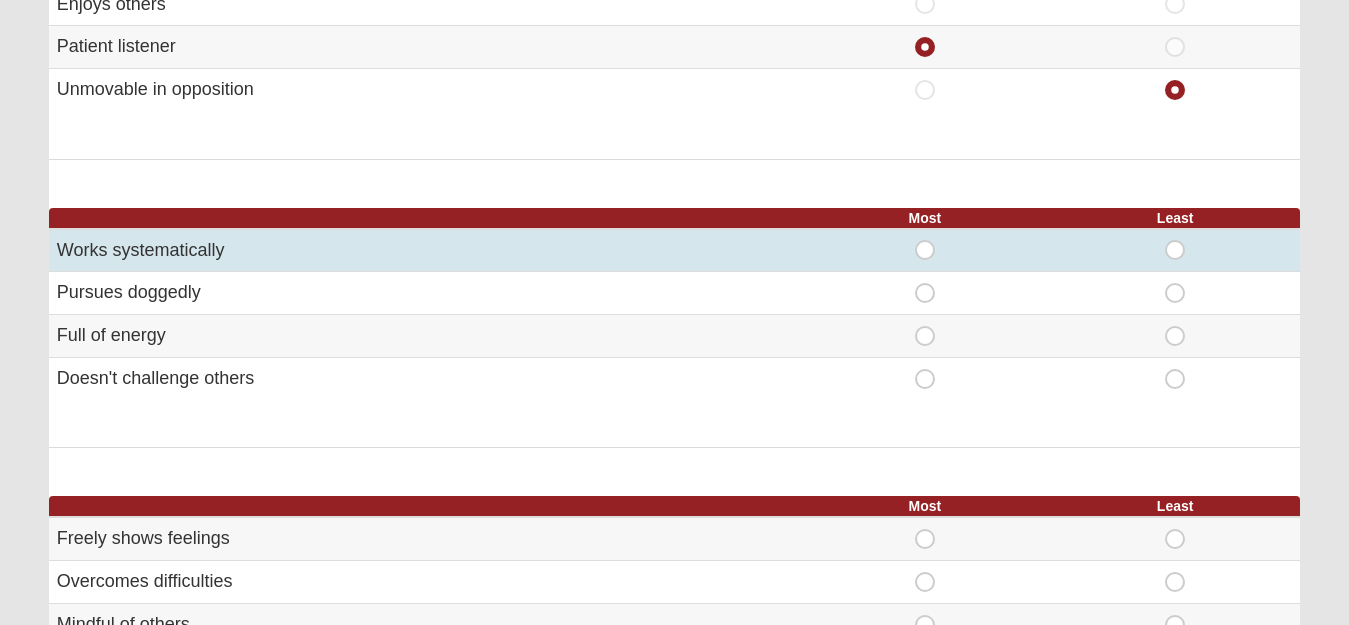 click on "Most" at bounding box center [925, 240] 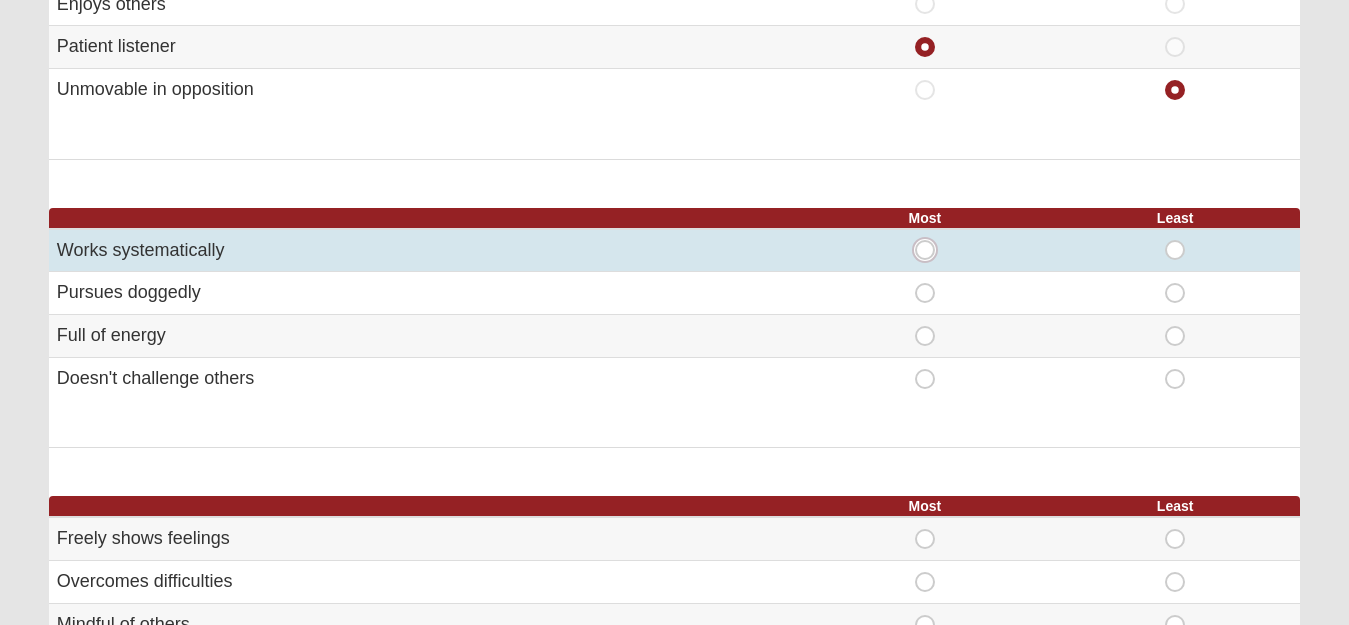 click on "Most" at bounding box center (931, 250) 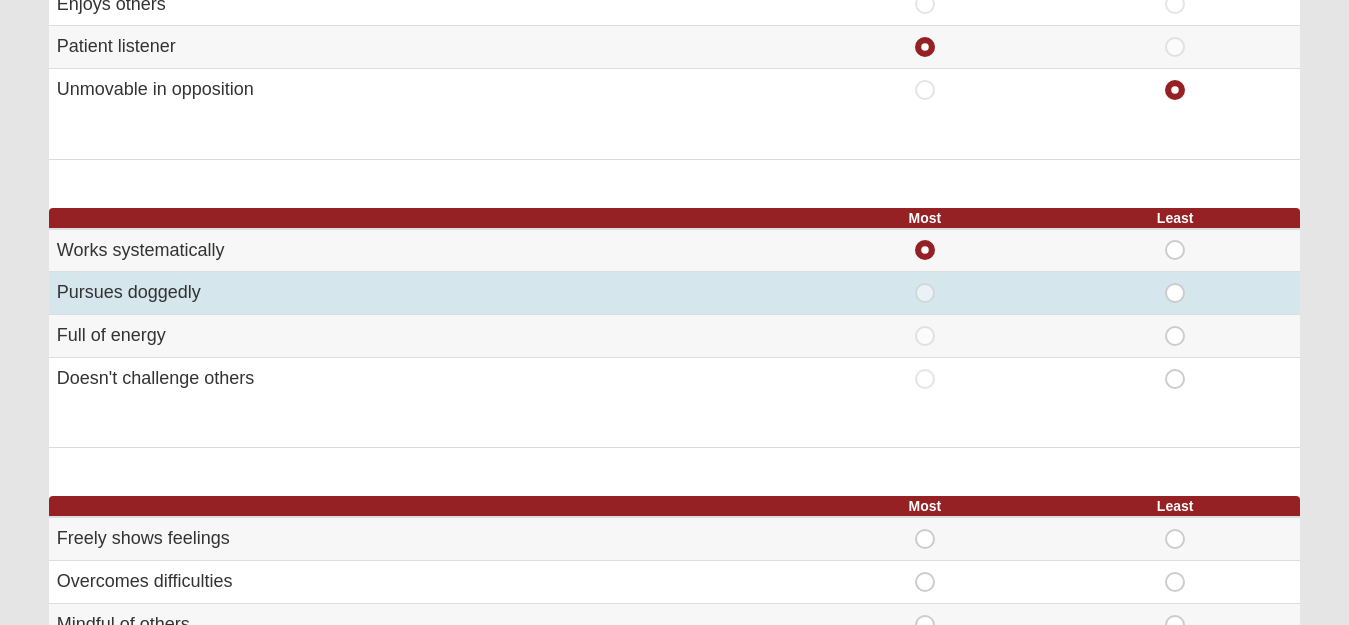 click on "Least" at bounding box center (1175, 283) 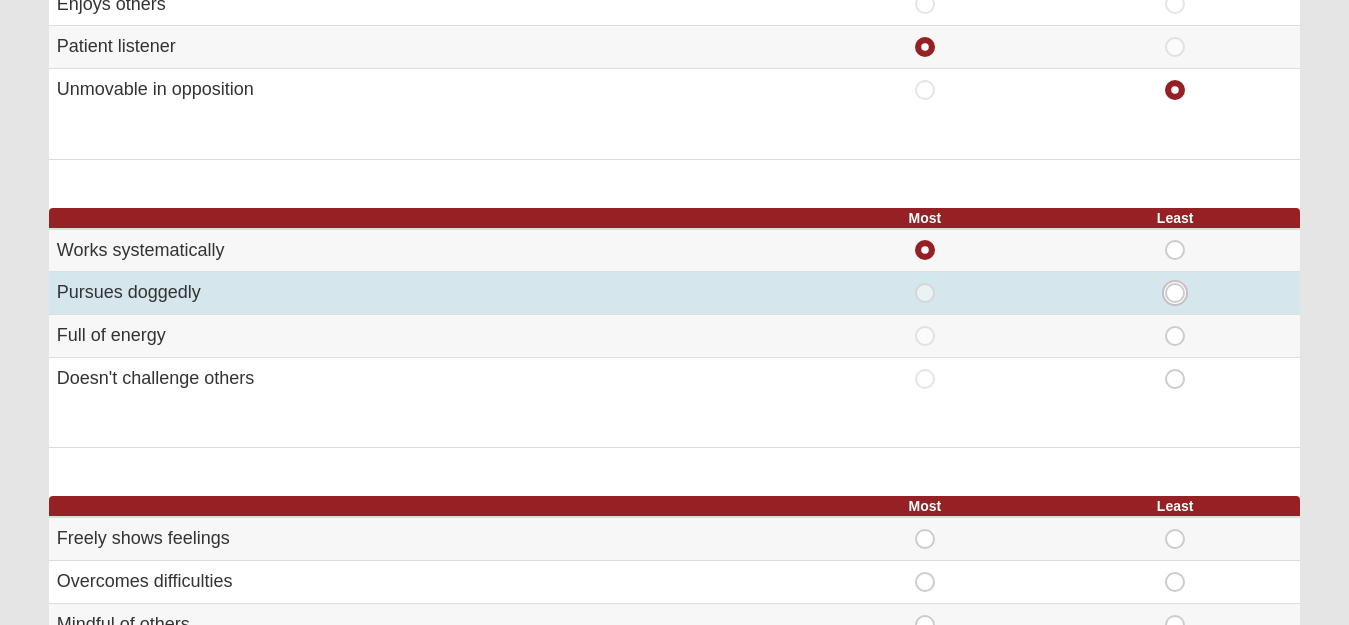 click on "Least" at bounding box center [1181, 293] 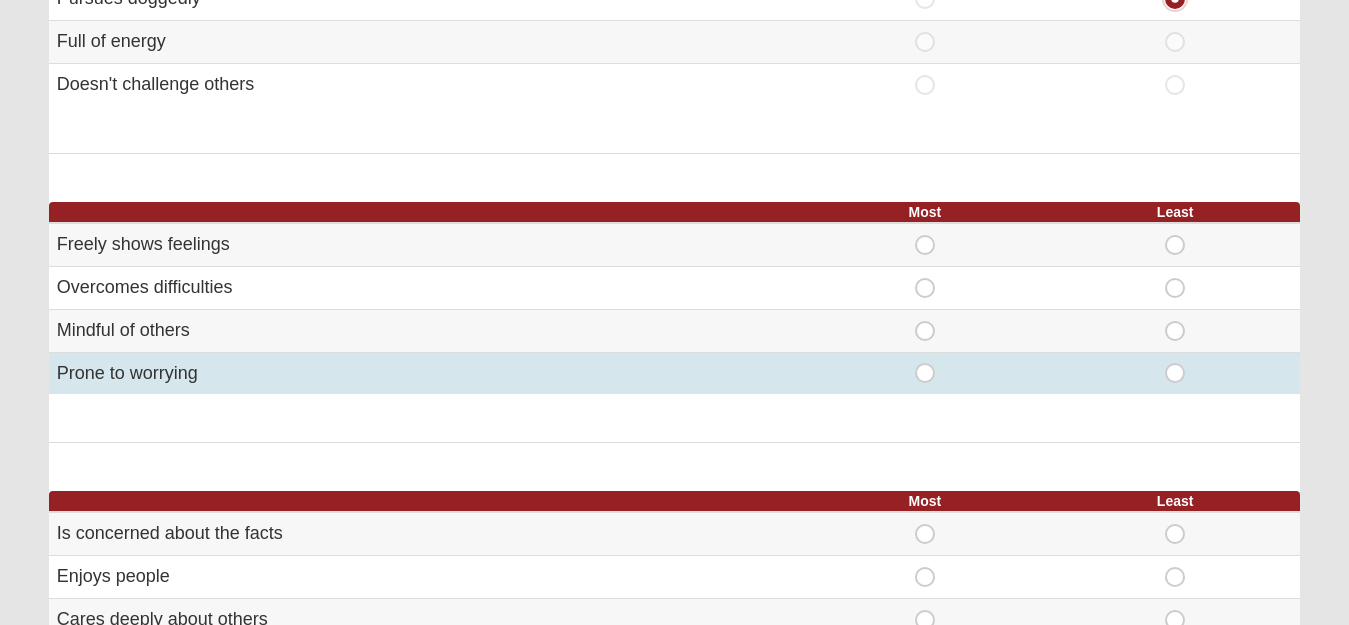 scroll, scrollTop: 950, scrollLeft: 0, axis: vertical 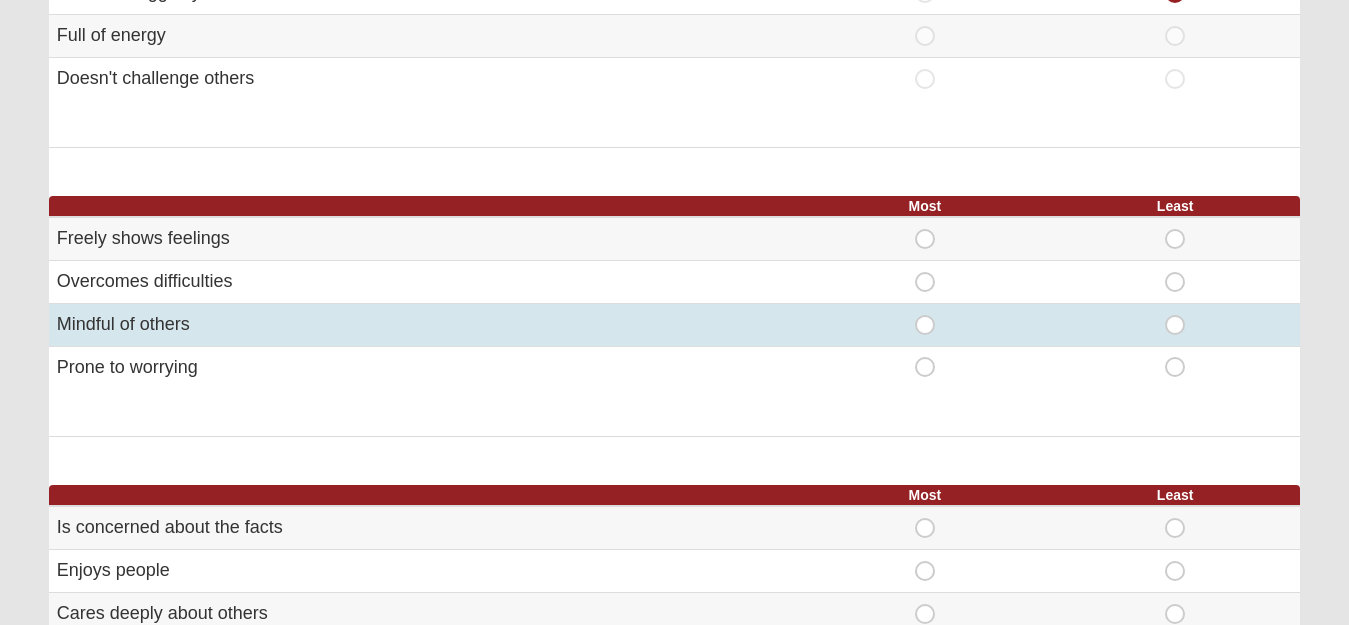 click on "Most" at bounding box center (925, 315) 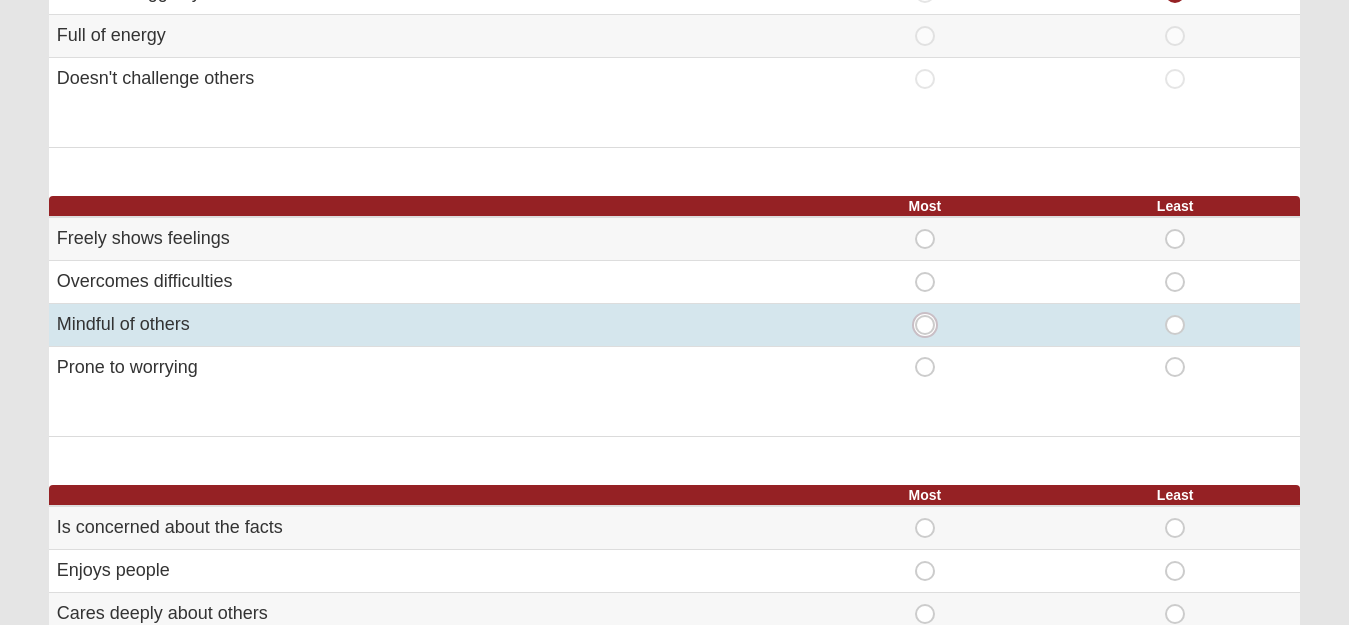 click on "Most" at bounding box center (931, 325) 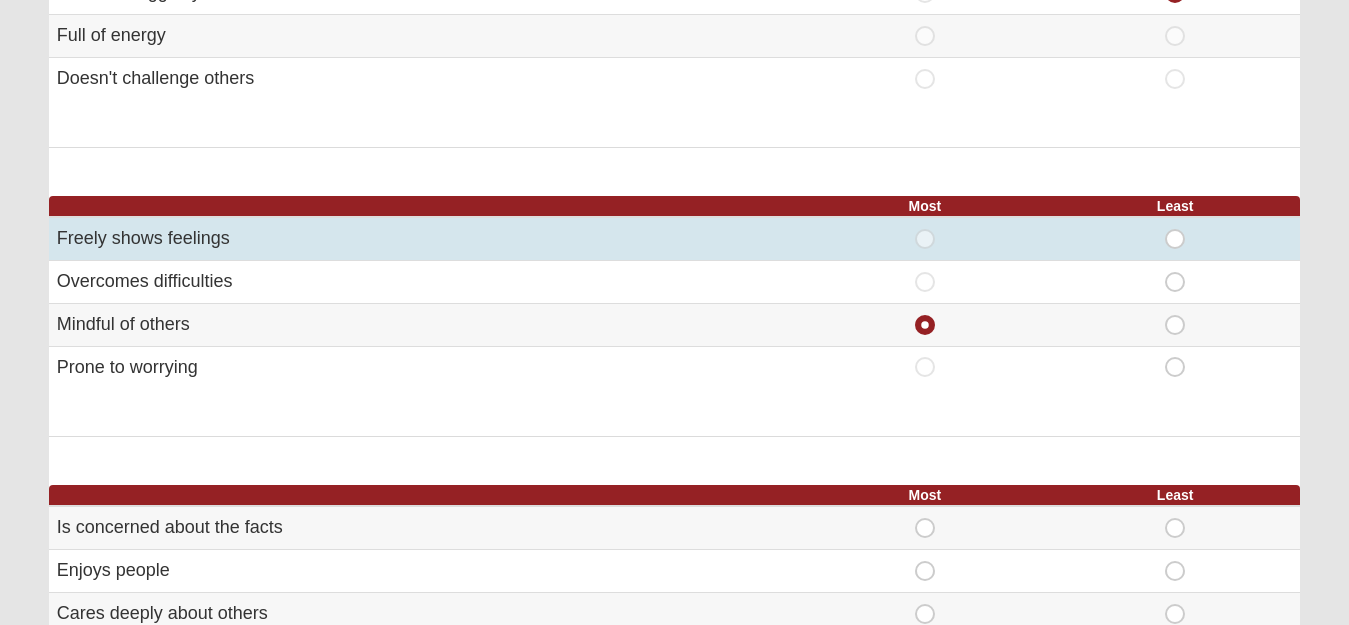 click on "Least" at bounding box center (1175, 229) 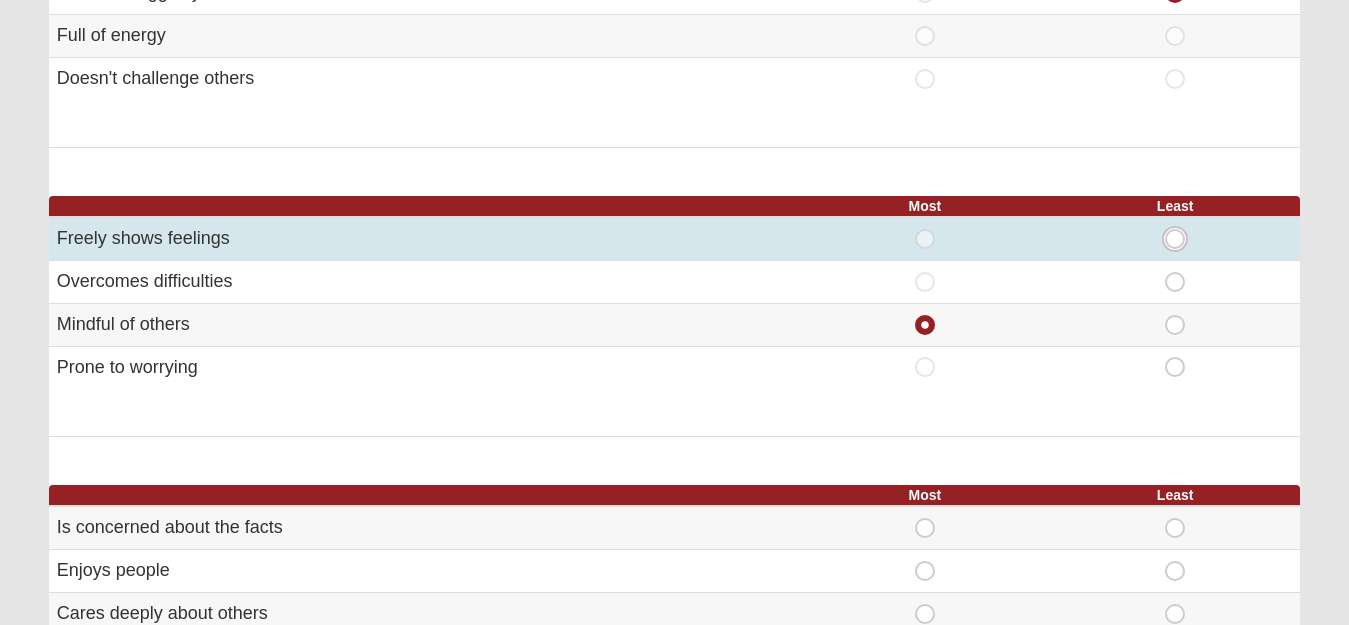 click on "Least" at bounding box center [1181, 239] 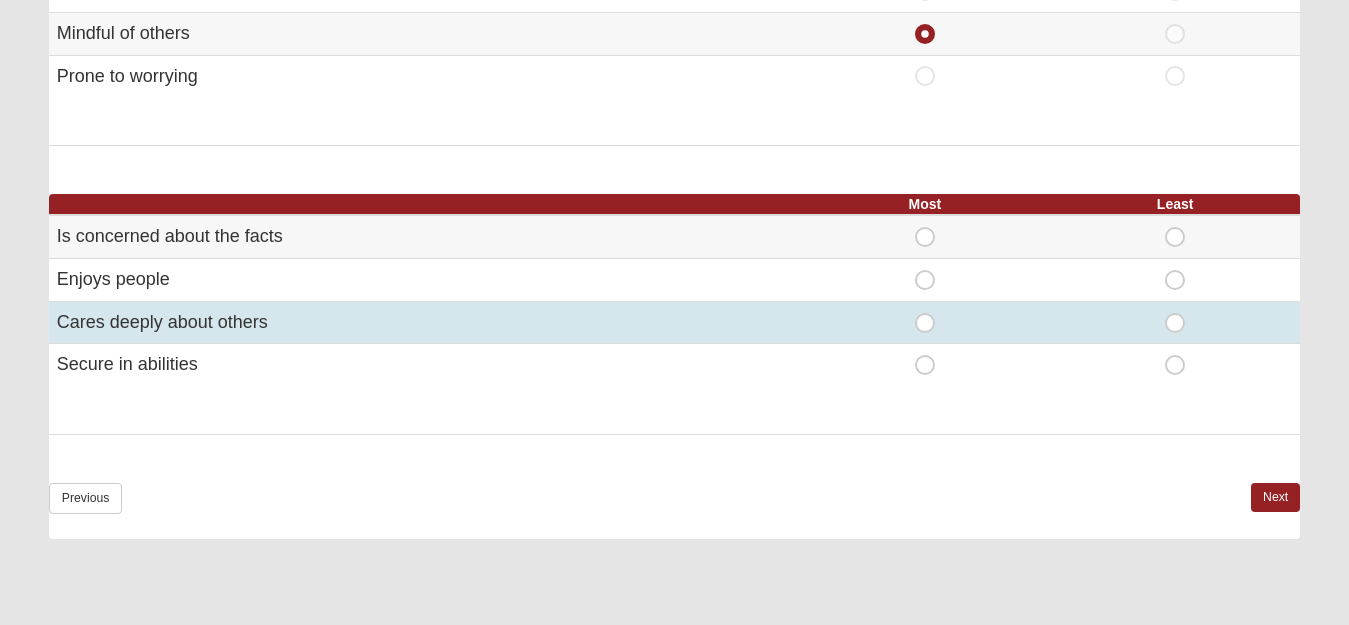 scroll, scrollTop: 1250, scrollLeft: 0, axis: vertical 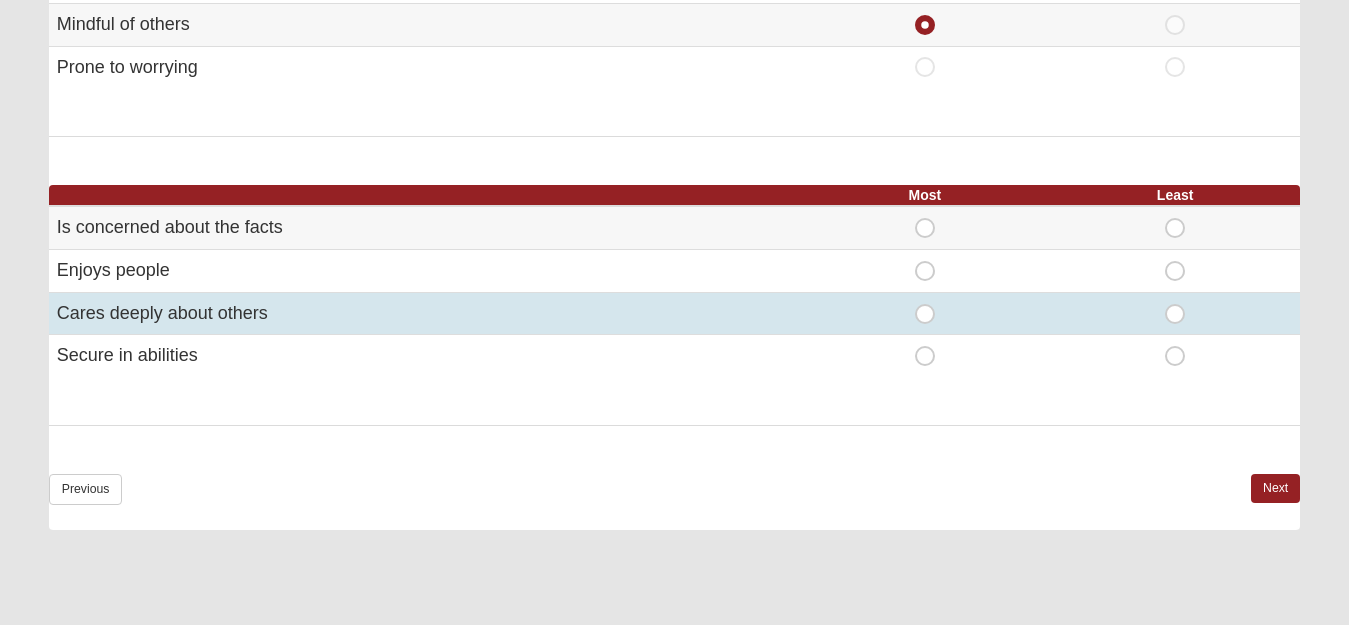 click on "Most" at bounding box center [925, 304] 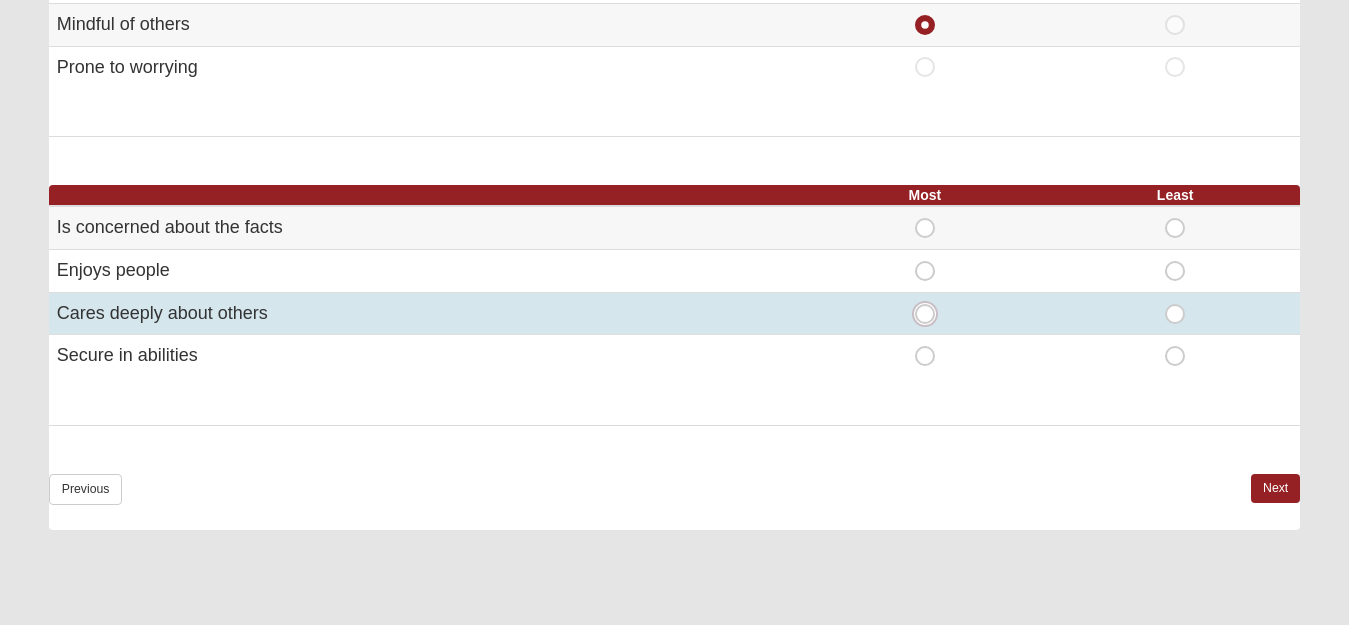 click on "Most" at bounding box center [931, 314] 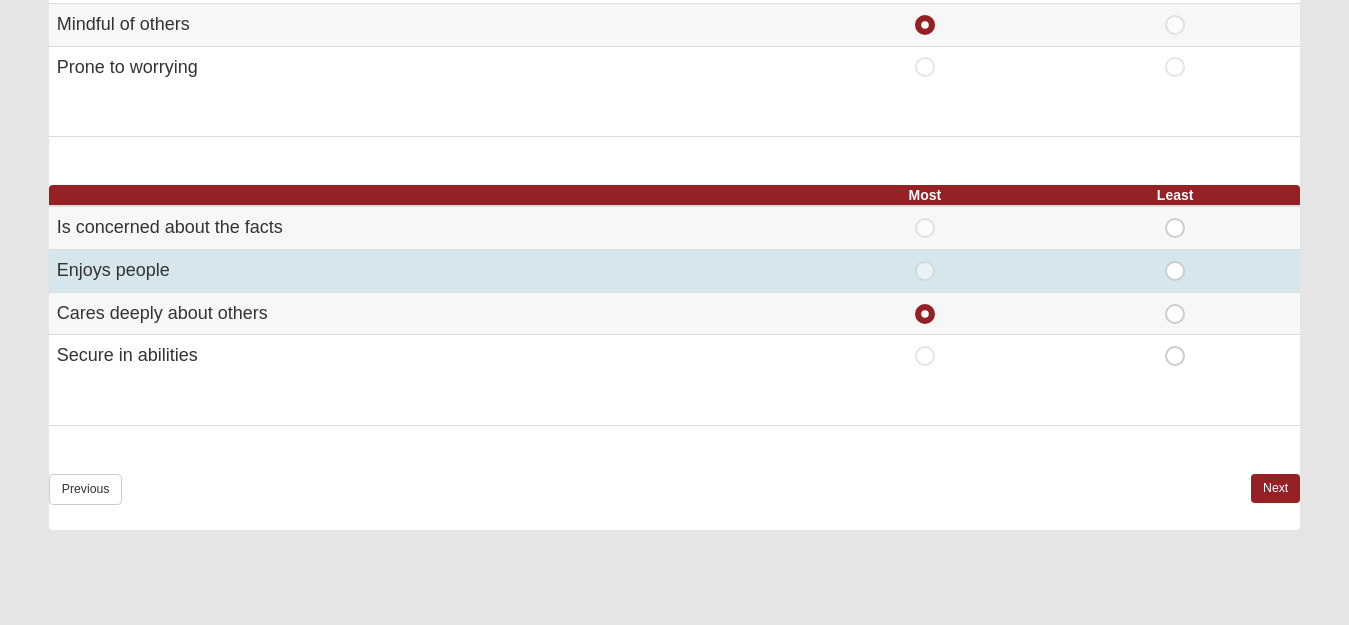 drag, startPoint x: 1173, startPoint y: 270, endPoint x: 1205, endPoint y: 362, distance: 97.406364 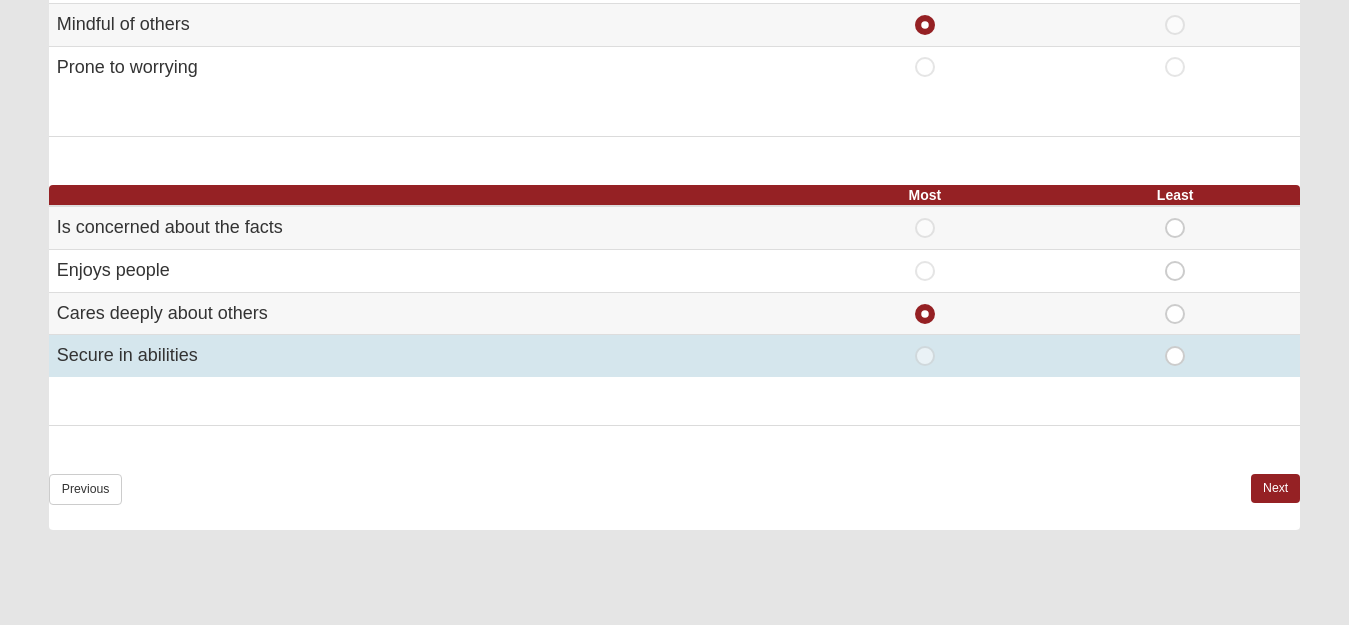 click on "Least" at bounding box center (1175, 261) 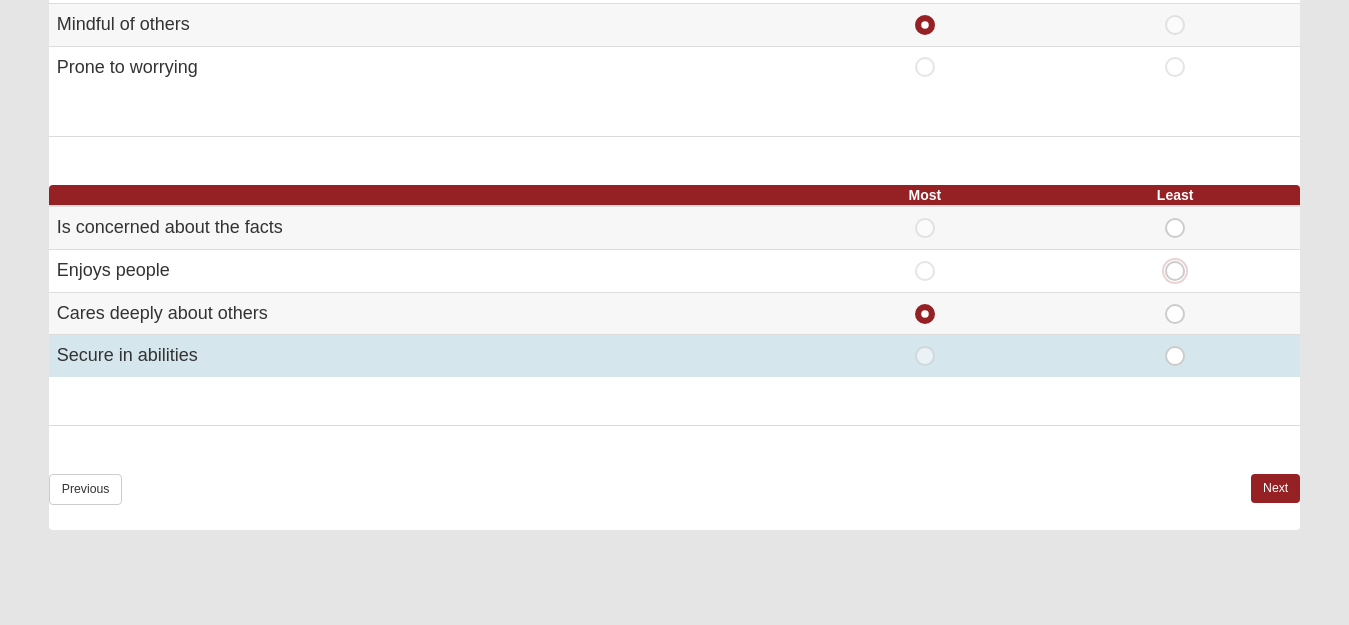 click on "Least" at bounding box center [1181, 271] 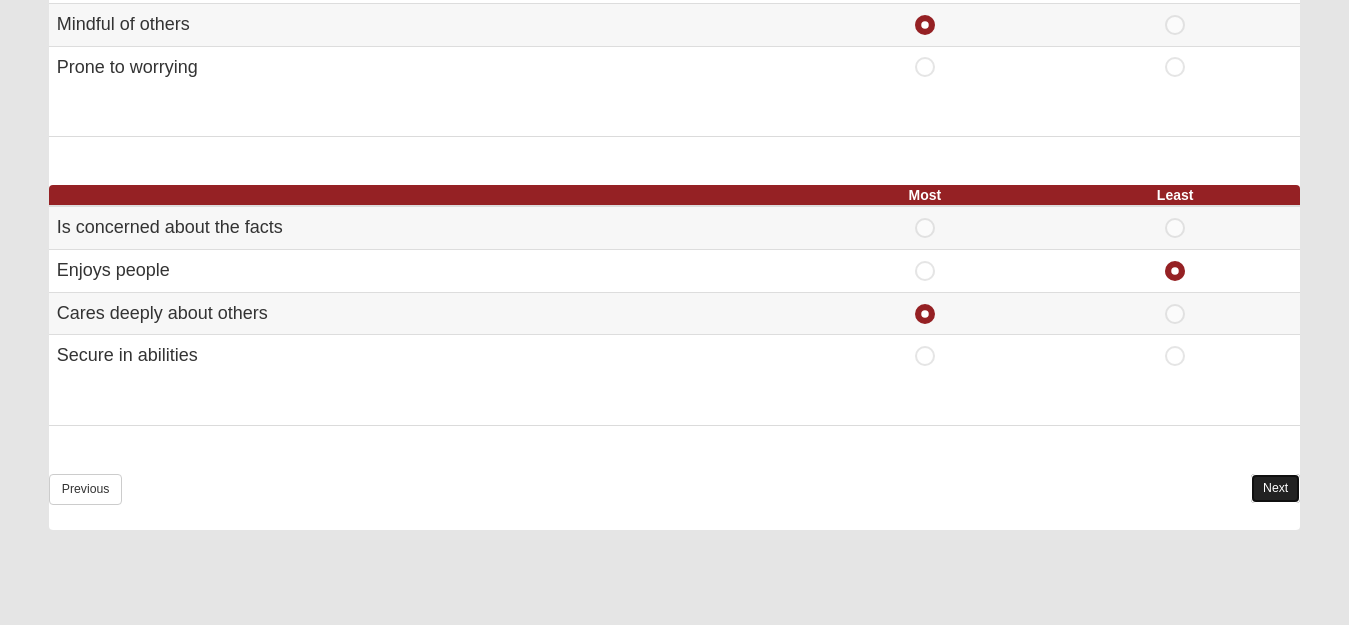click on "Next" at bounding box center [1275, 488] 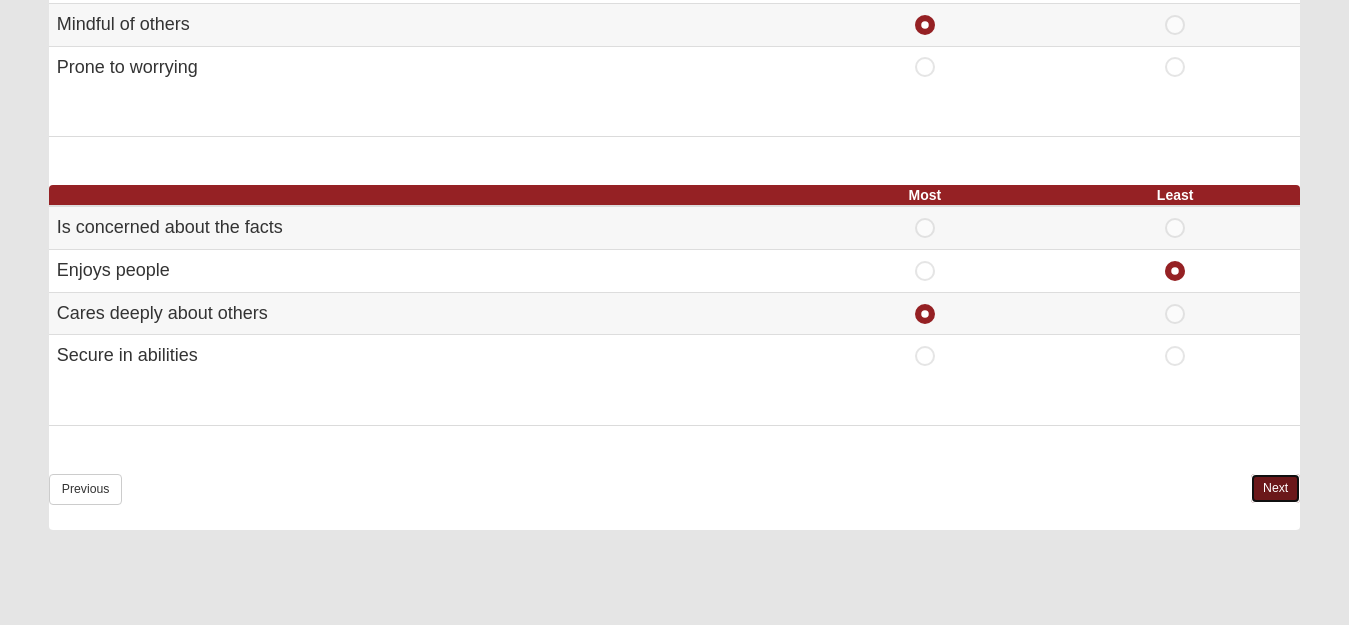 scroll, scrollTop: 0, scrollLeft: 0, axis: both 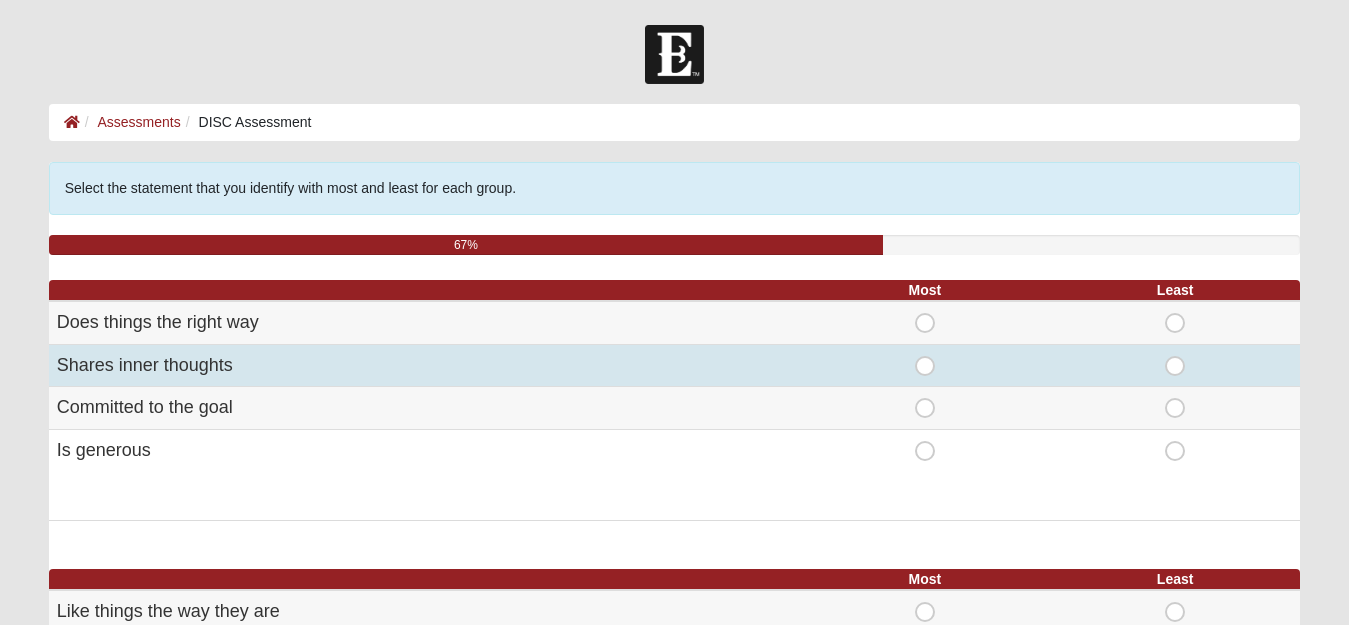 click on "Least" at bounding box center [1175, 356] 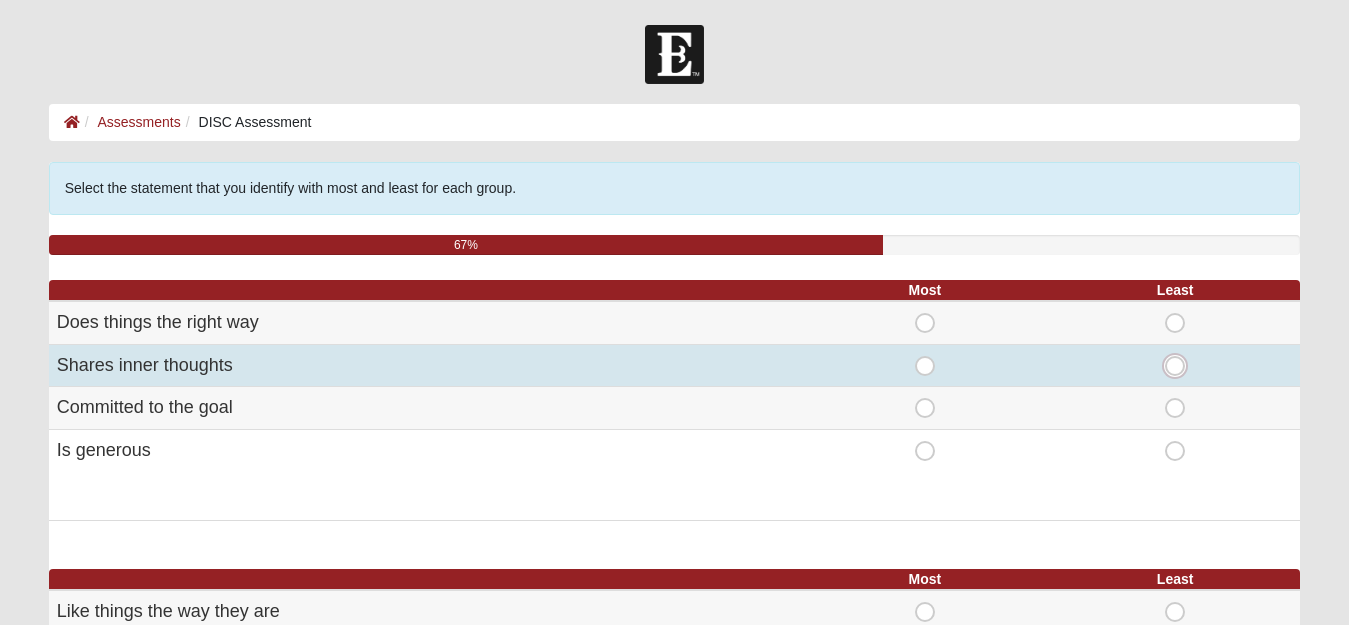 click on "Least" at bounding box center [1181, 366] 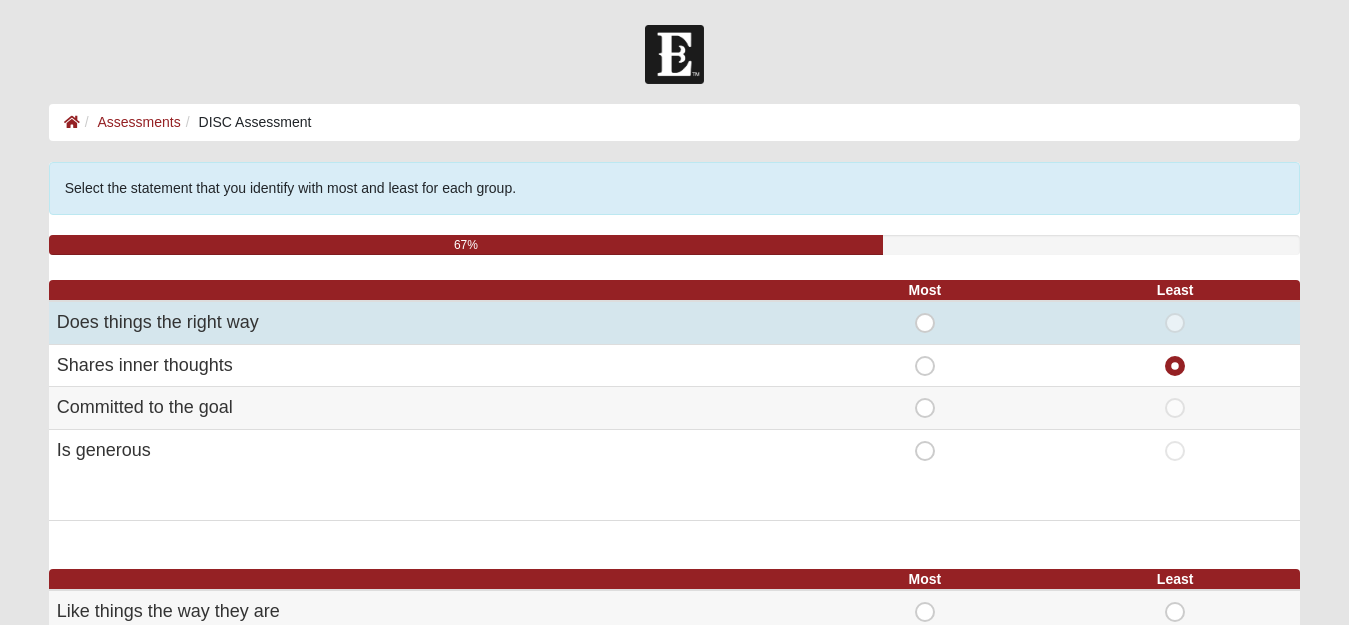 click on "Most" at bounding box center [925, 313] 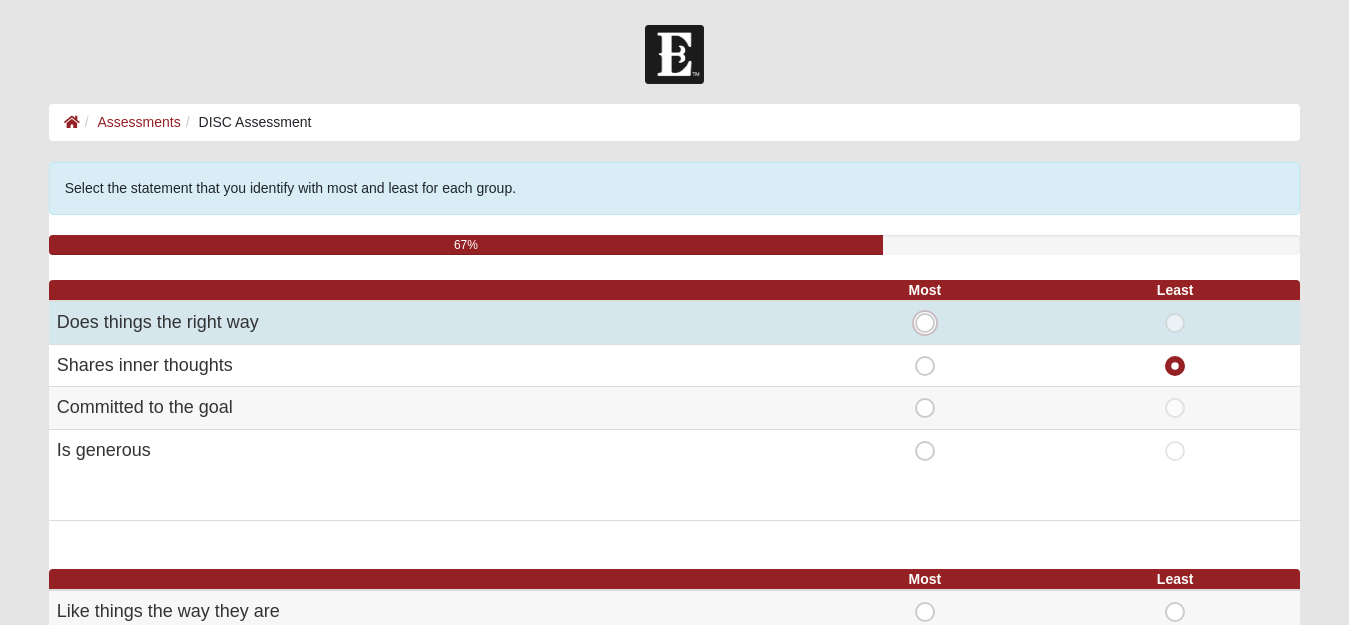 click on "Most" at bounding box center (931, 323) 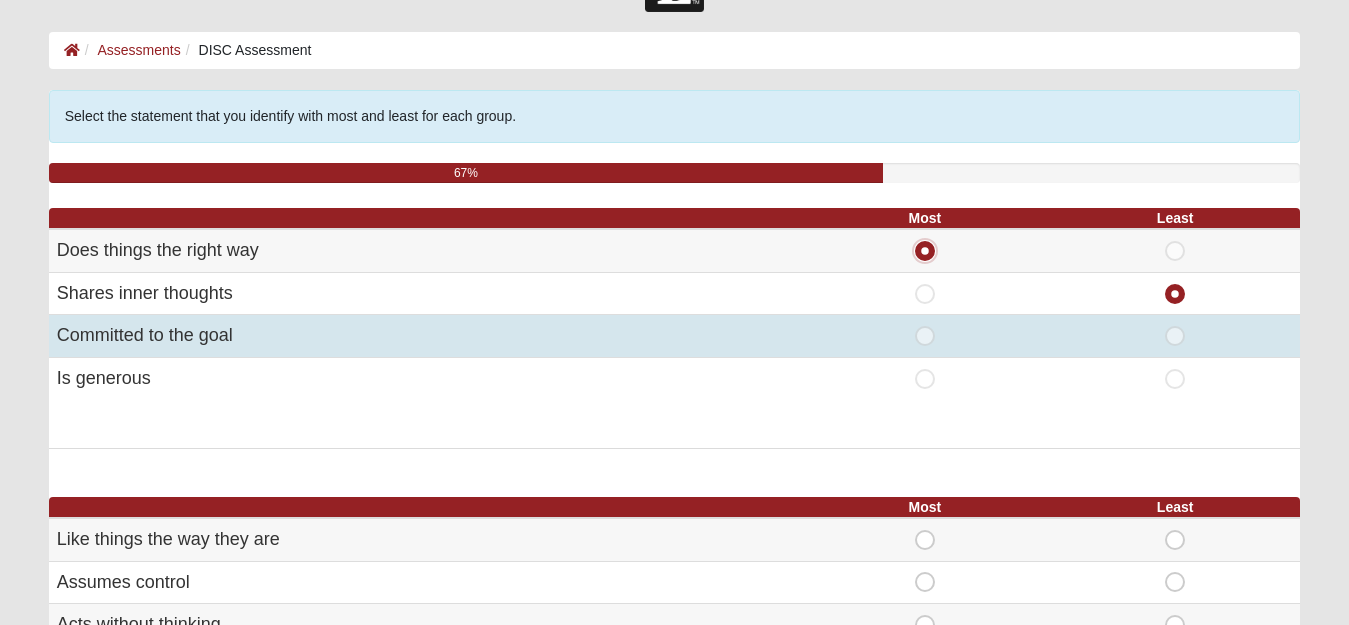 scroll, scrollTop: 300, scrollLeft: 0, axis: vertical 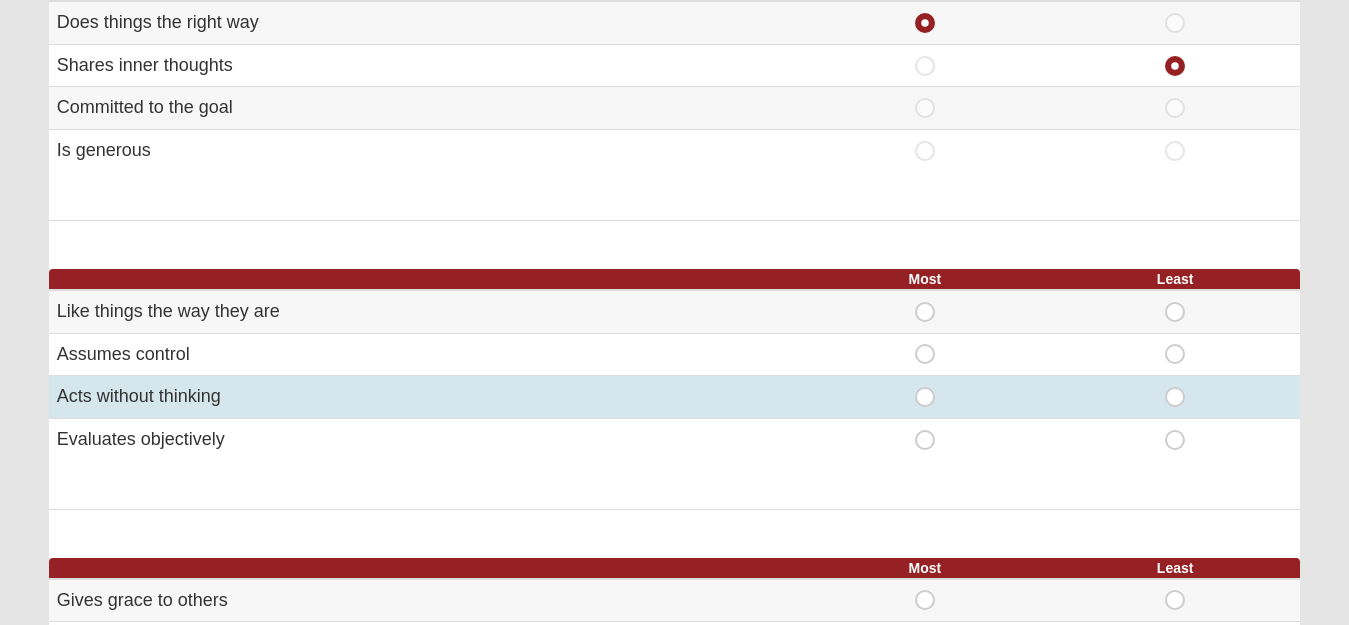 click on "Least" at bounding box center [1175, 387] 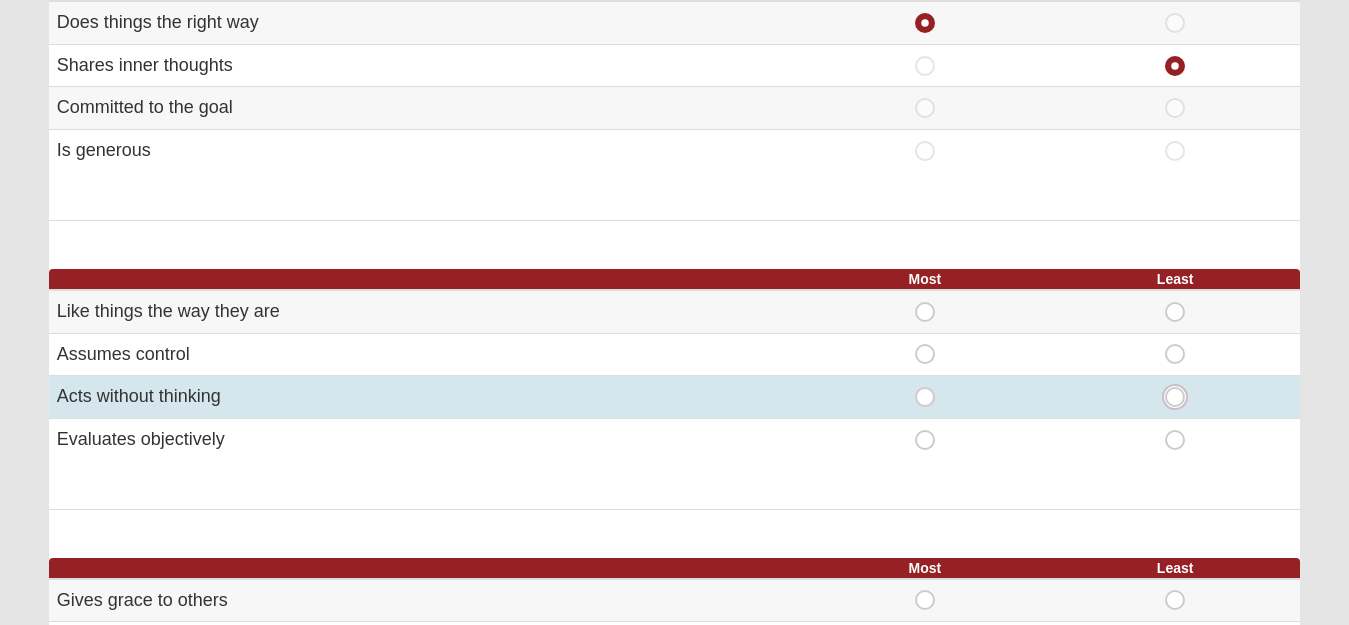 click on "Least" at bounding box center [1181, 397] 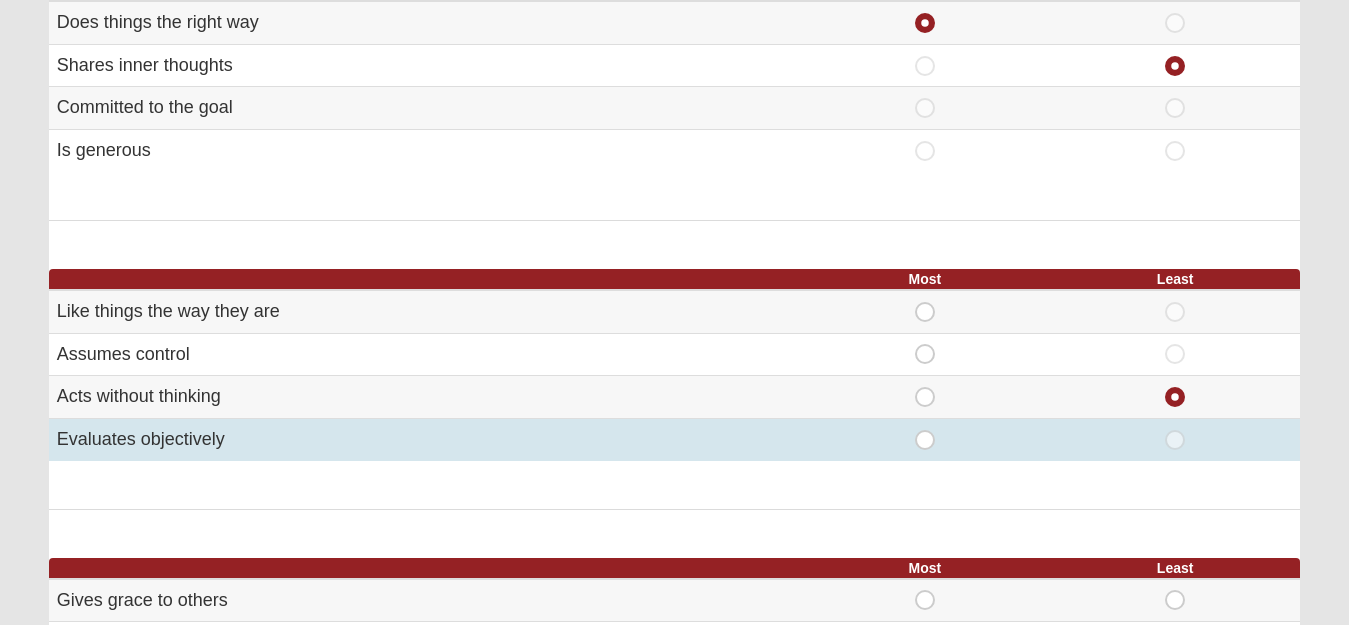 drag, startPoint x: 925, startPoint y: 440, endPoint x: 970, endPoint y: 444, distance: 45.17743 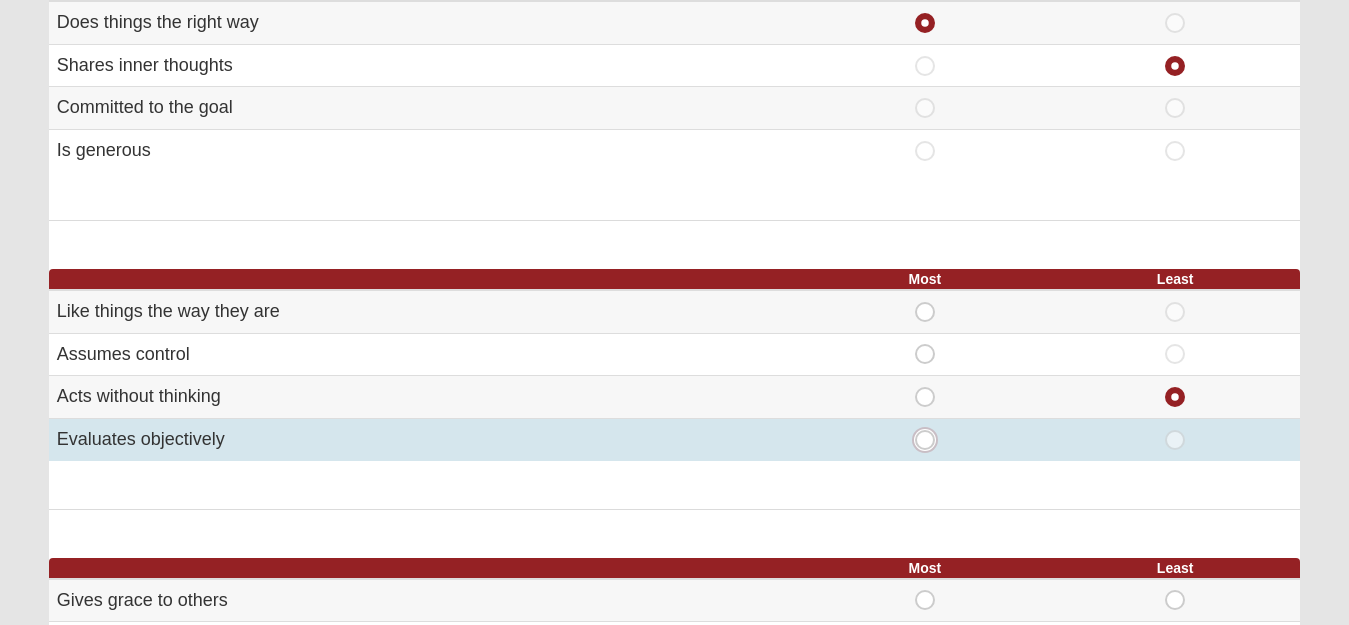 click on "Most" at bounding box center (931, 440) 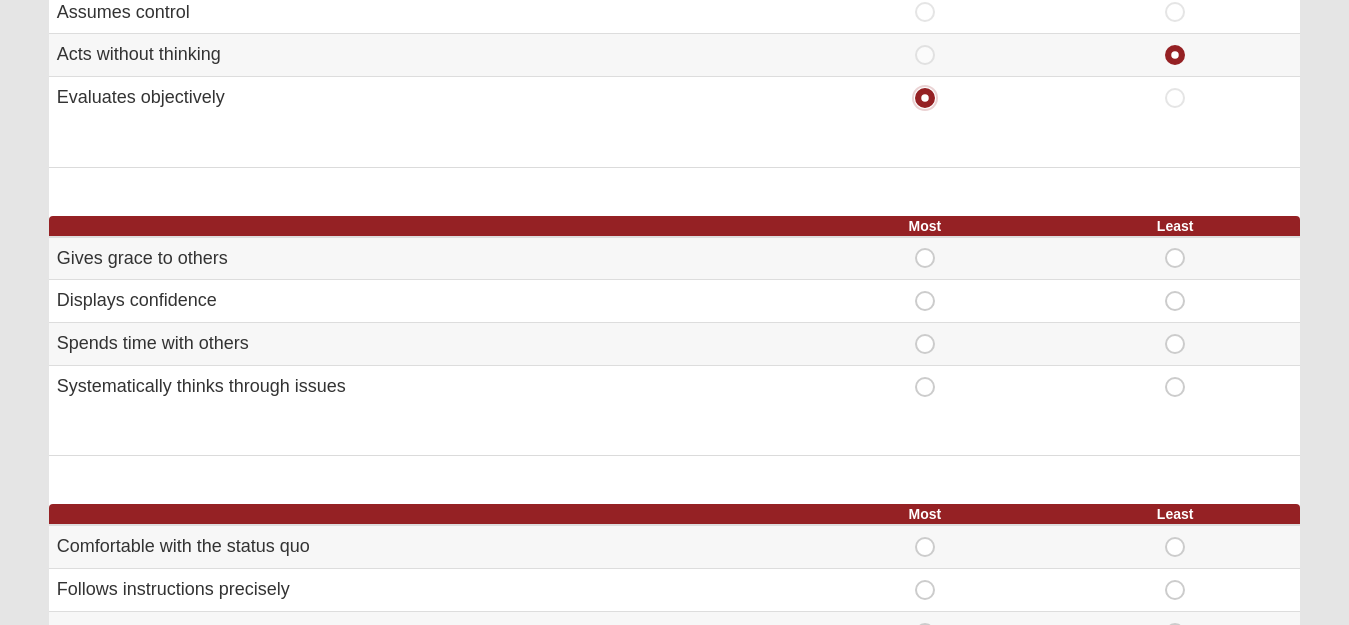 scroll, scrollTop: 650, scrollLeft: 0, axis: vertical 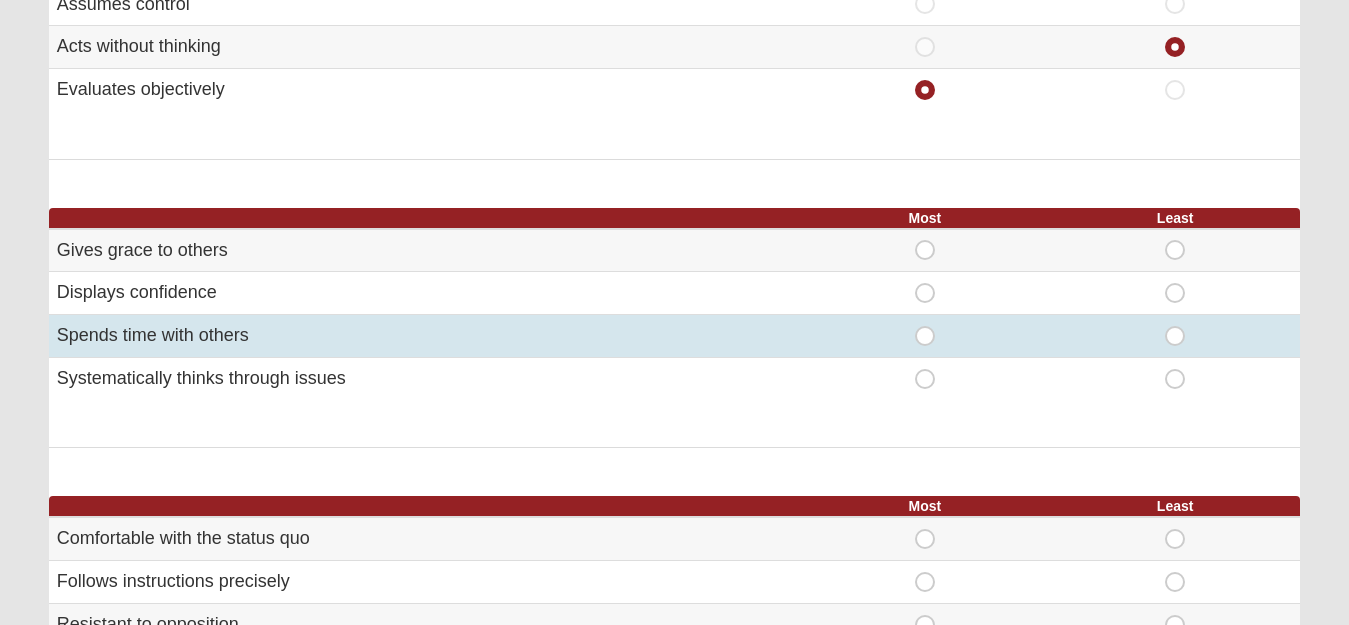 click on "Least" at bounding box center [1175, 326] 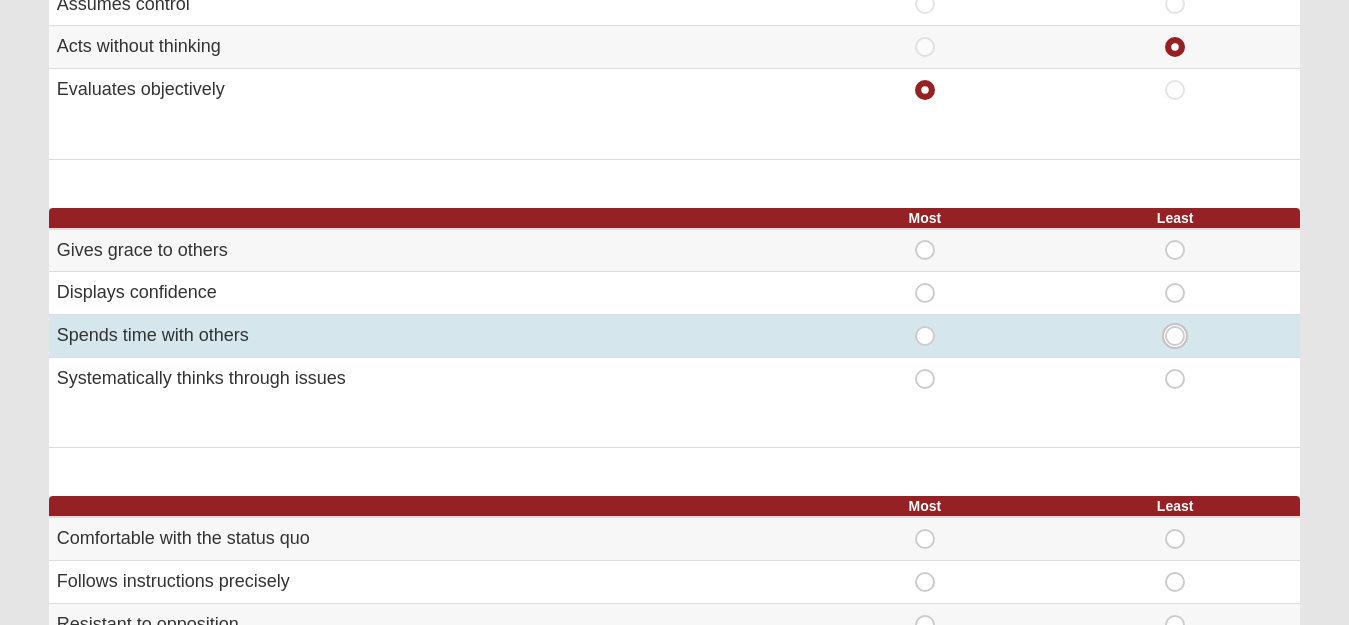 click on "Least" at bounding box center [1181, 336] 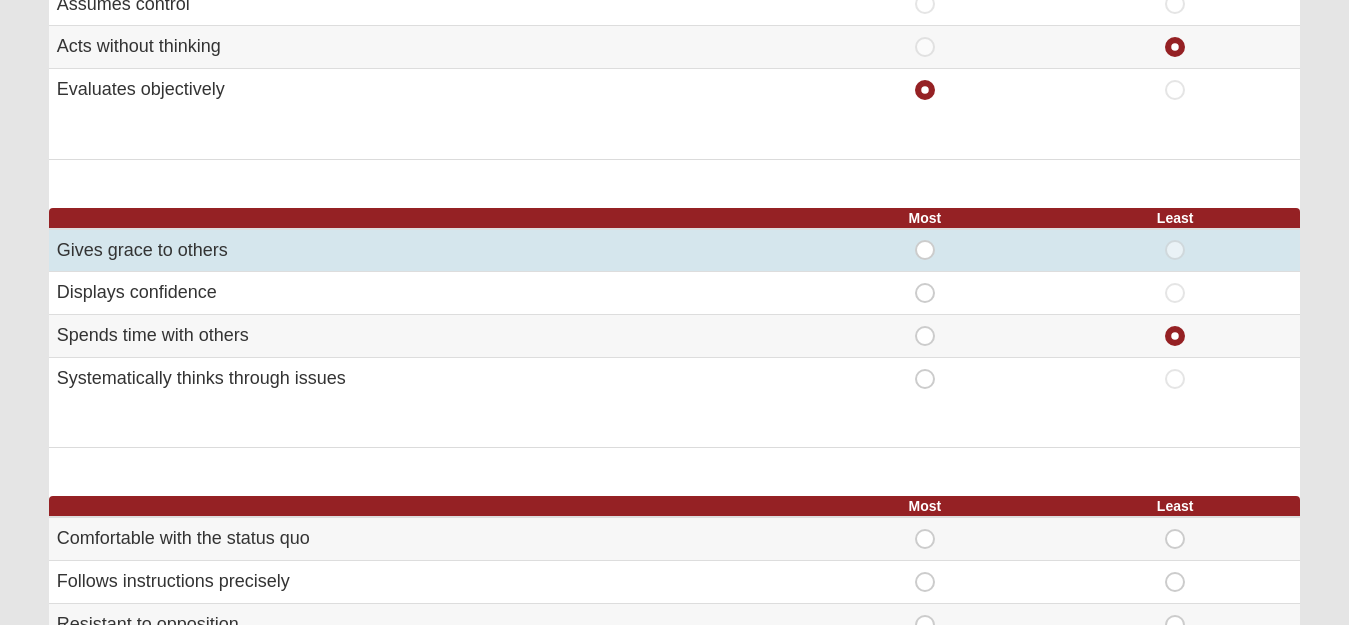 click on "Most" at bounding box center (925, 240) 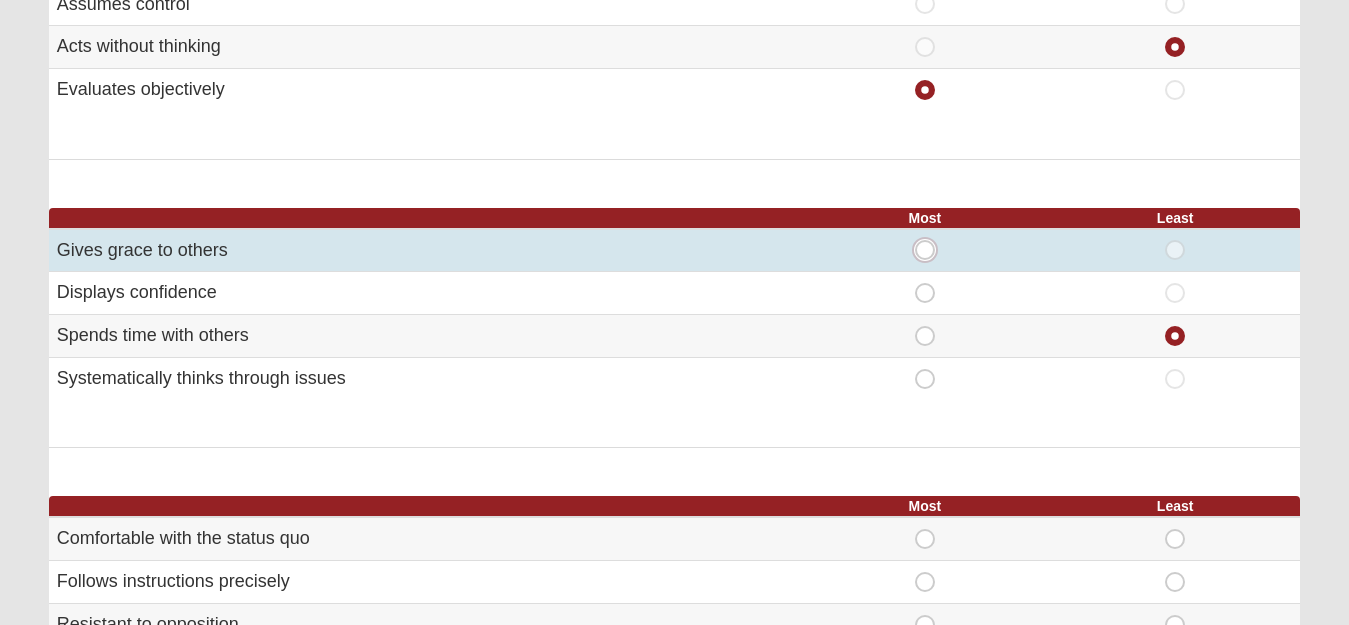 click on "Most" at bounding box center [931, 250] 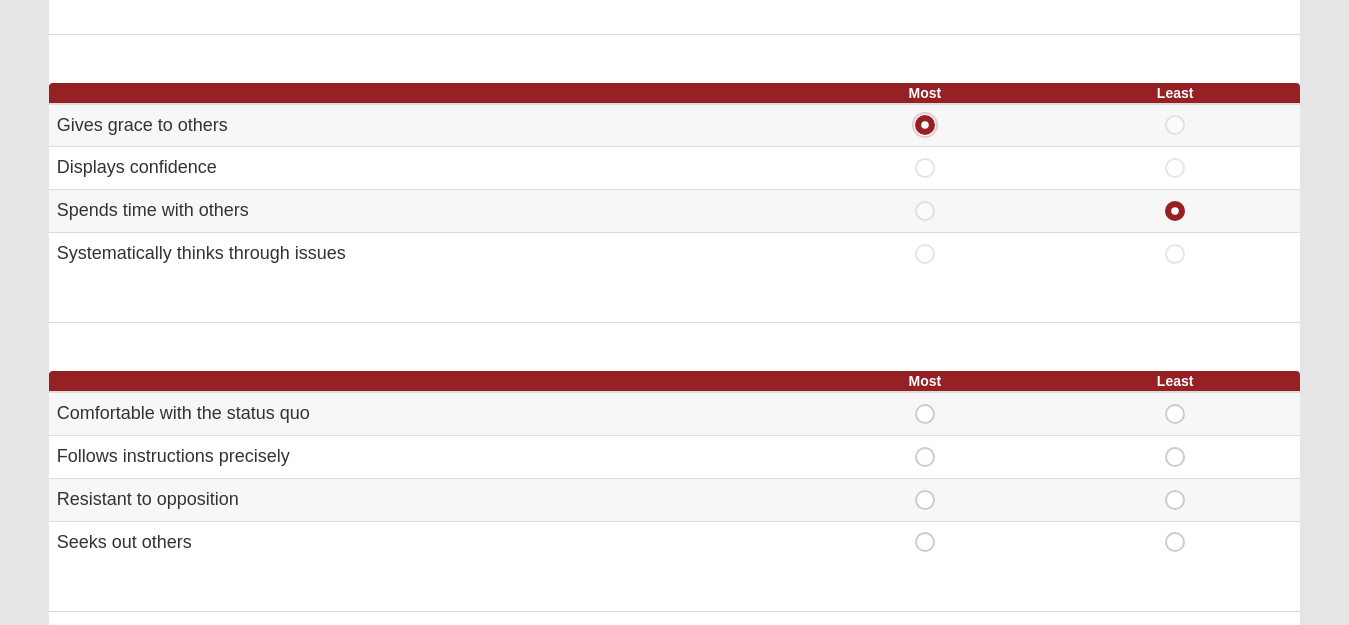 scroll, scrollTop: 825, scrollLeft: 0, axis: vertical 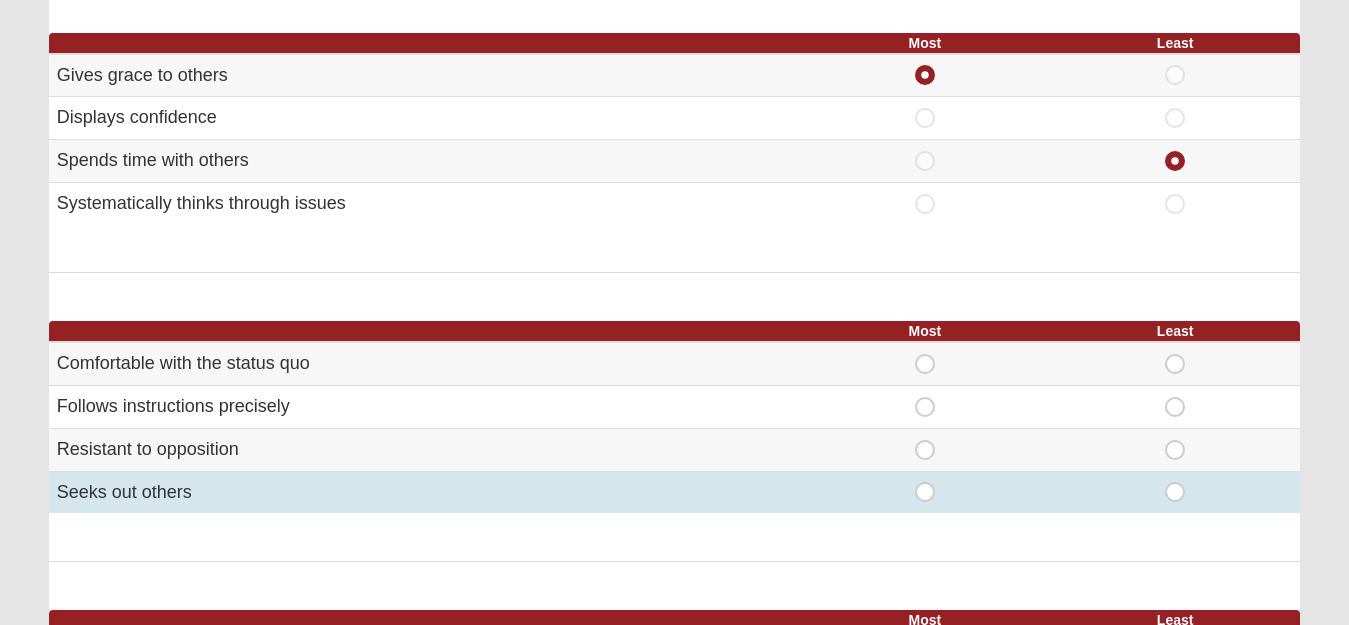 click on "Least" at bounding box center (1175, 482) 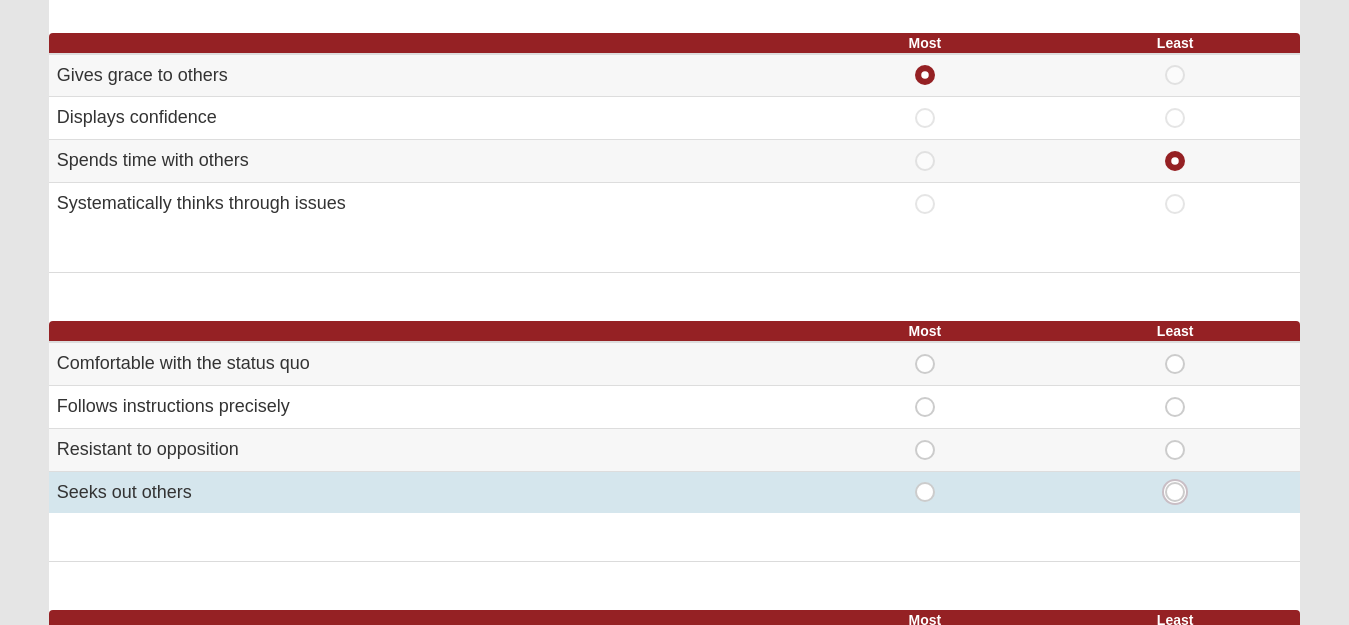 click on "Least" at bounding box center (1181, 492) 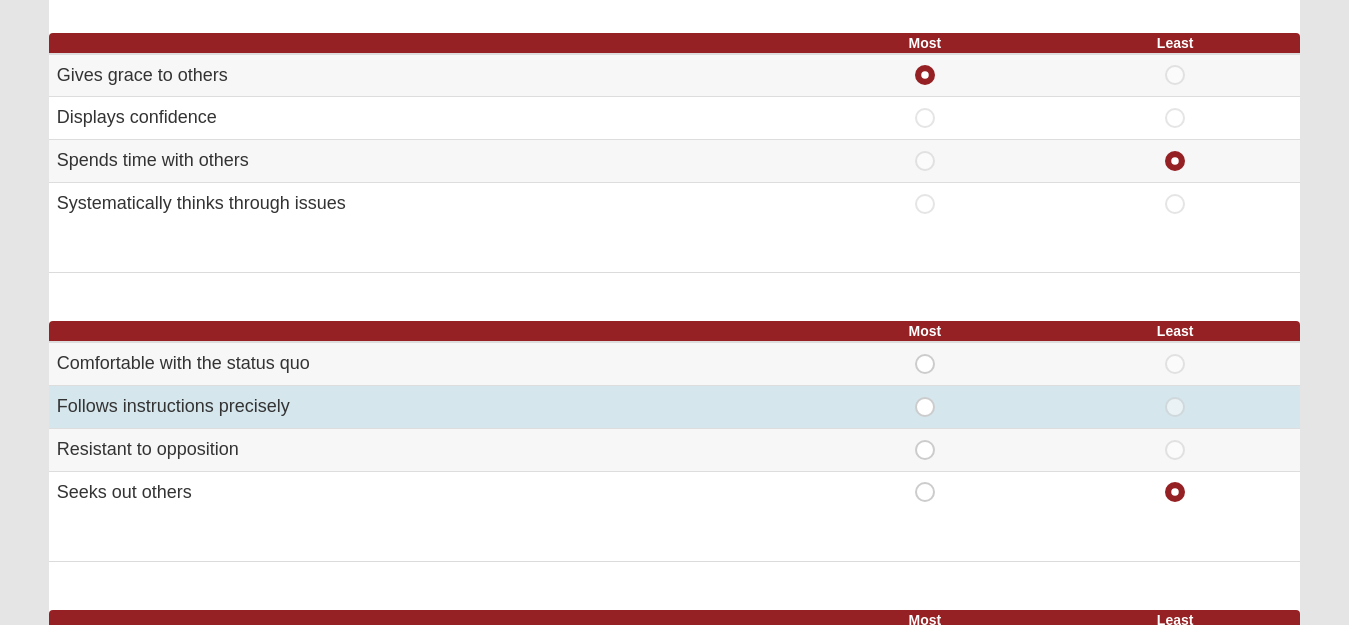 click on "Most" at bounding box center [925, 397] 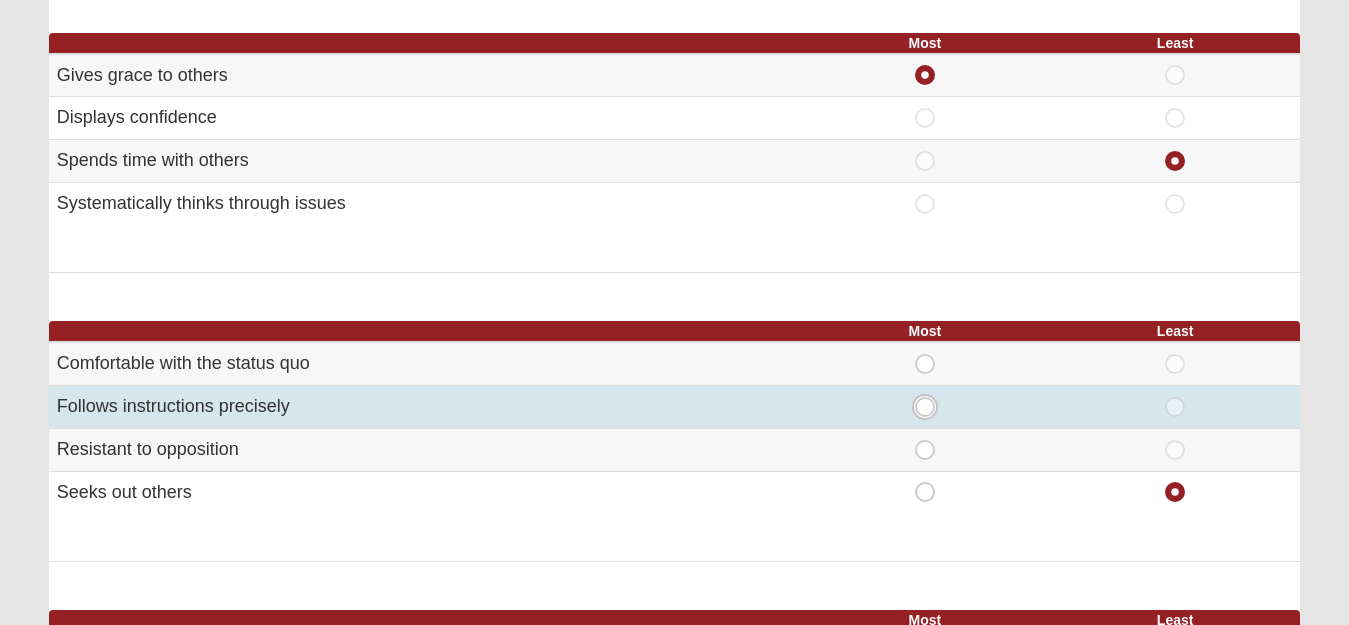 click on "Most" at bounding box center [931, 407] 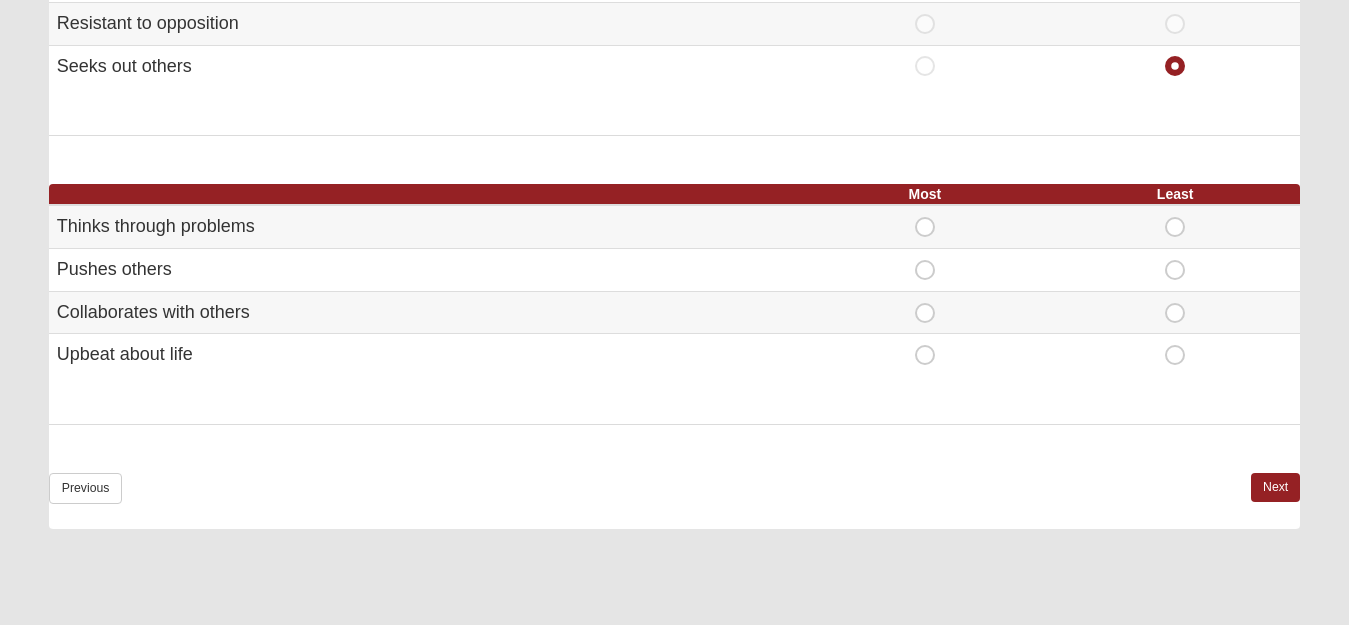 scroll, scrollTop: 1275, scrollLeft: 0, axis: vertical 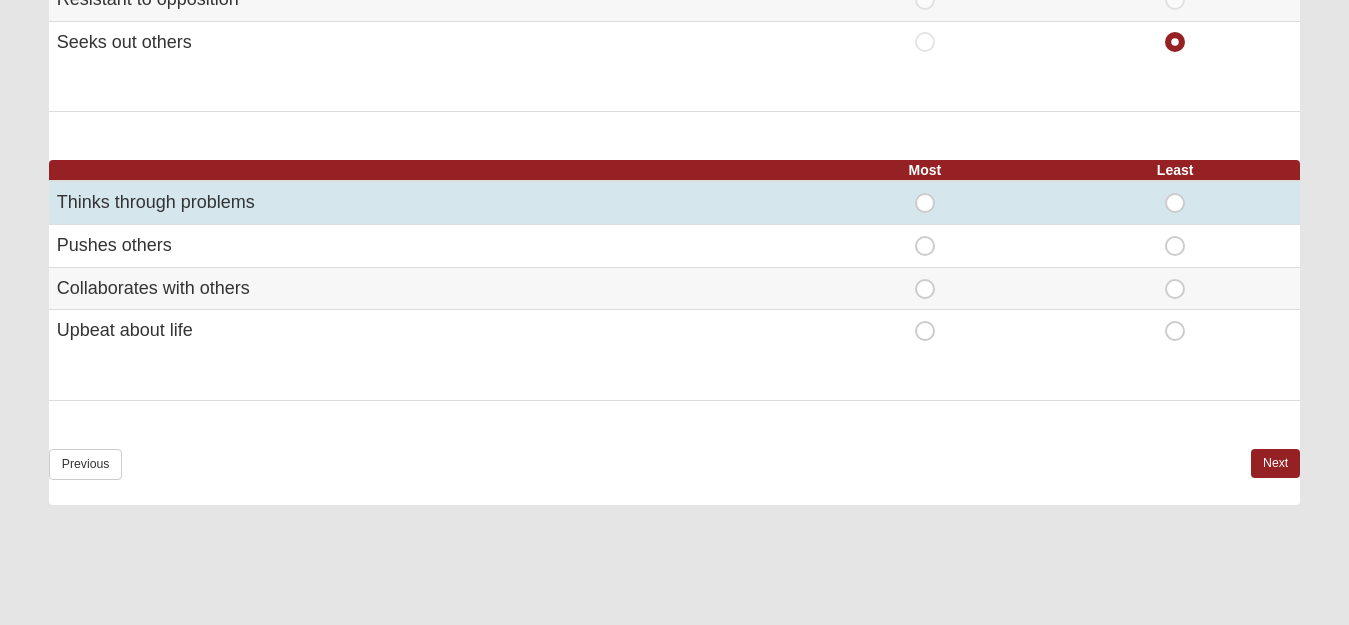 click on "Most" at bounding box center (925, 193) 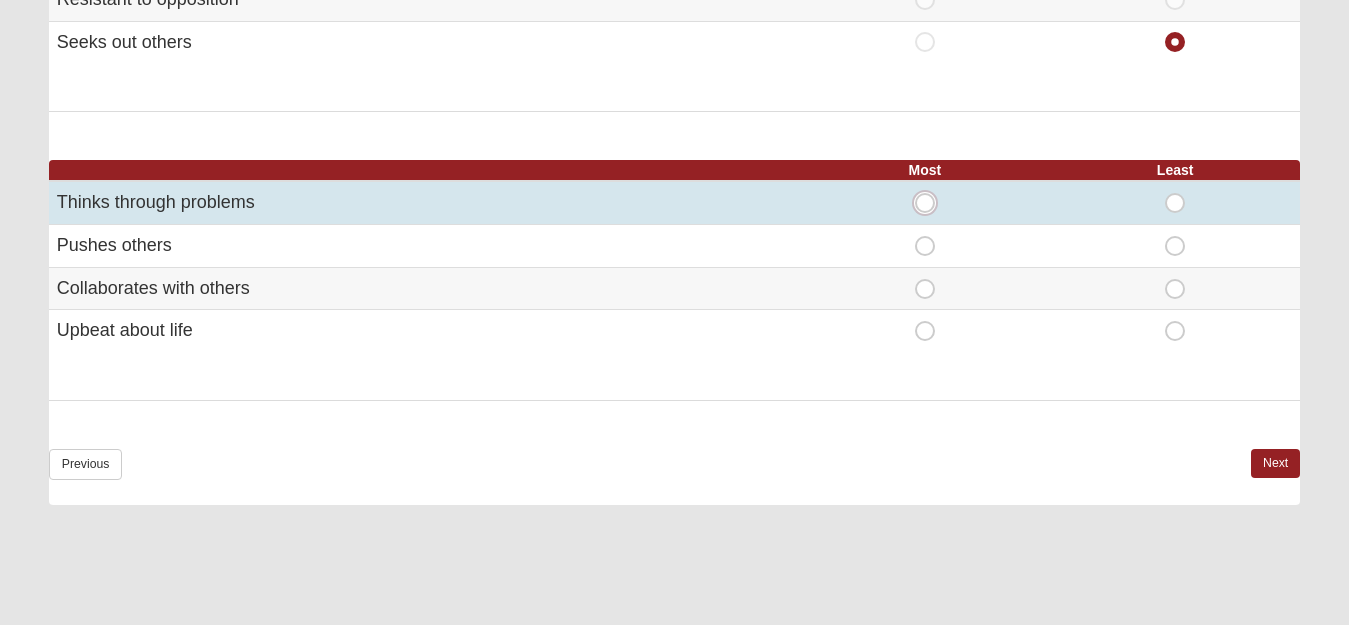click on "Most" at bounding box center [931, 203] 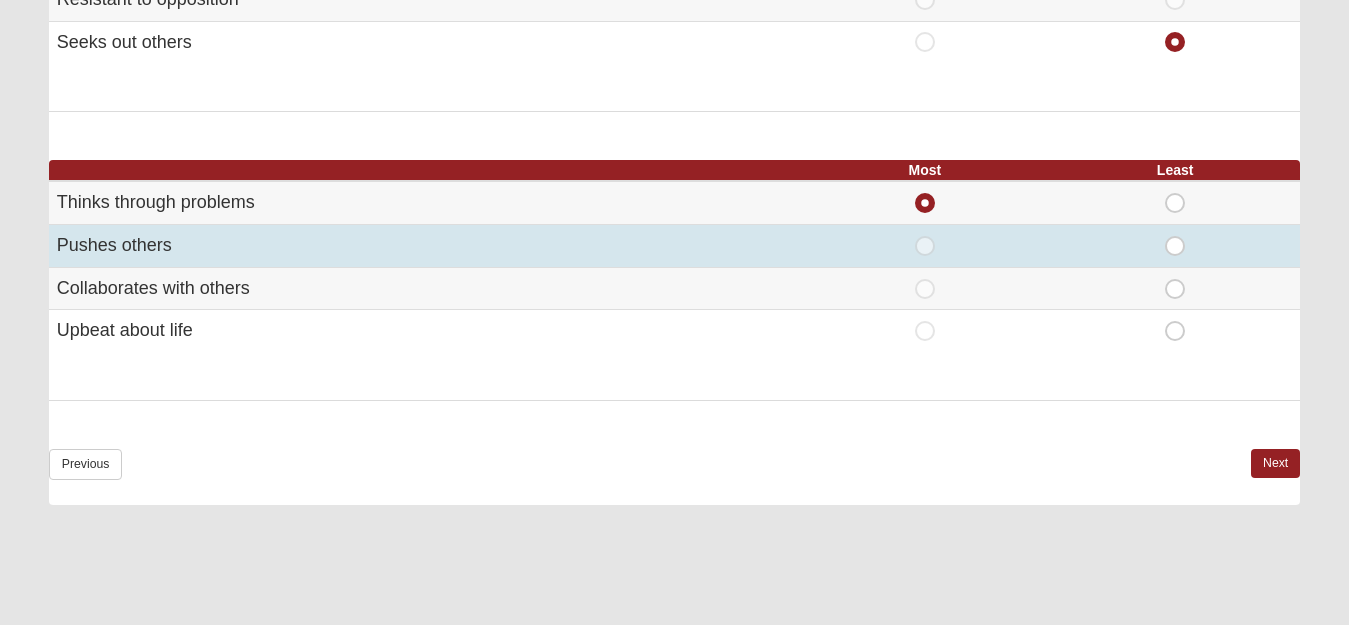 click on "Least" at bounding box center [1175, 236] 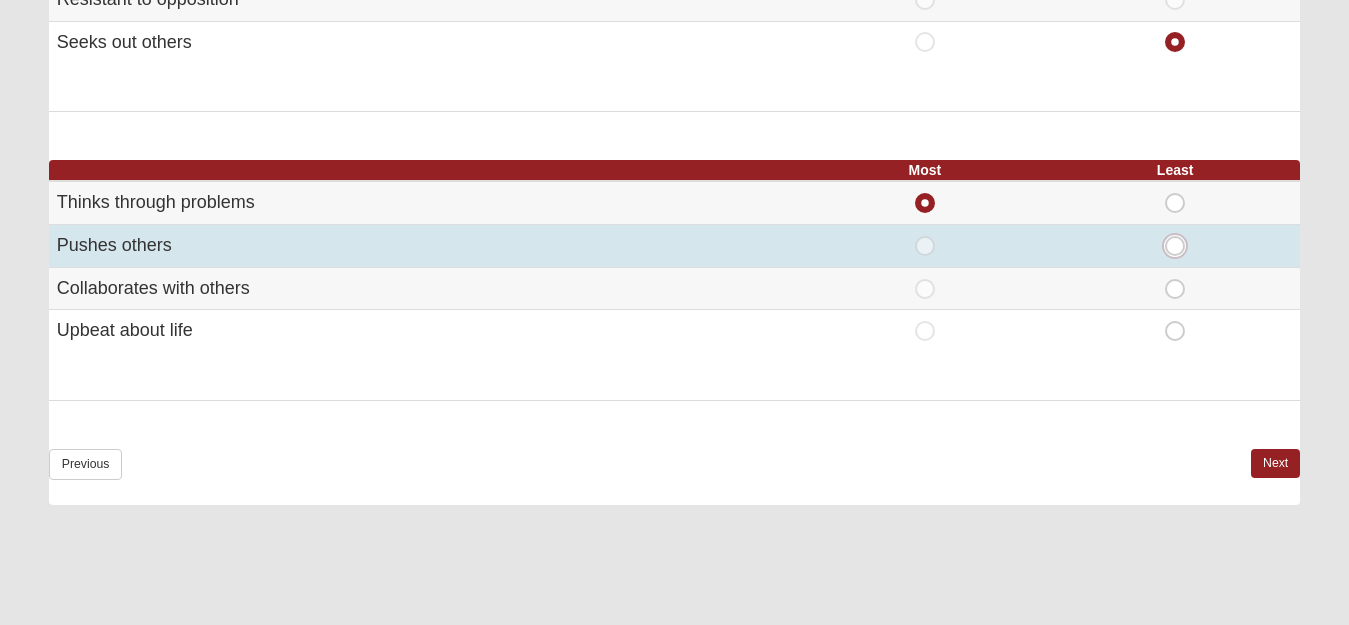 click on "Least" at bounding box center [1181, 246] 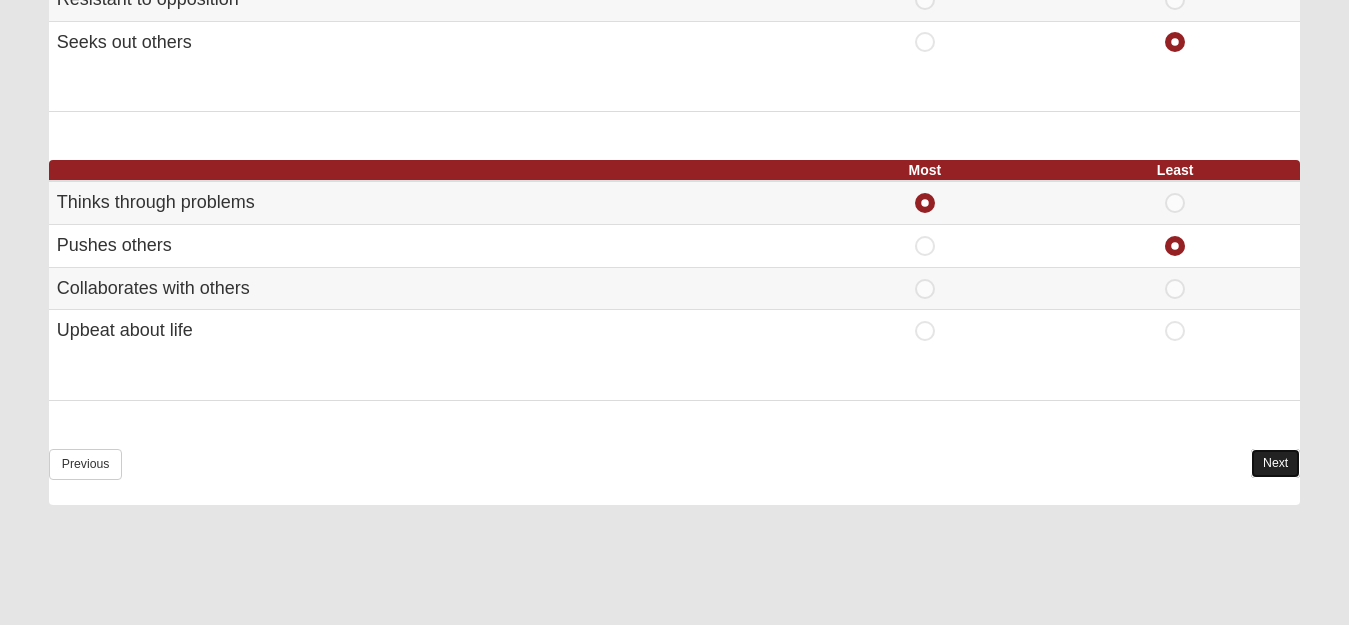 click on "Next" at bounding box center [1275, 463] 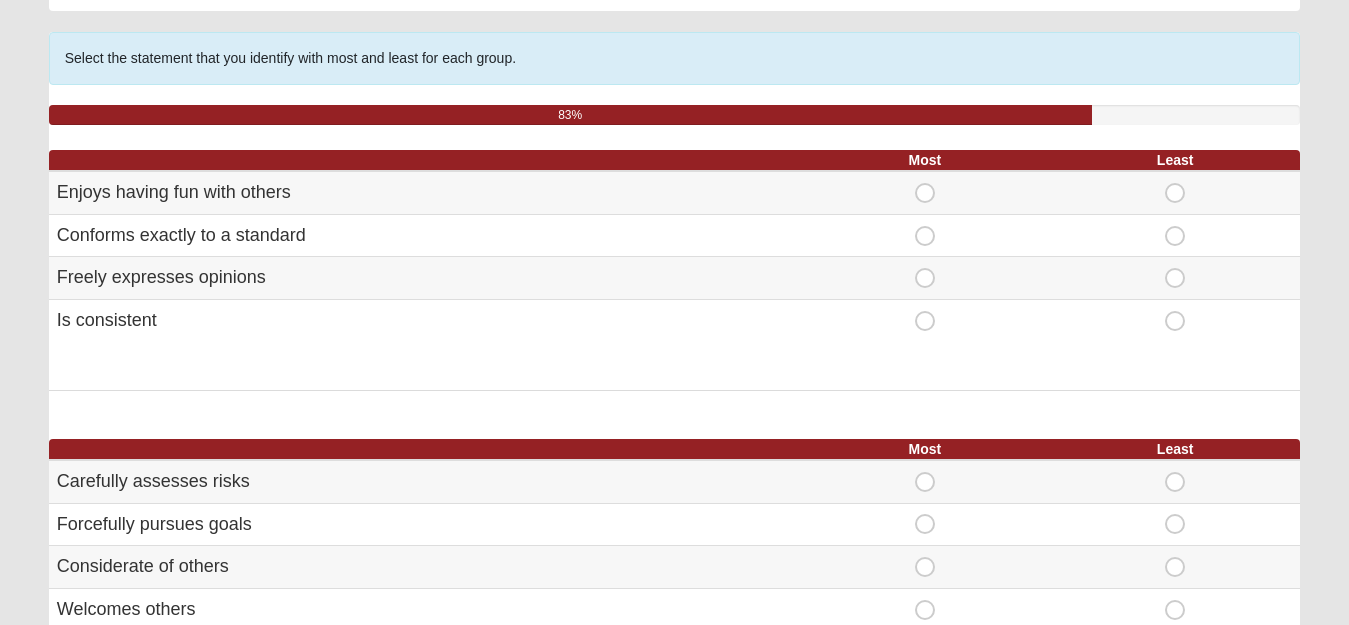 scroll, scrollTop: 150, scrollLeft: 0, axis: vertical 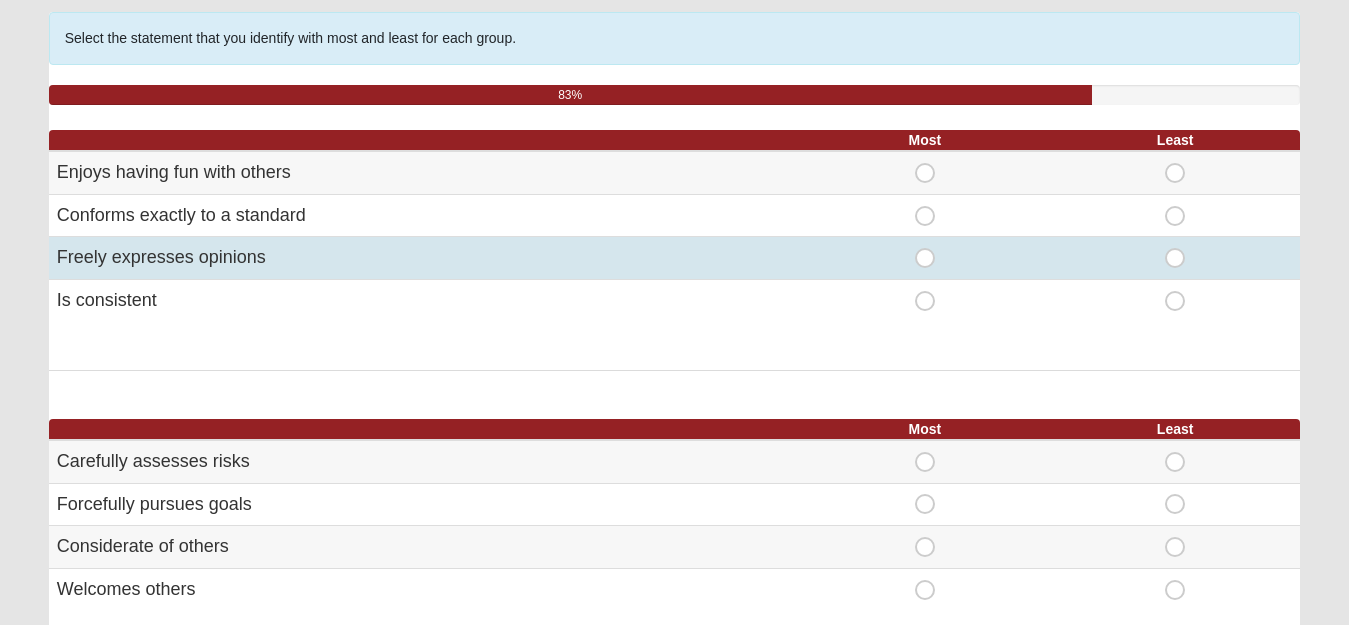 click on "Least" at bounding box center (1175, 248) 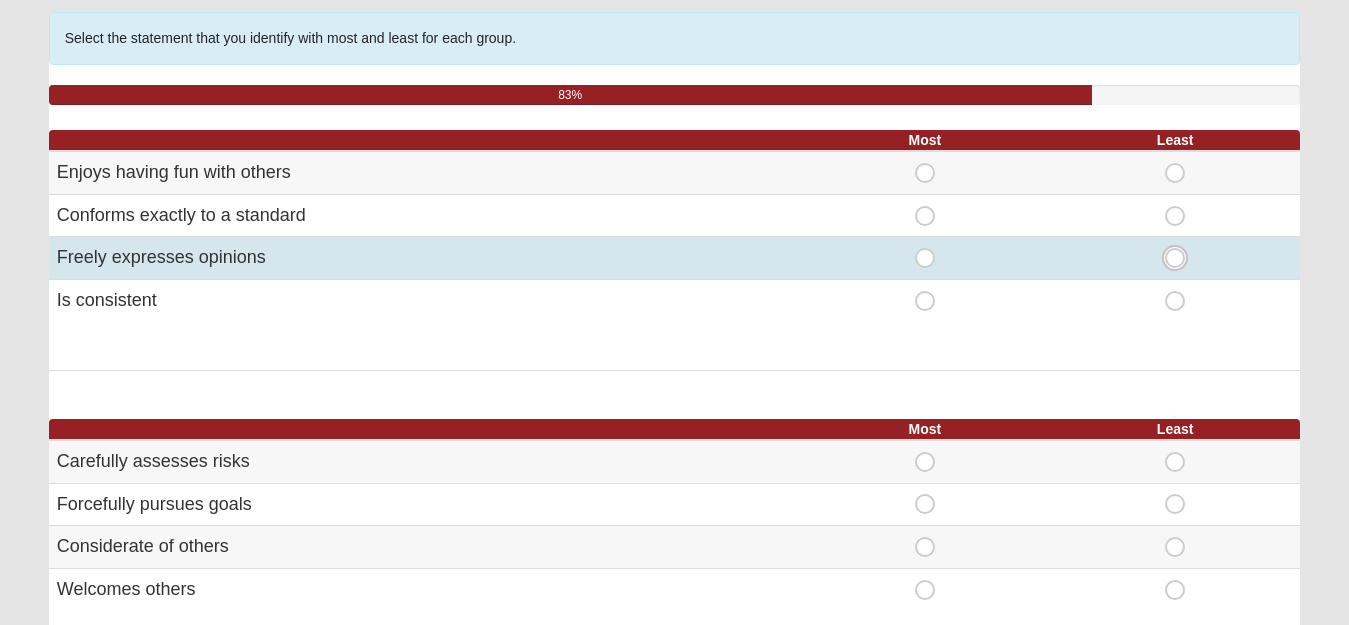 click on "Least" at bounding box center (1181, 258) 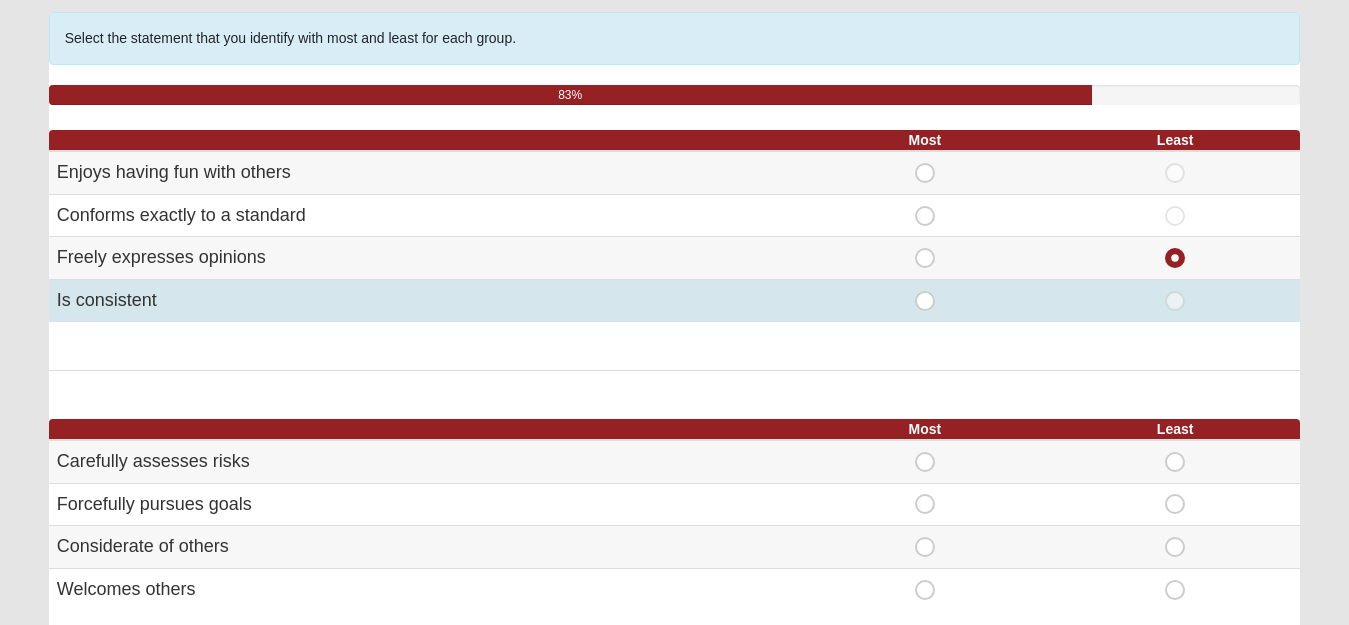 click on "Most" at bounding box center [925, 291] 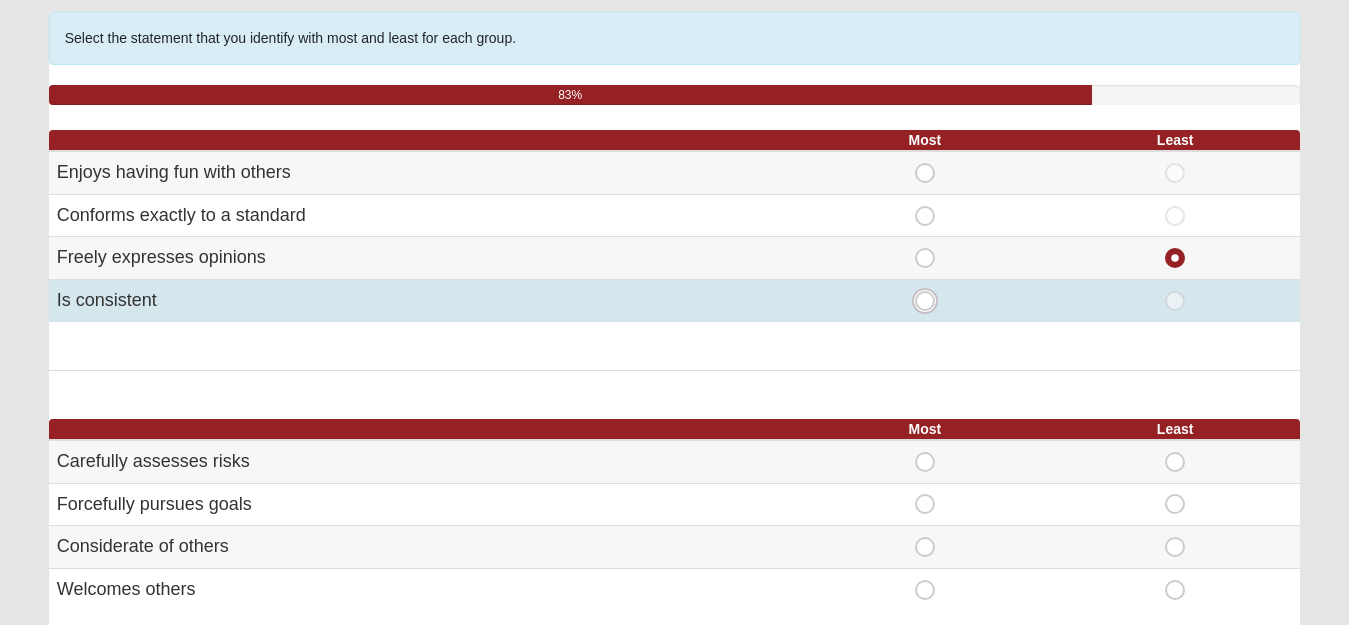 click on "Most" at bounding box center [931, 301] 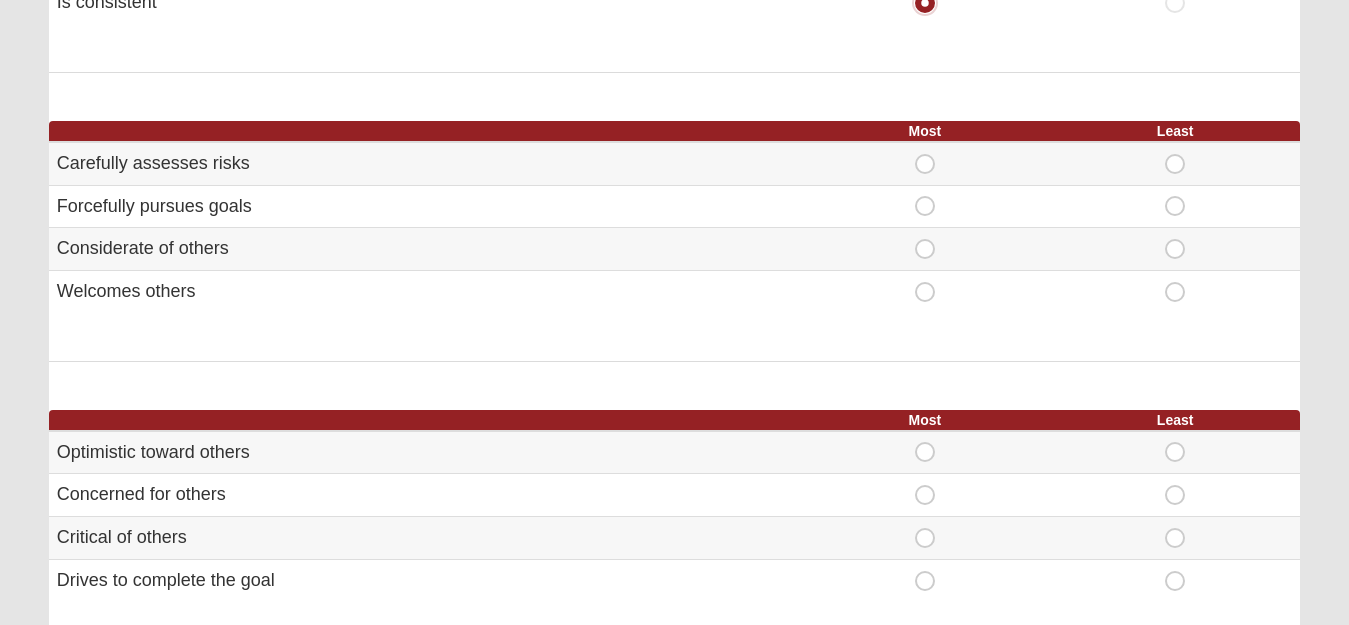 scroll, scrollTop: 450, scrollLeft: 0, axis: vertical 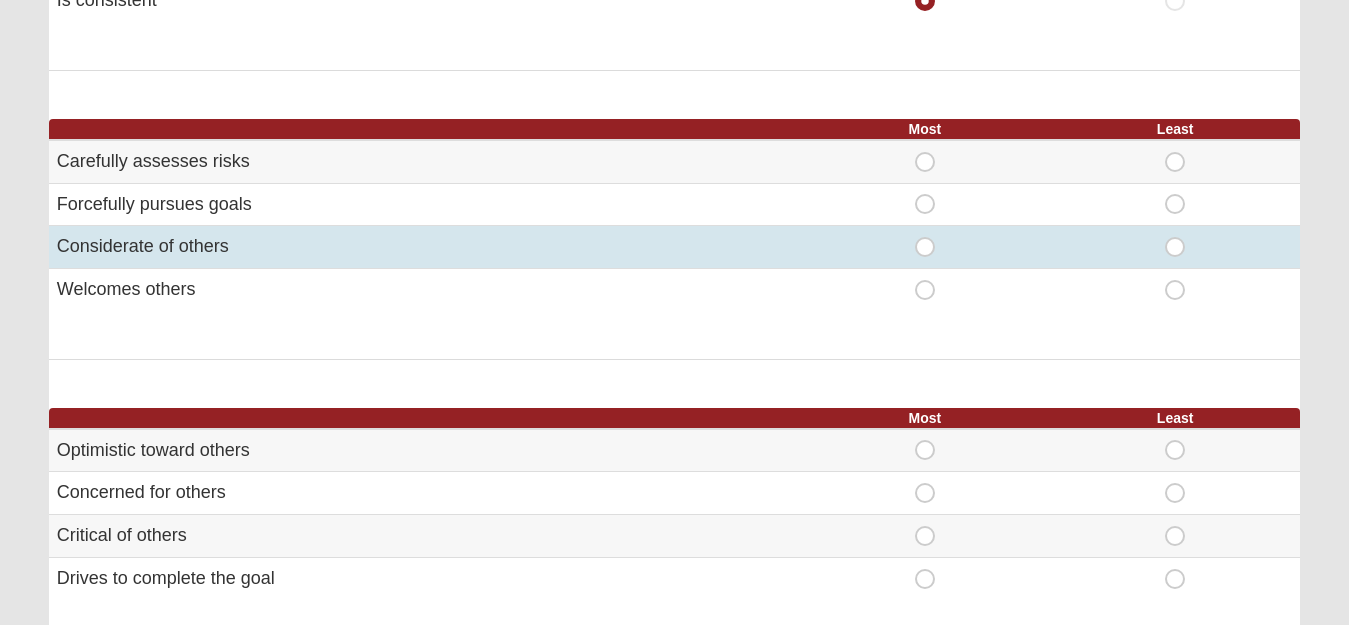 click on "Most" at bounding box center (925, 237) 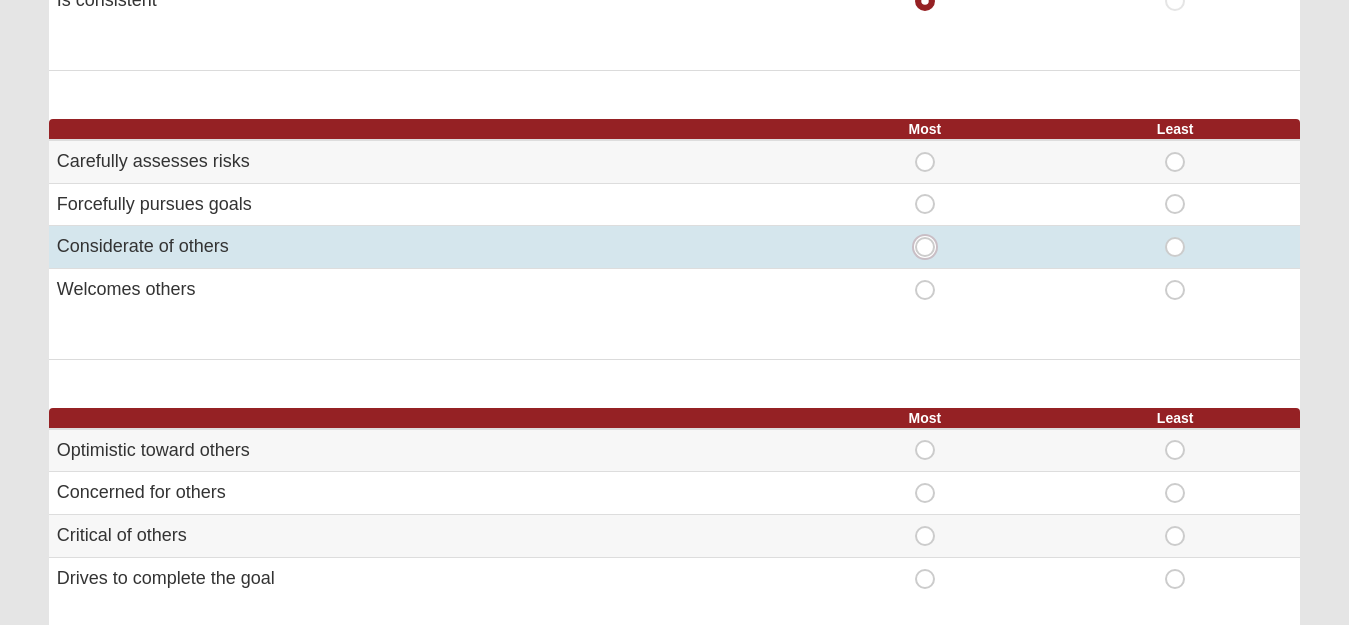click on "Most" at bounding box center [931, 247] 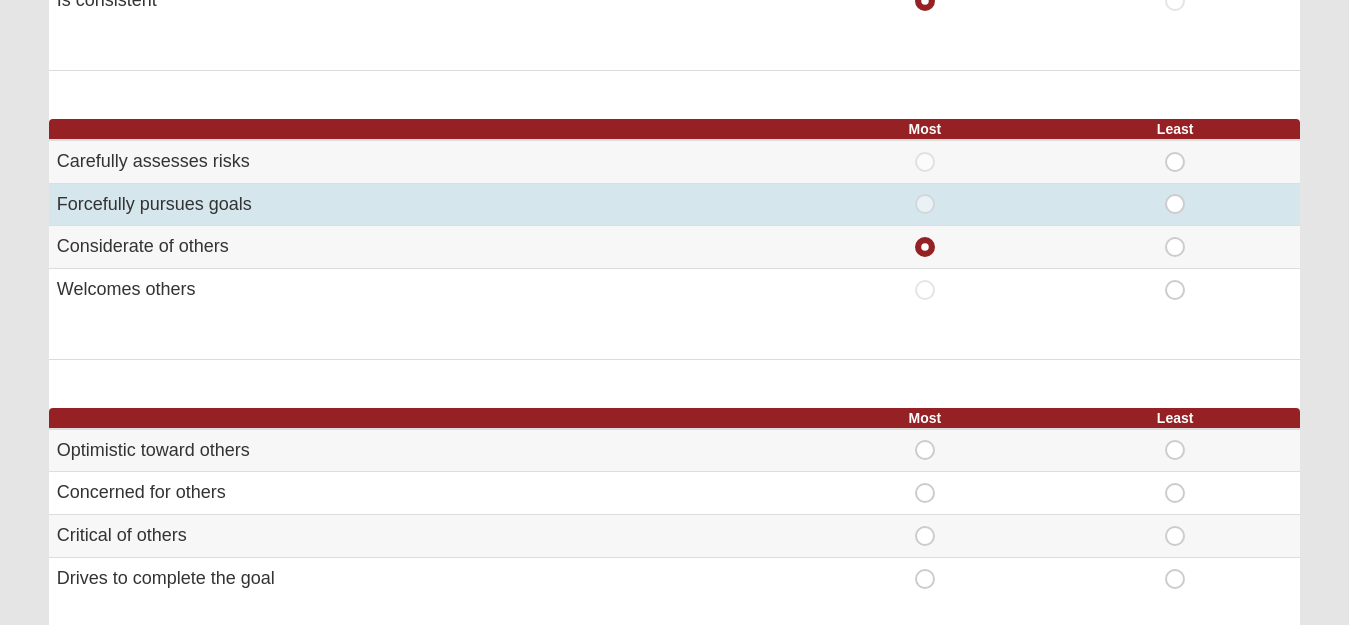 click on "Least" at bounding box center (1175, 194) 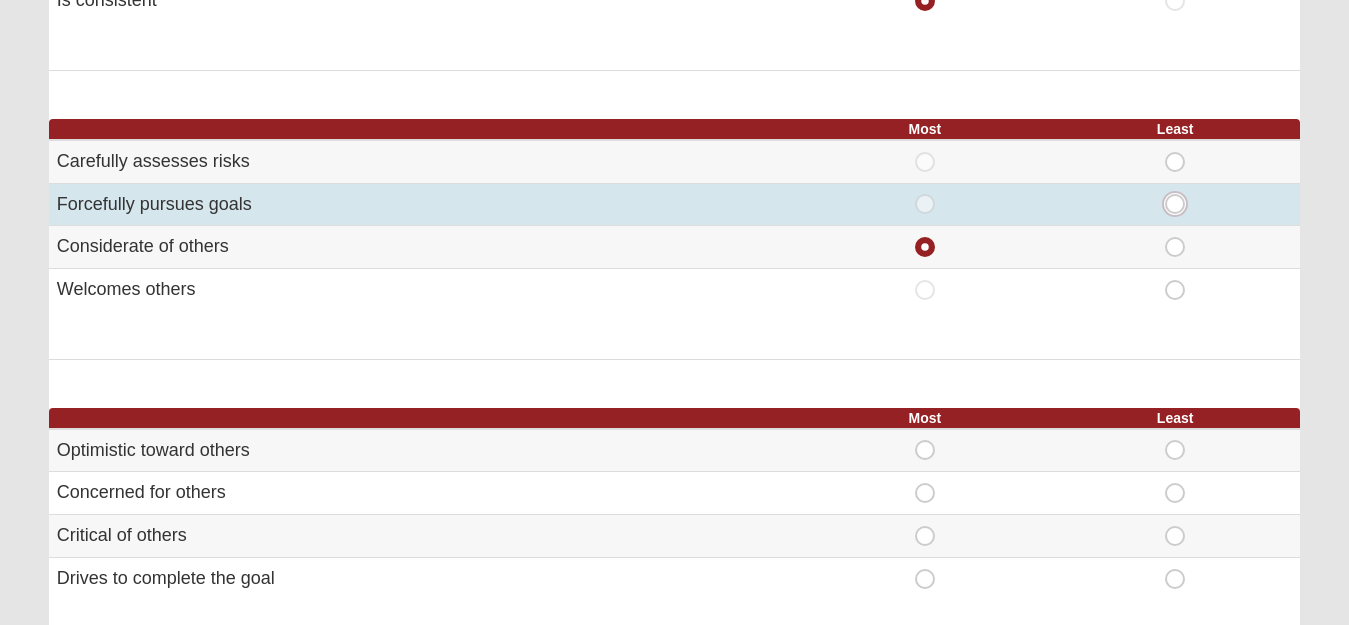 click on "Least" at bounding box center [1181, 204] 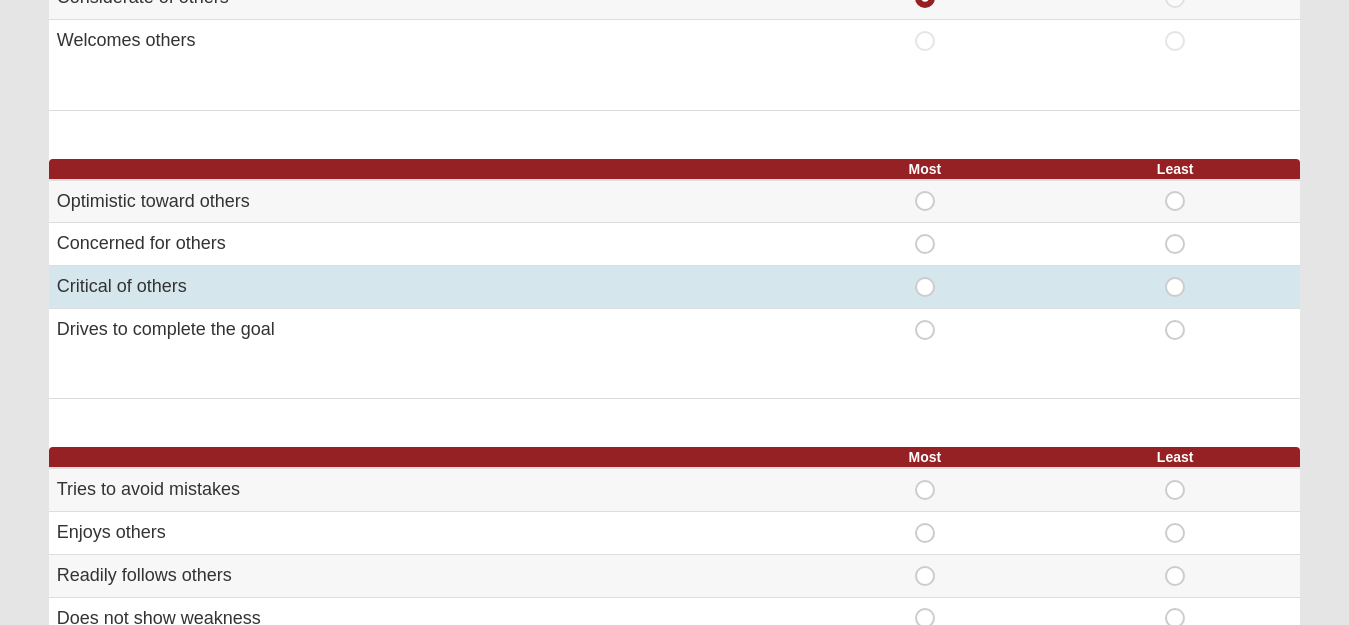 scroll, scrollTop: 700, scrollLeft: 0, axis: vertical 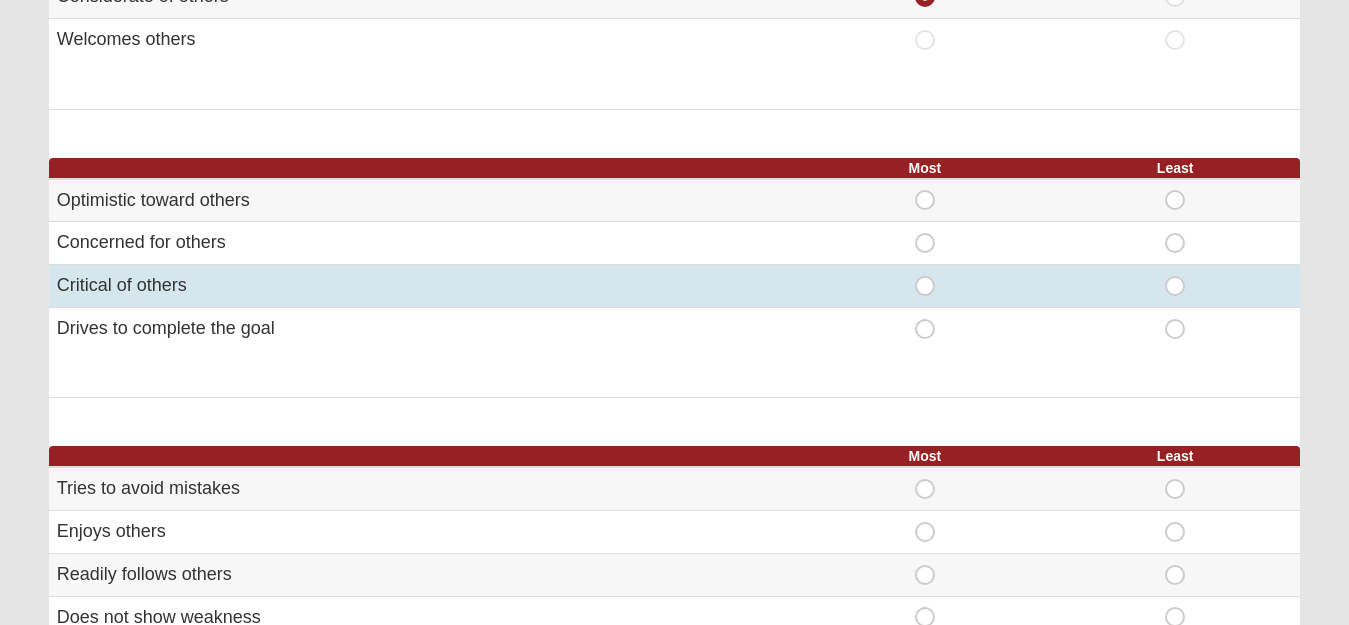 click on "Least" at bounding box center [1175, 276] 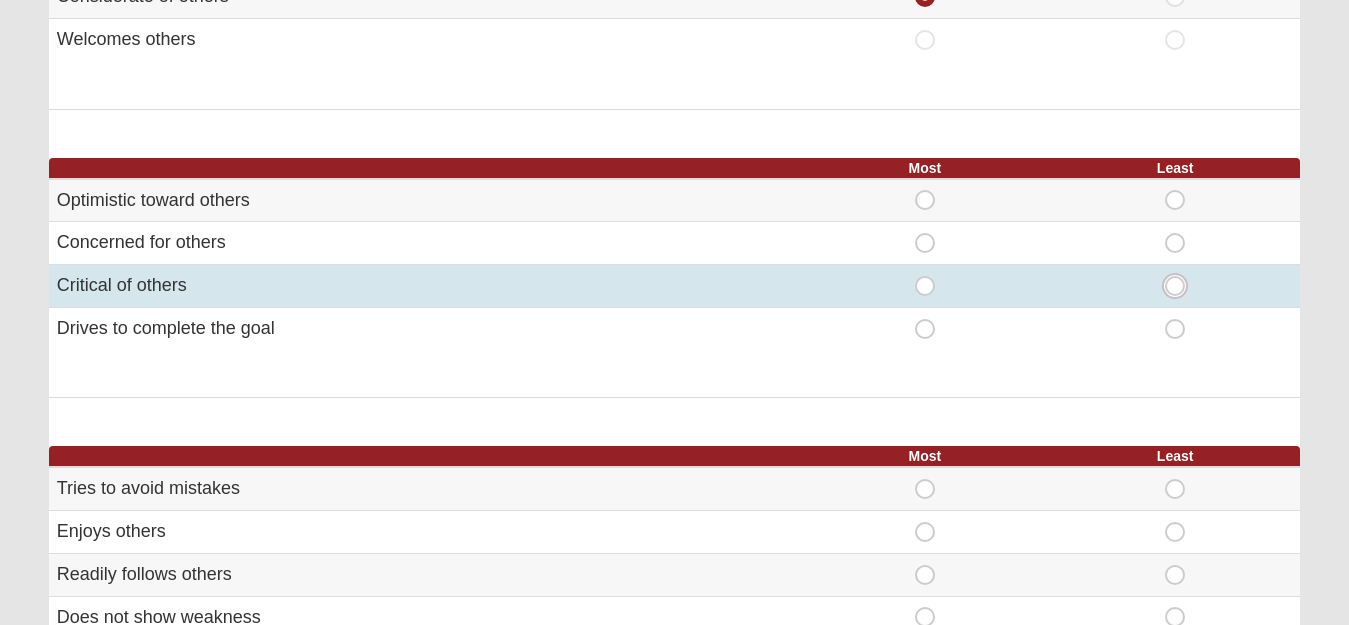 click on "Least" at bounding box center [1181, 286] 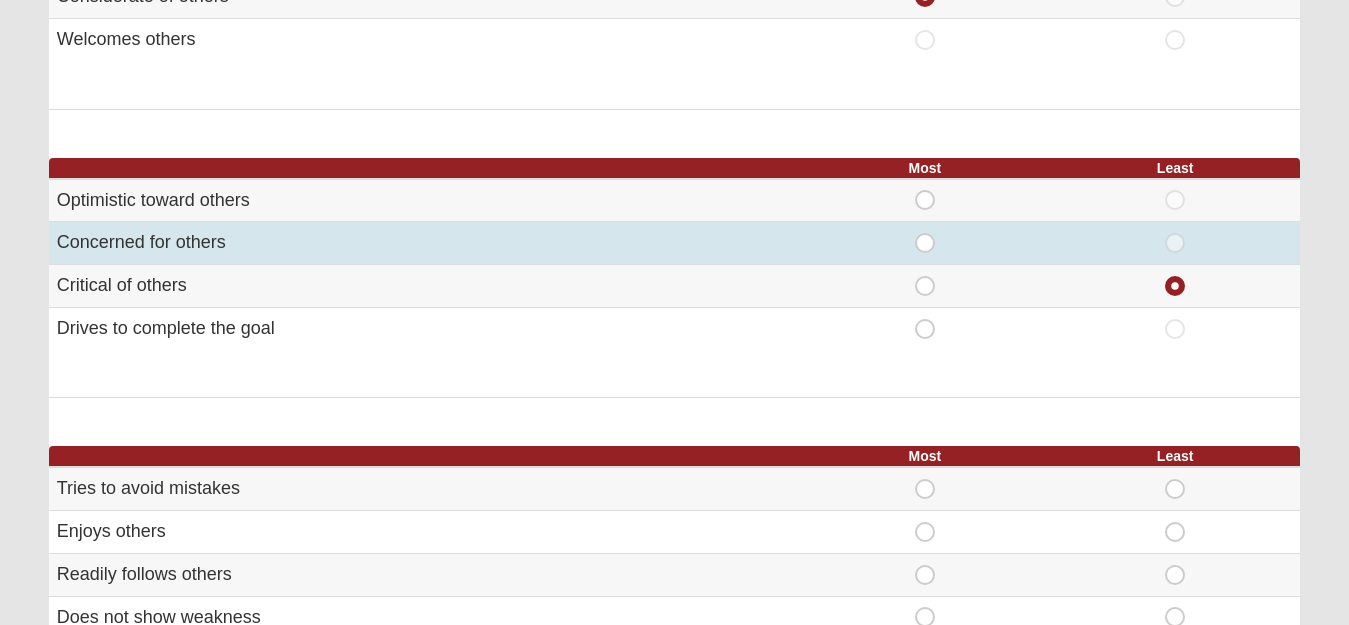 drag, startPoint x: 921, startPoint y: 239, endPoint x: 927, endPoint y: 249, distance: 11.661903 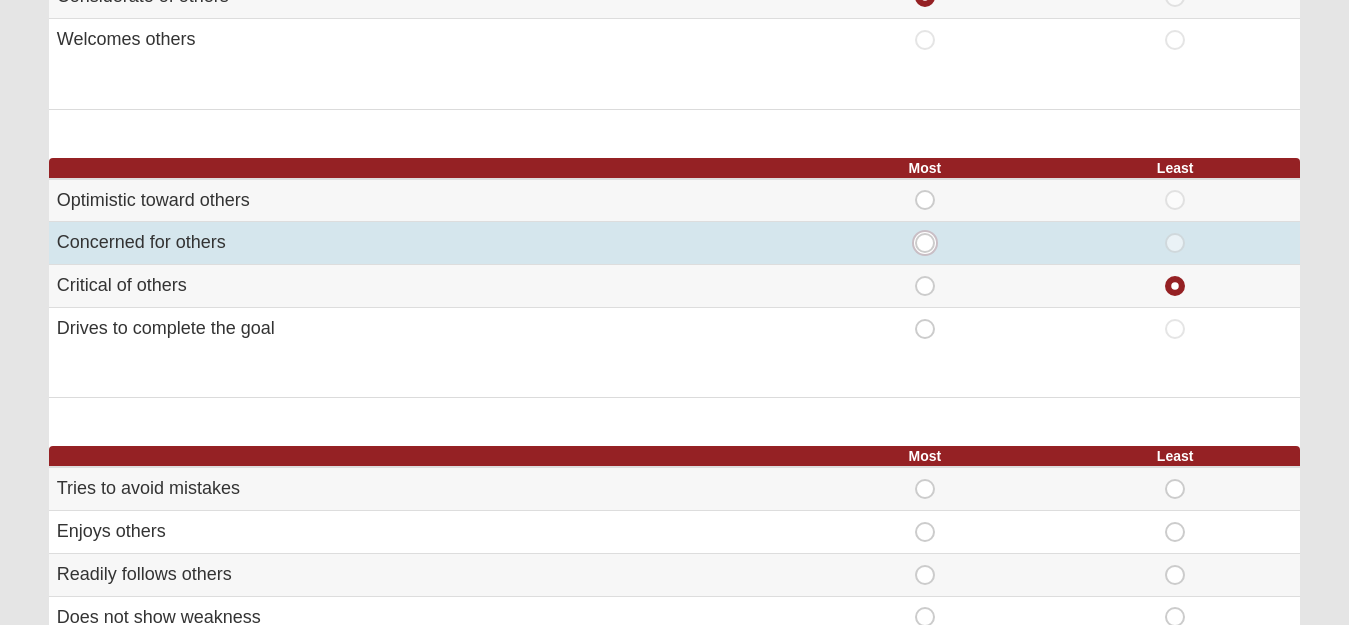 click on "Most" at bounding box center [931, 243] 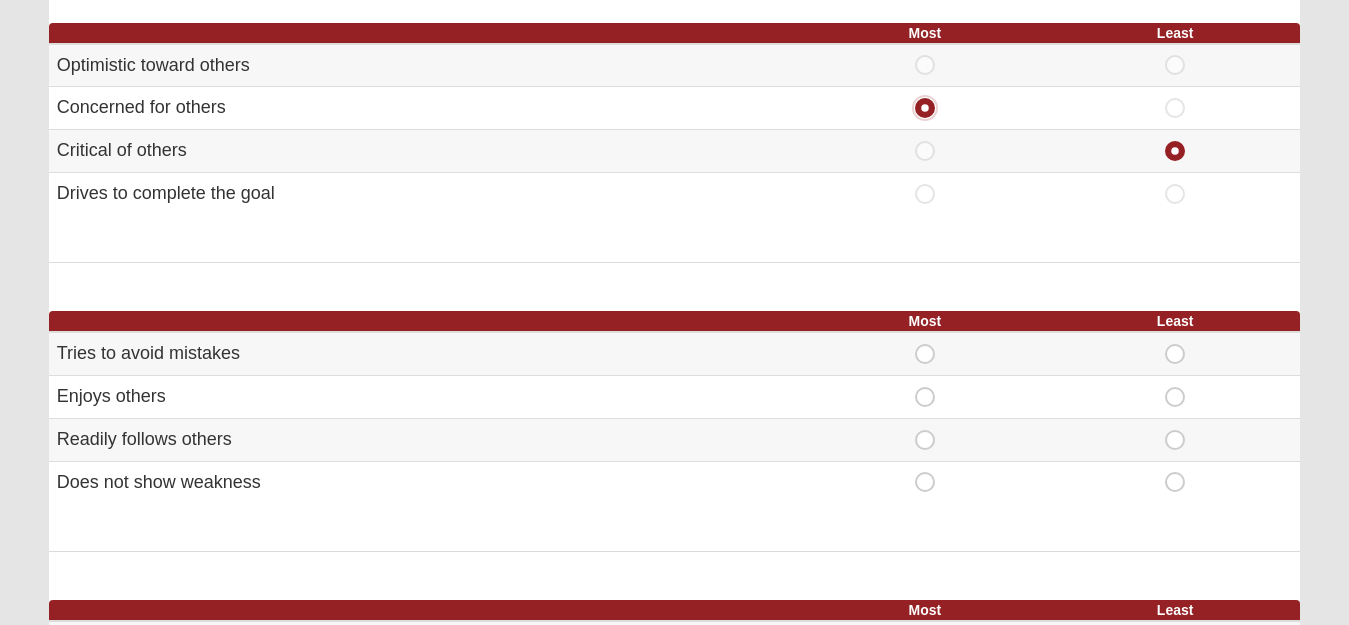 scroll, scrollTop: 925, scrollLeft: 0, axis: vertical 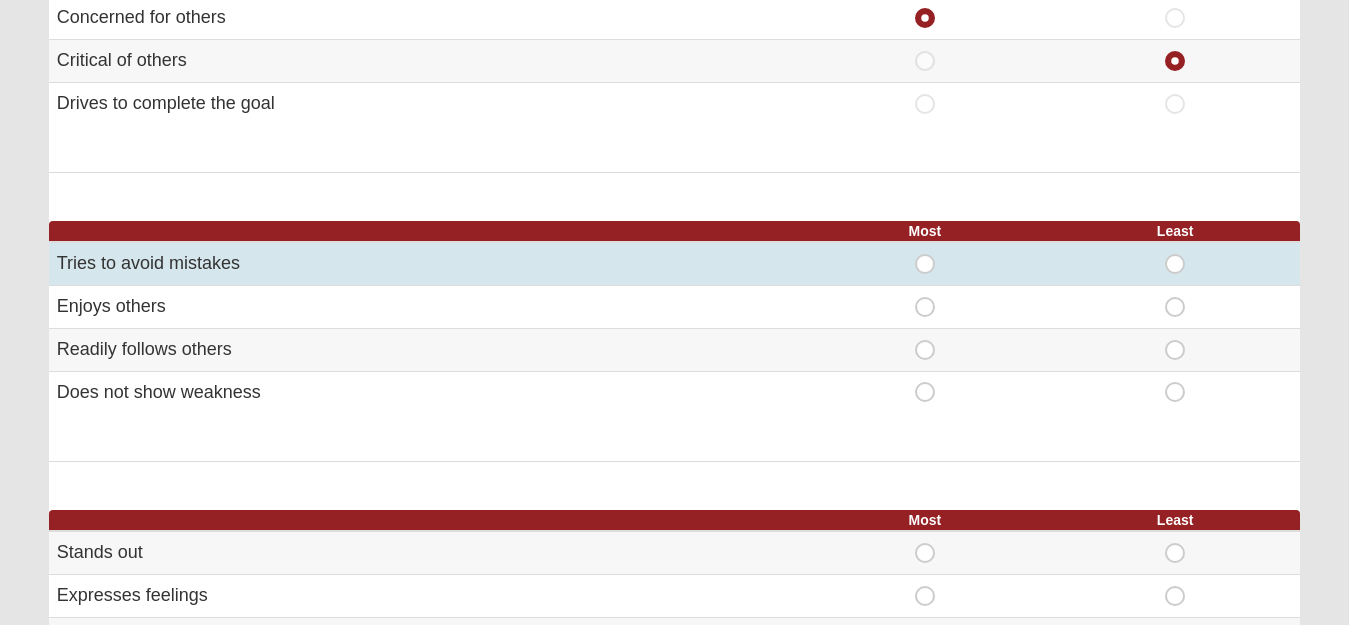 click on "Most" at bounding box center [925, 254] 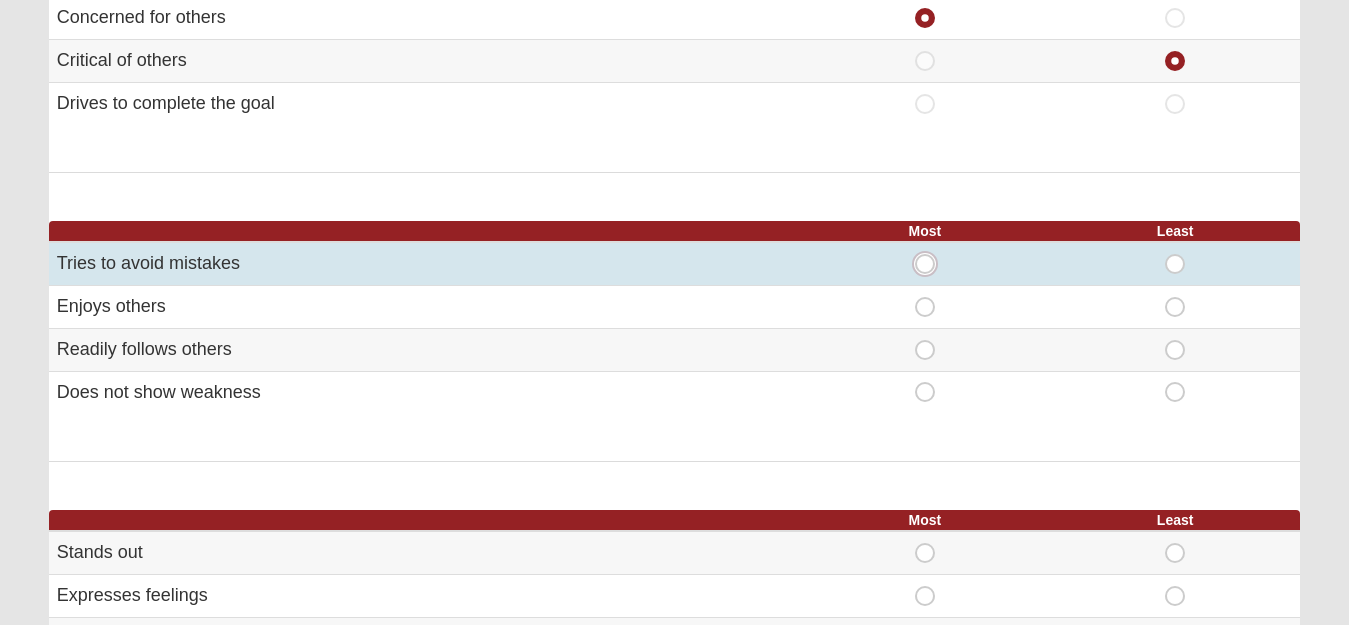 click on "Most" at bounding box center (931, 264) 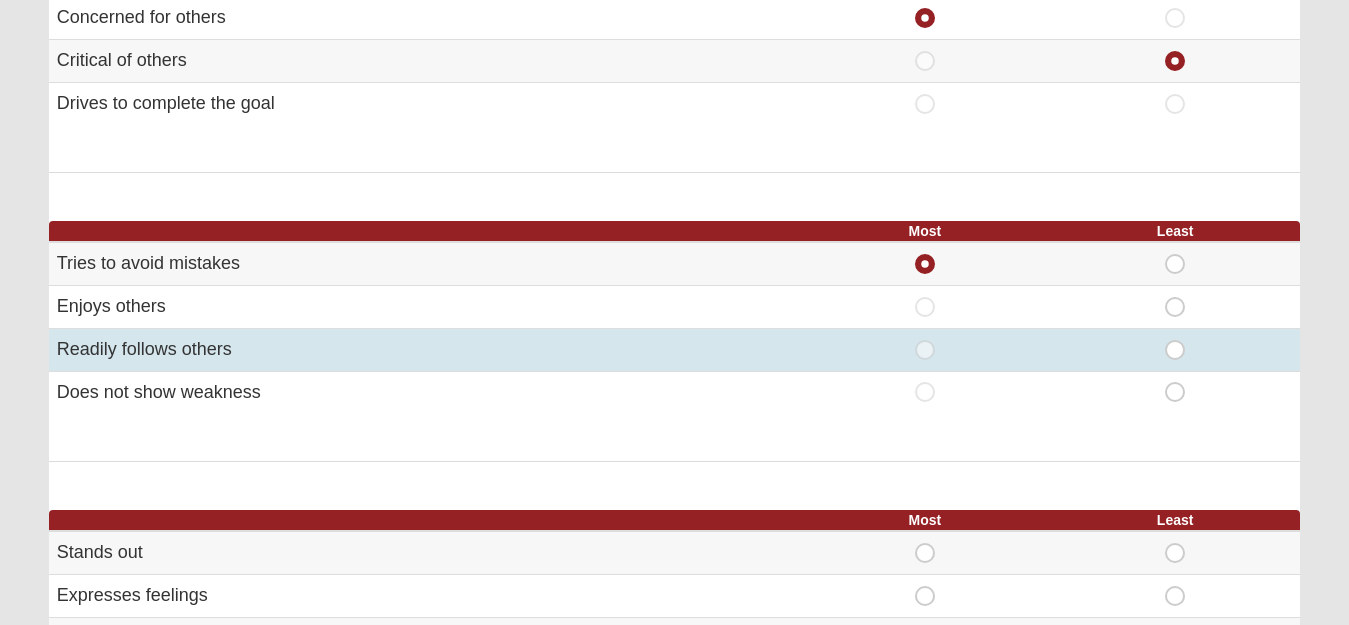 drag, startPoint x: 1180, startPoint y: 346, endPoint x: 1257, endPoint y: 369, distance: 80.36168 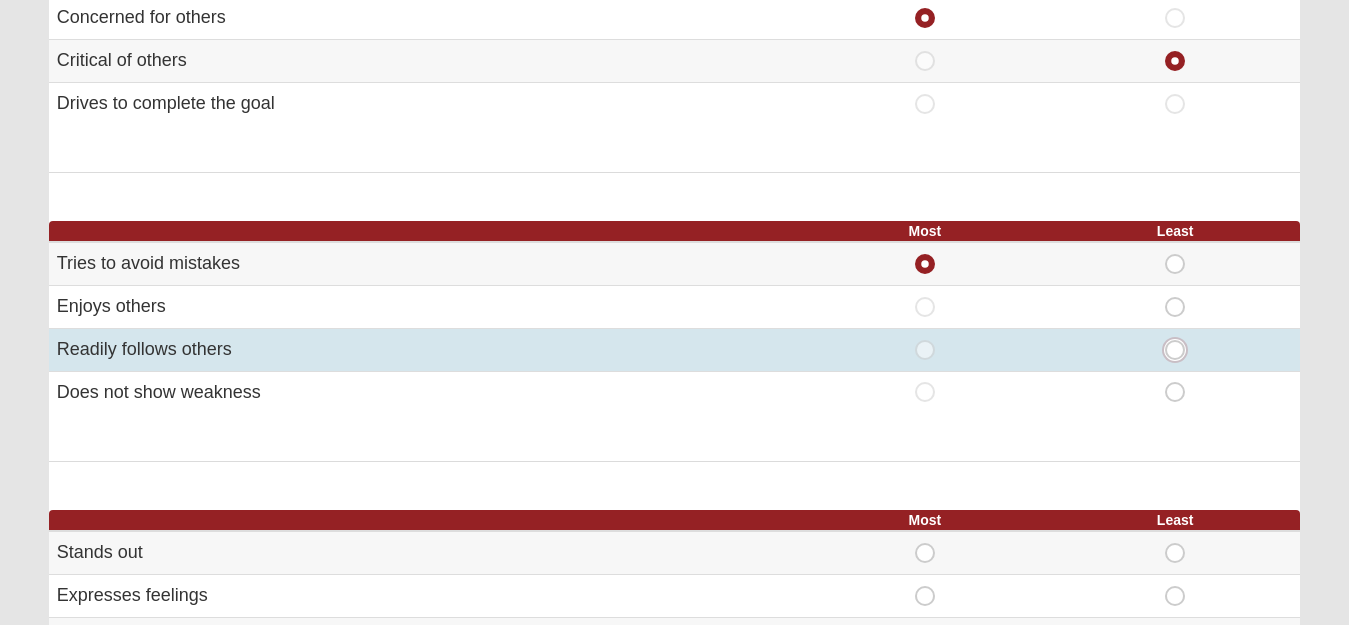 click on "Least" at bounding box center (1181, 350) 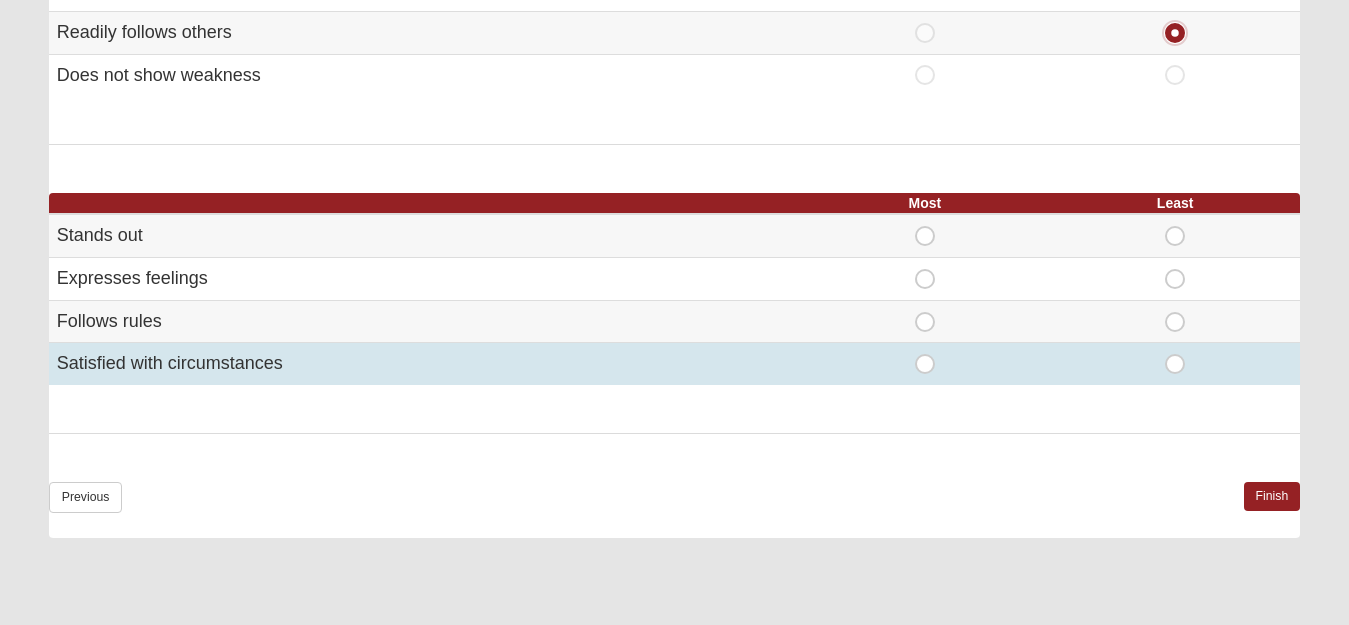 scroll, scrollTop: 1275, scrollLeft: 0, axis: vertical 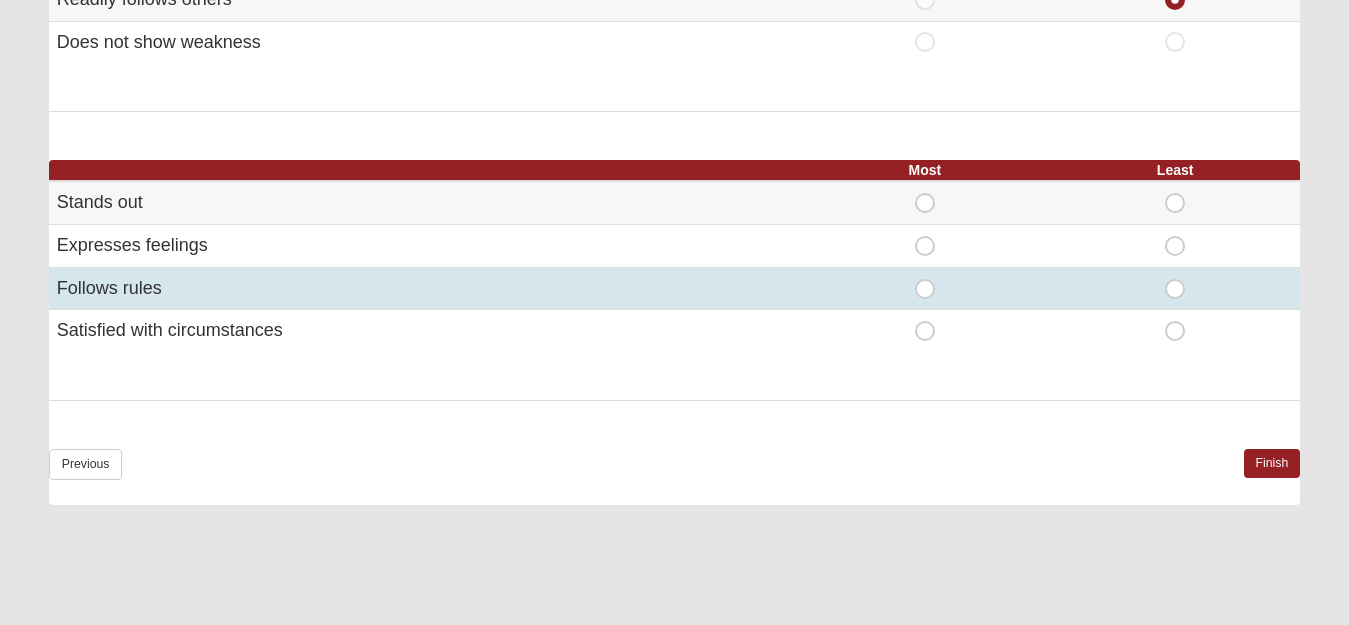 click on "Most" at bounding box center [925, 279] 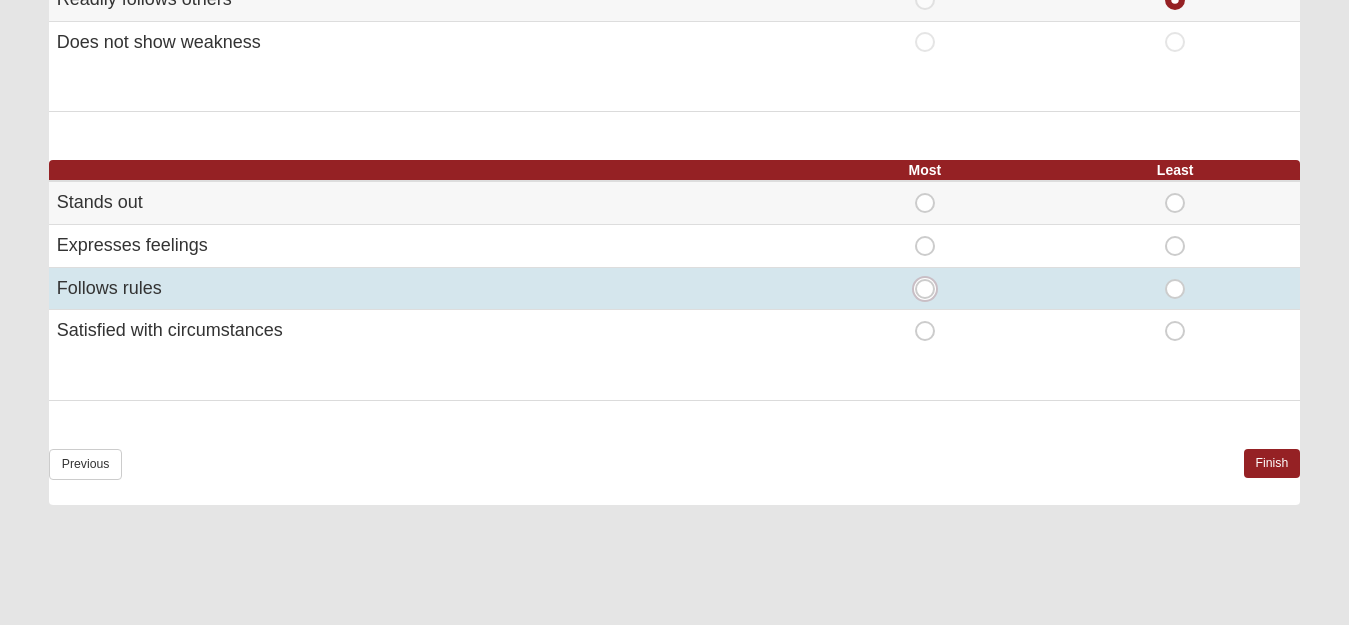 click on "Most" at bounding box center [931, 289] 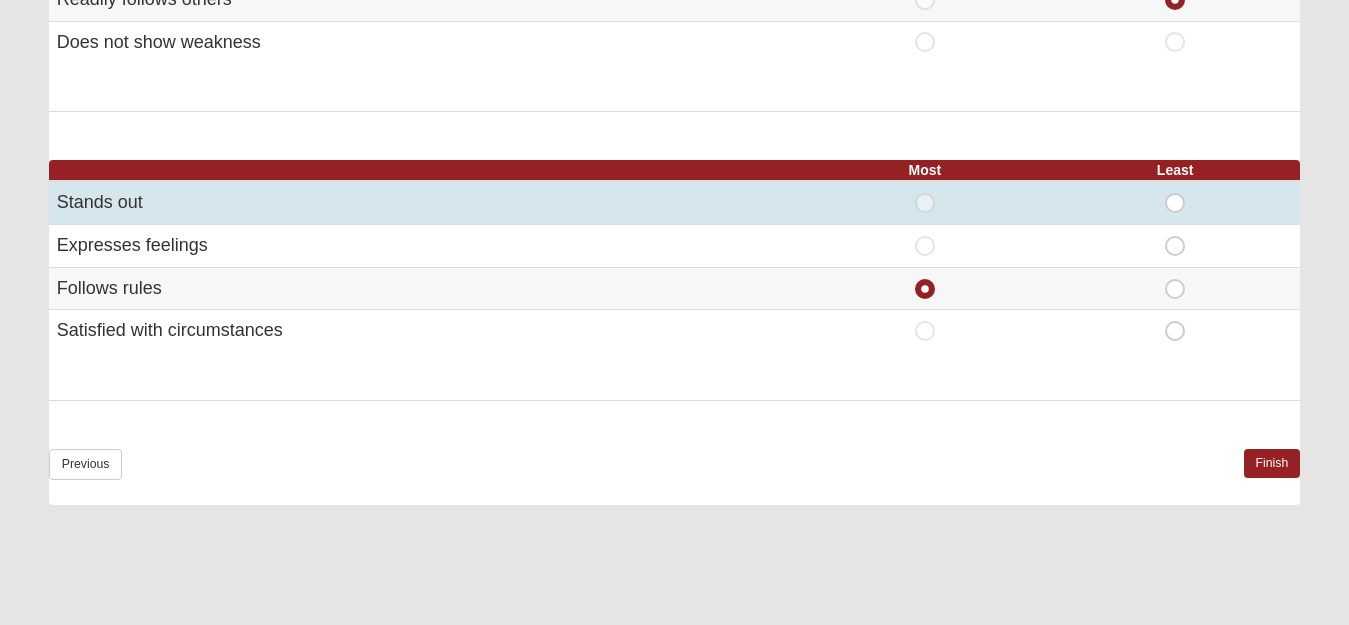 click on "Least" at bounding box center [1175, 193] 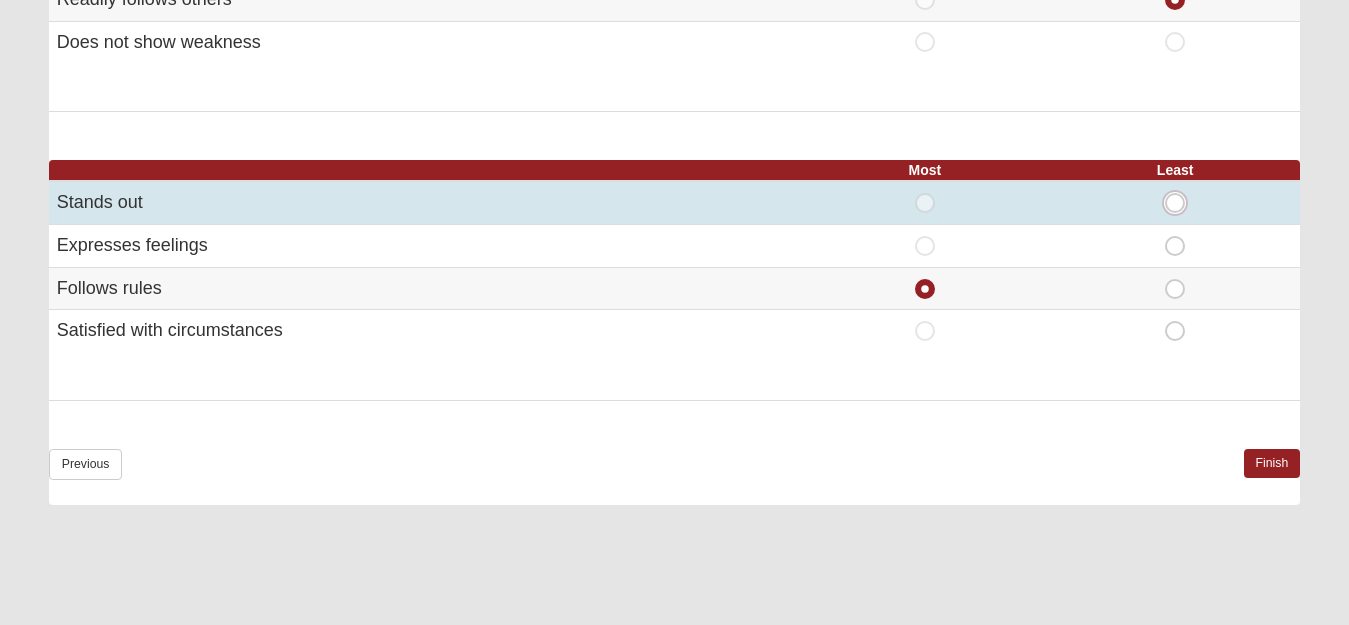 click on "Least" at bounding box center [1181, 203] 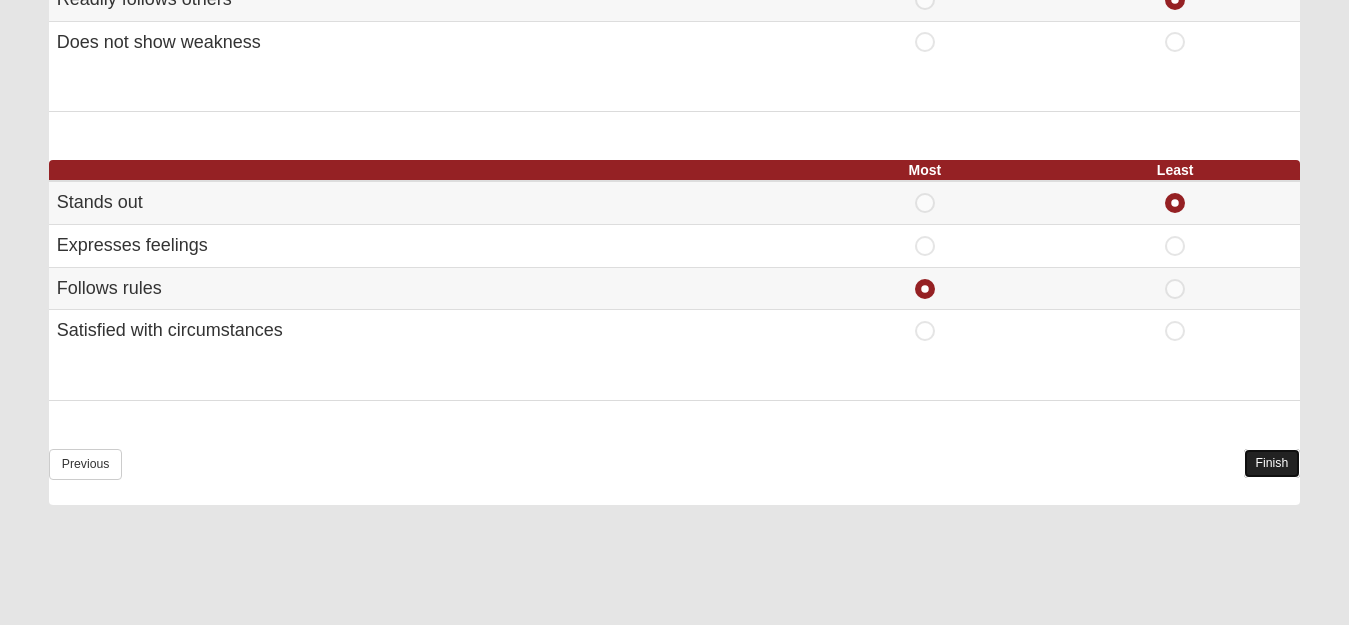 click on "Finish" at bounding box center (1272, 463) 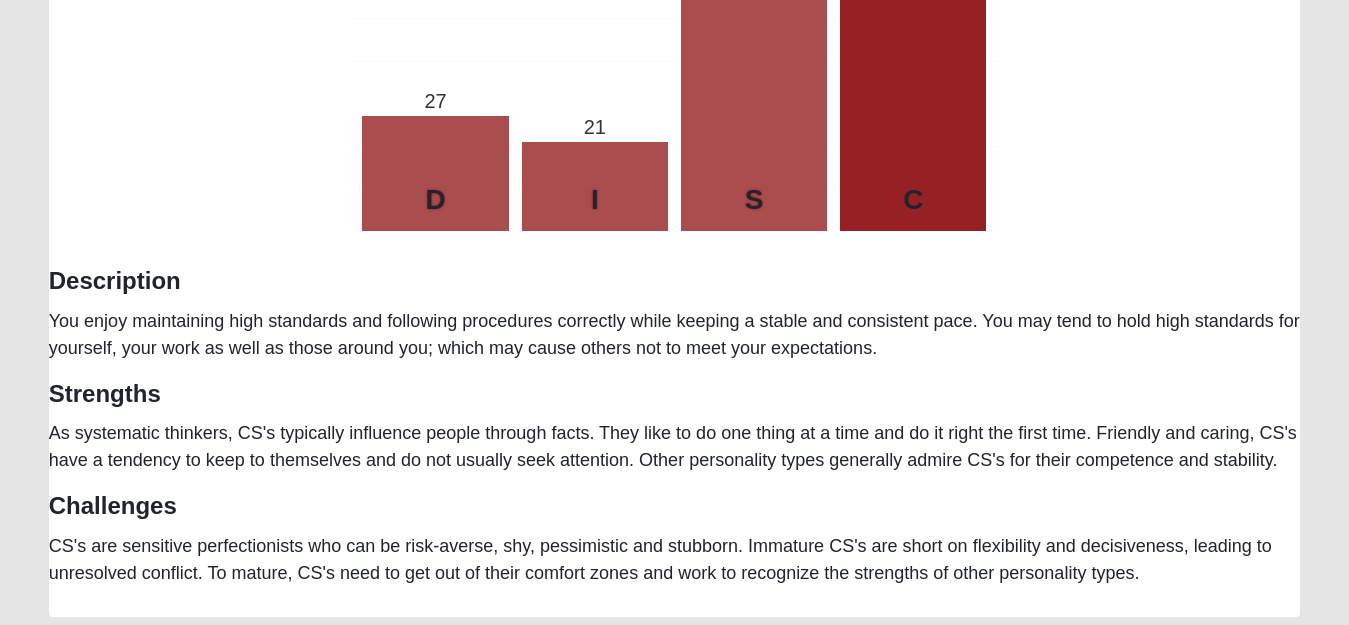 scroll, scrollTop: 300, scrollLeft: 0, axis: vertical 